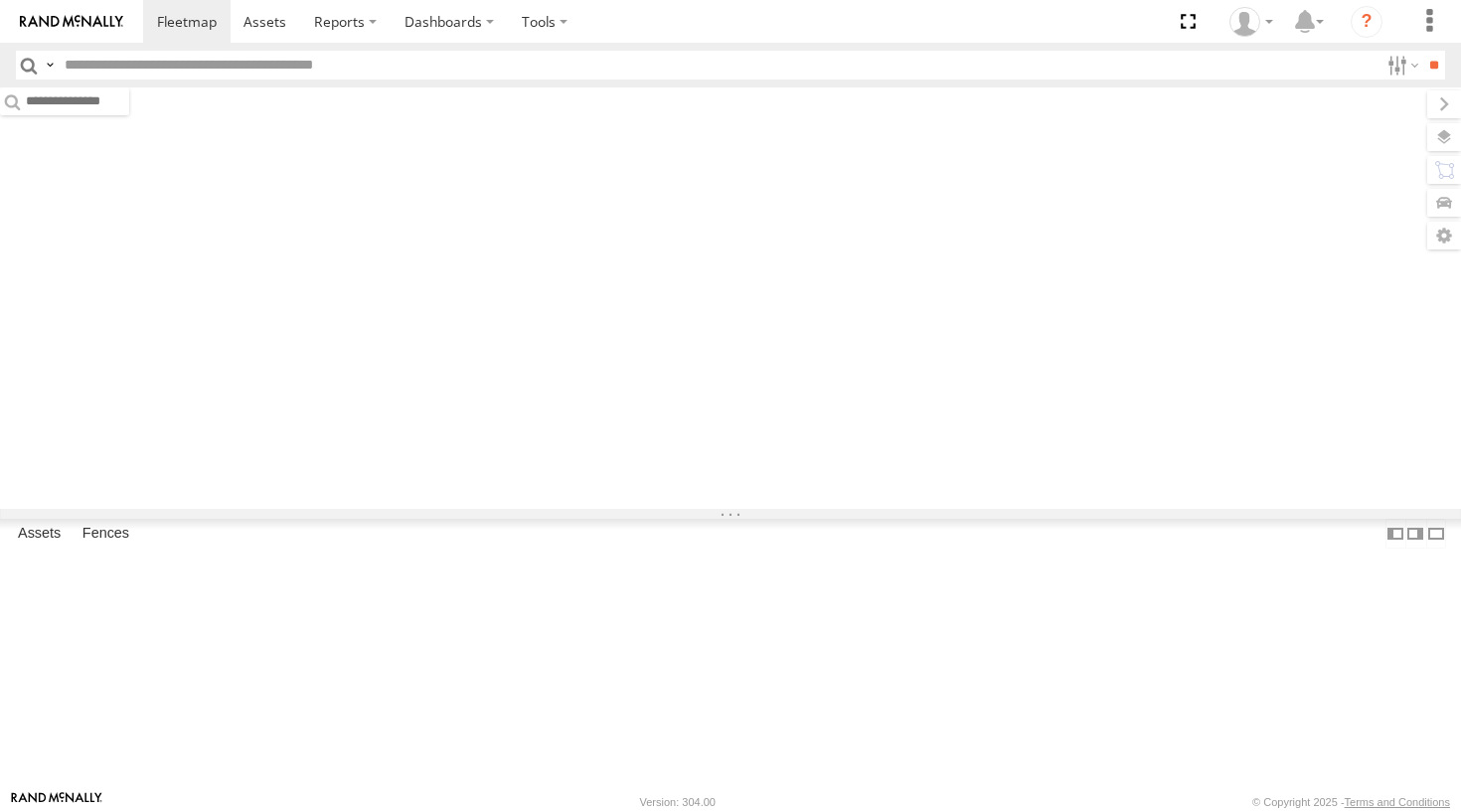 scroll, scrollTop: 0, scrollLeft: 0, axis: both 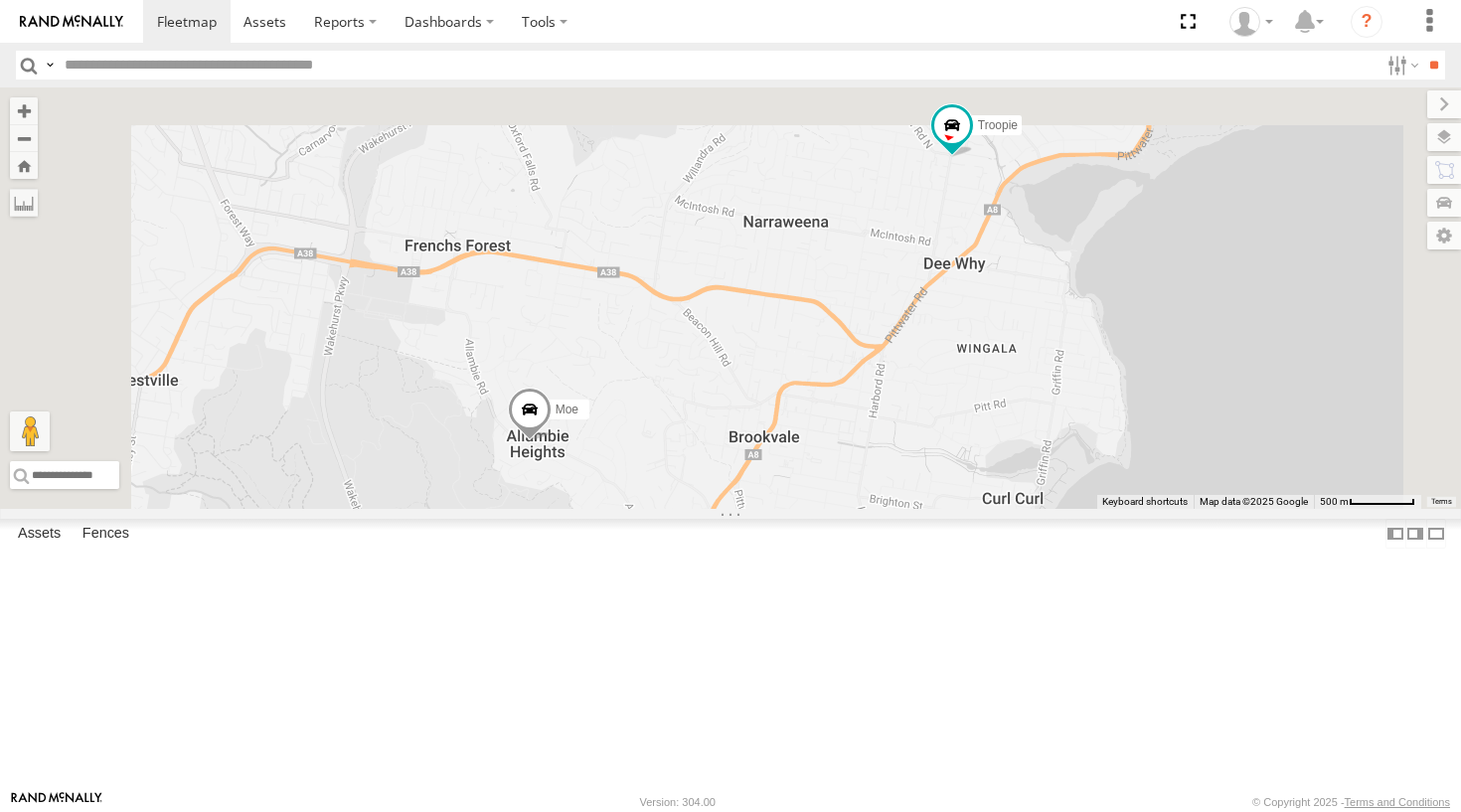 drag, startPoint x: 881, startPoint y: 277, endPoint x: 915, endPoint y: 608, distance: 332.7416 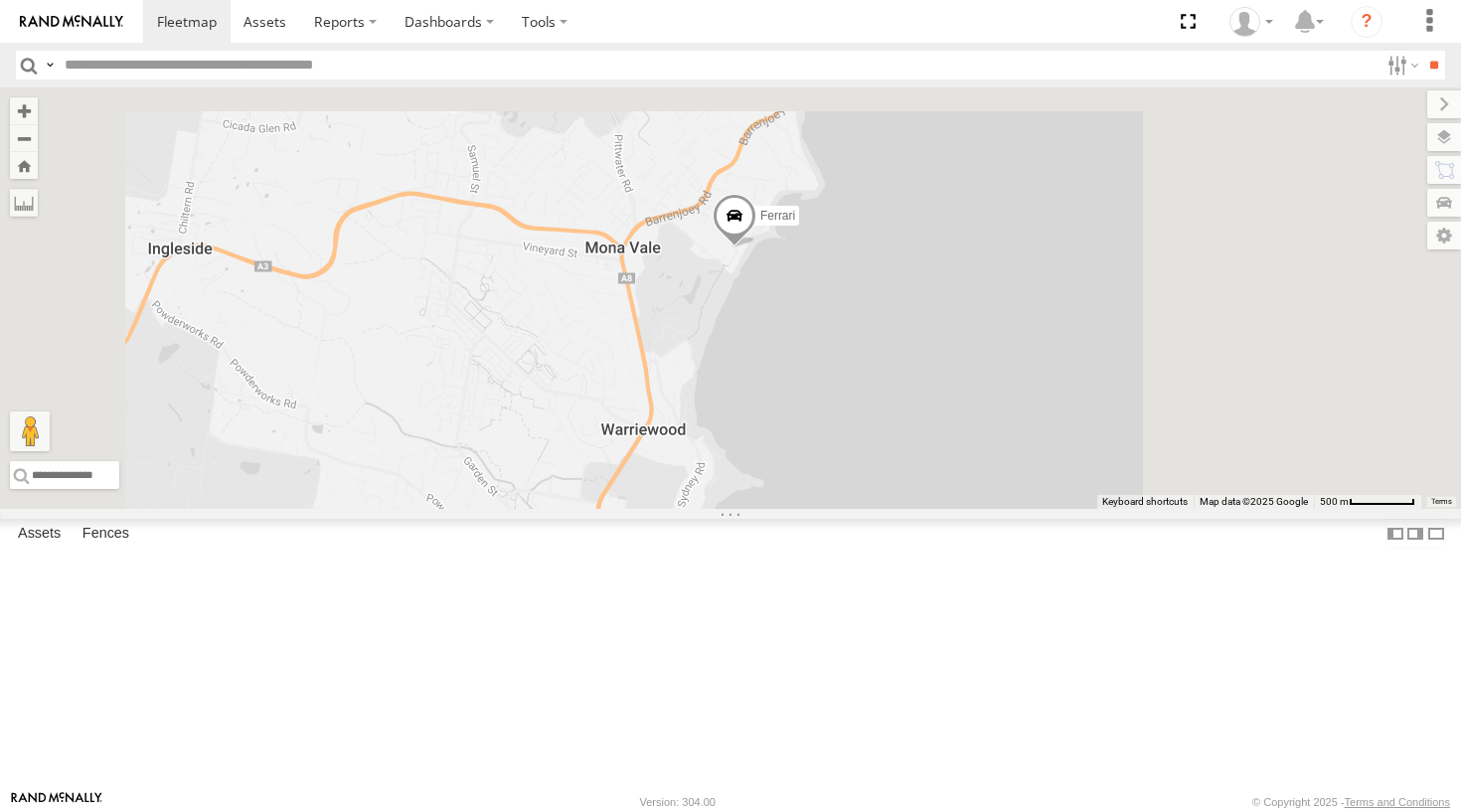 drag, startPoint x: 1054, startPoint y: 233, endPoint x: 975, endPoint y: 557, distance: 333.49213 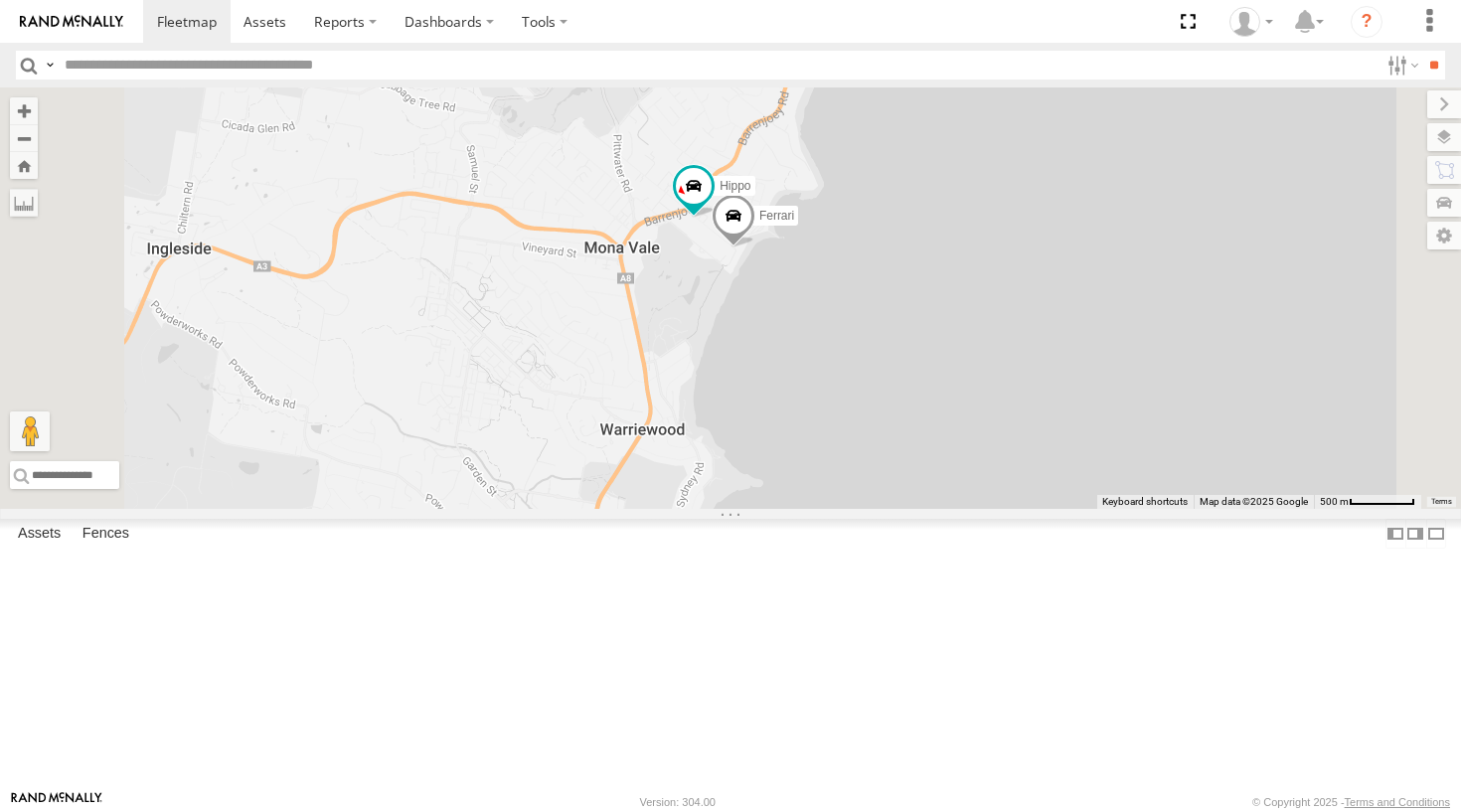 click at bounding box center (733, 221) 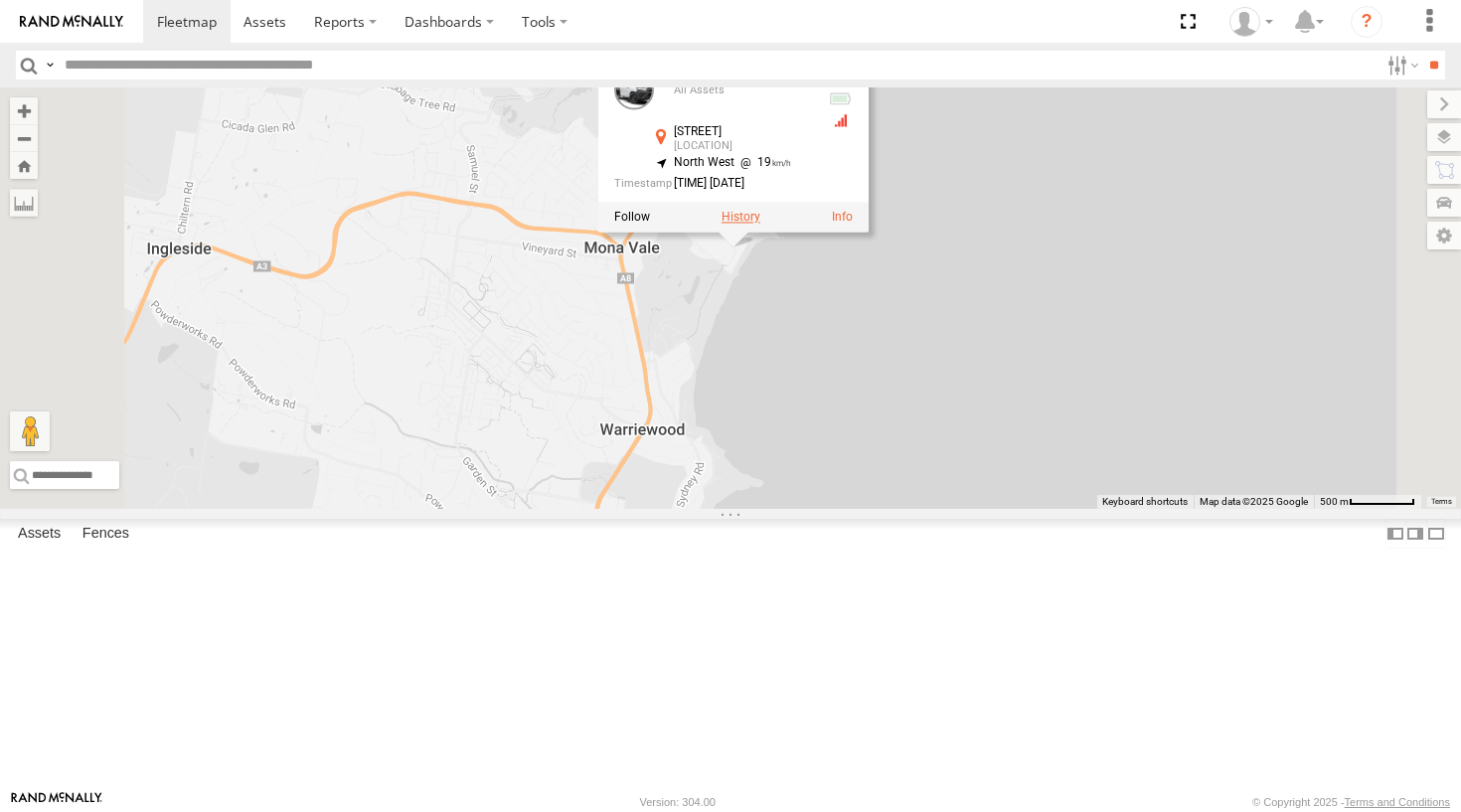 click at bounding box center (740, 218) 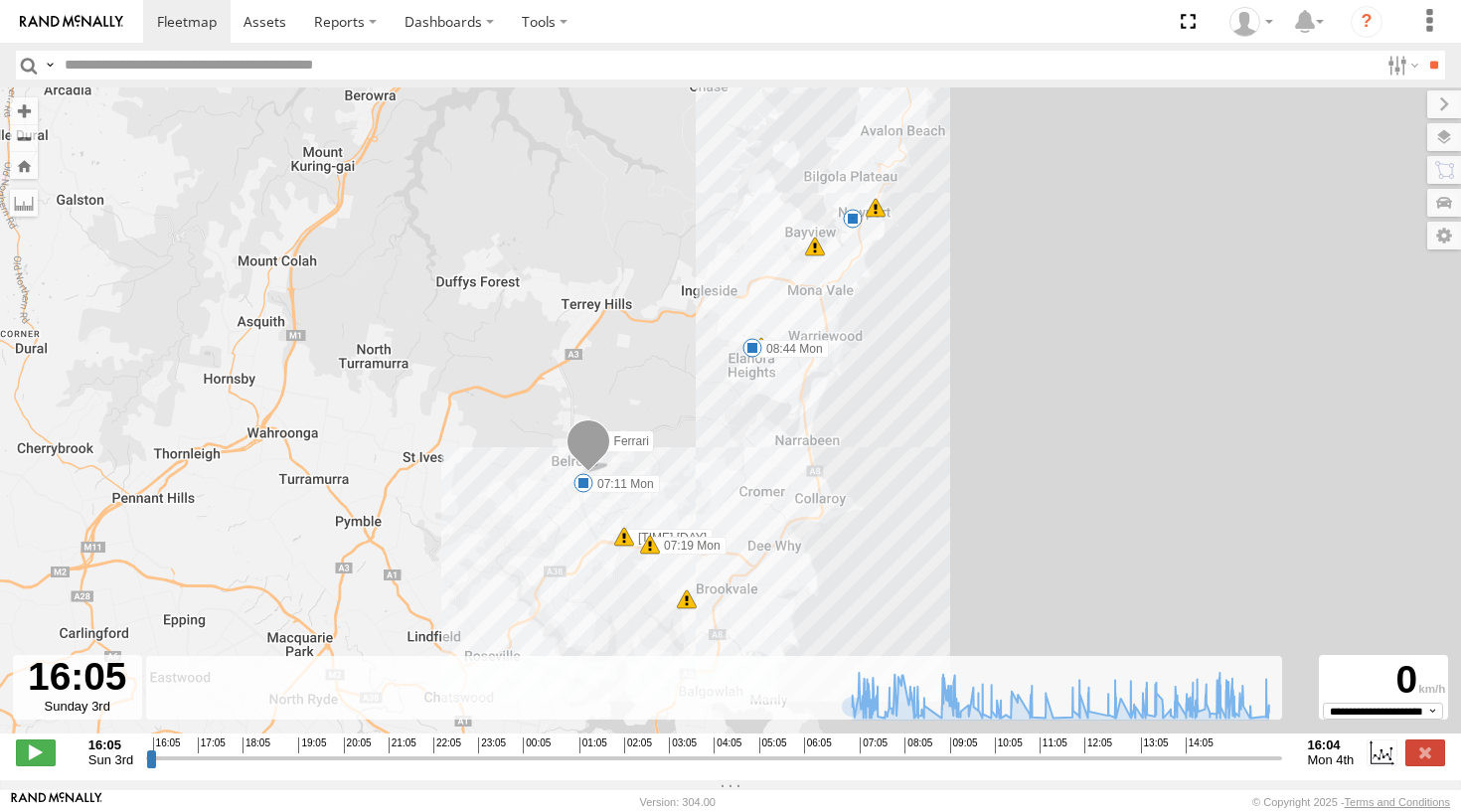 click at bounding box center (714, 757) 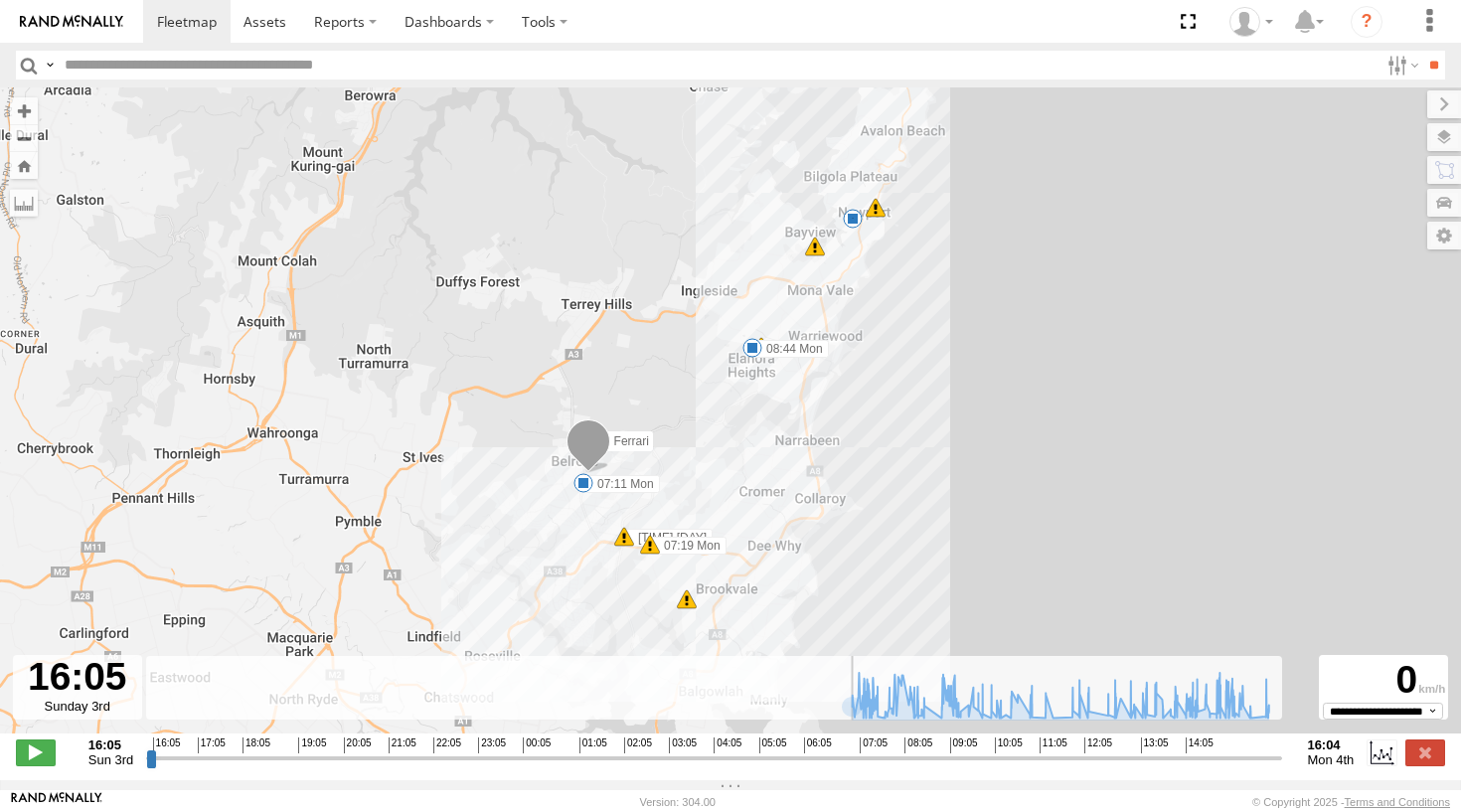 click on "Sun 3rd" at bounding box center [110, 759] 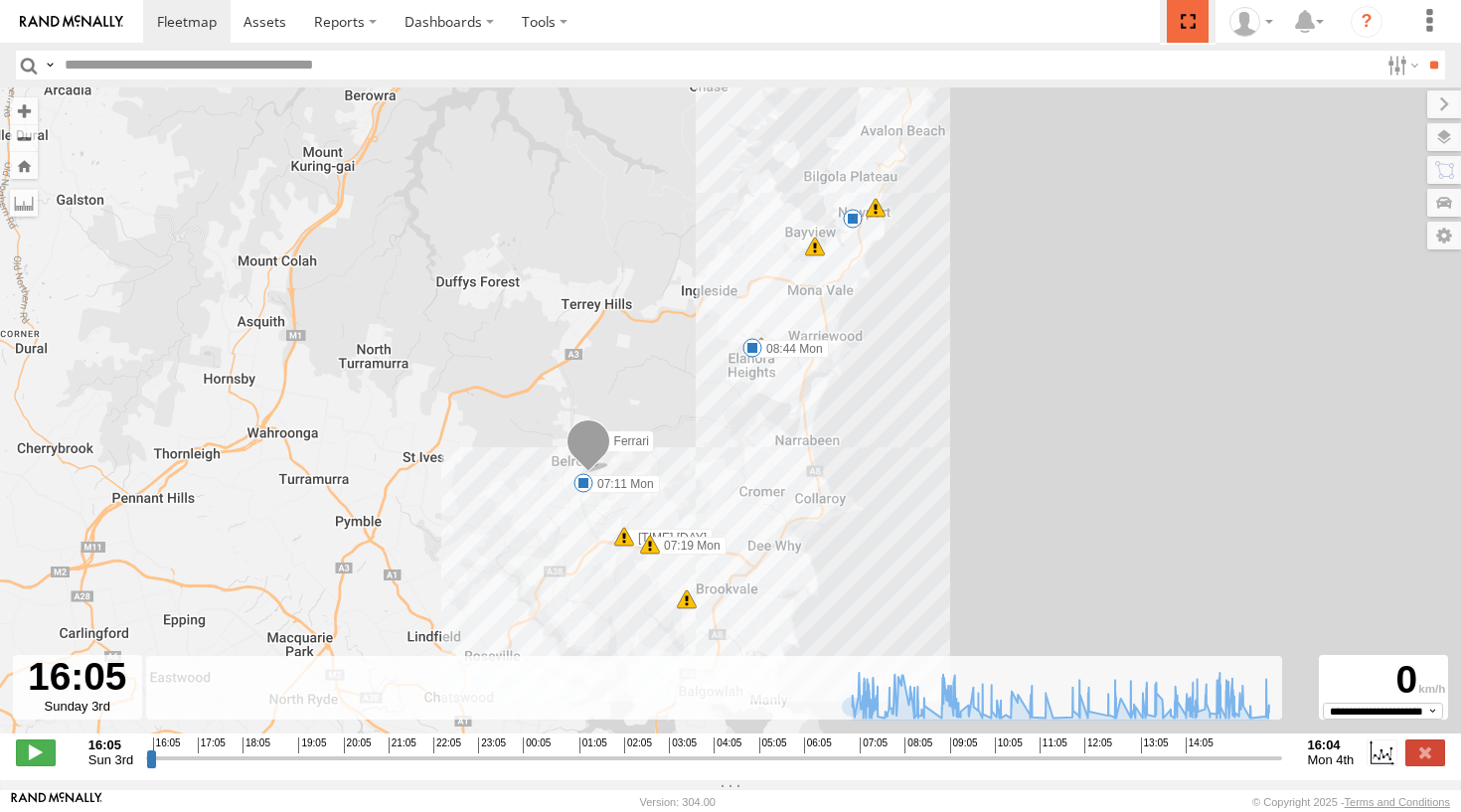click at bounding box center (1187, 21) 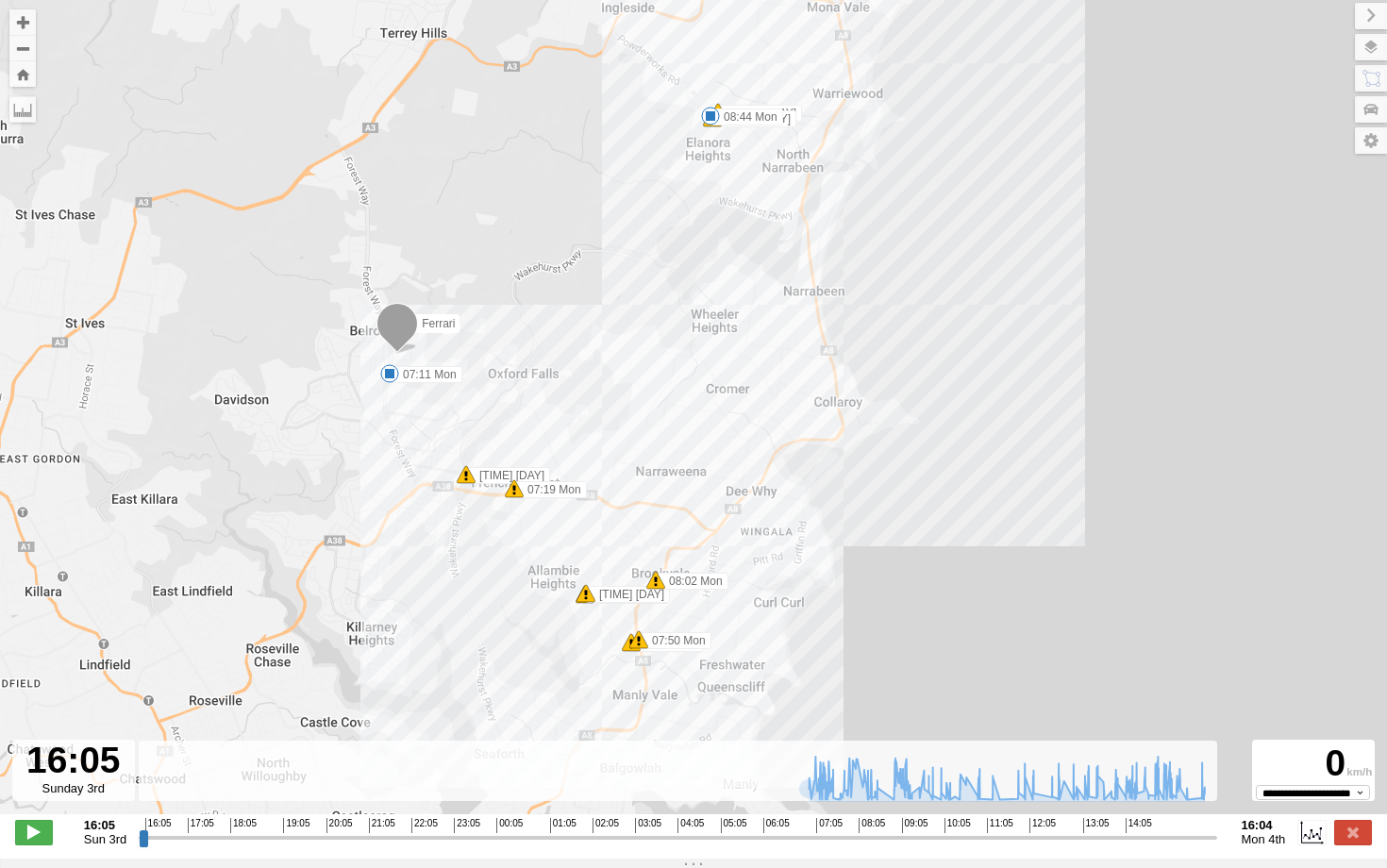 drag, startPoint x: 476, startPoint y: 252, endPoint x: 636, endPoint y: 395, distance: 214.59031 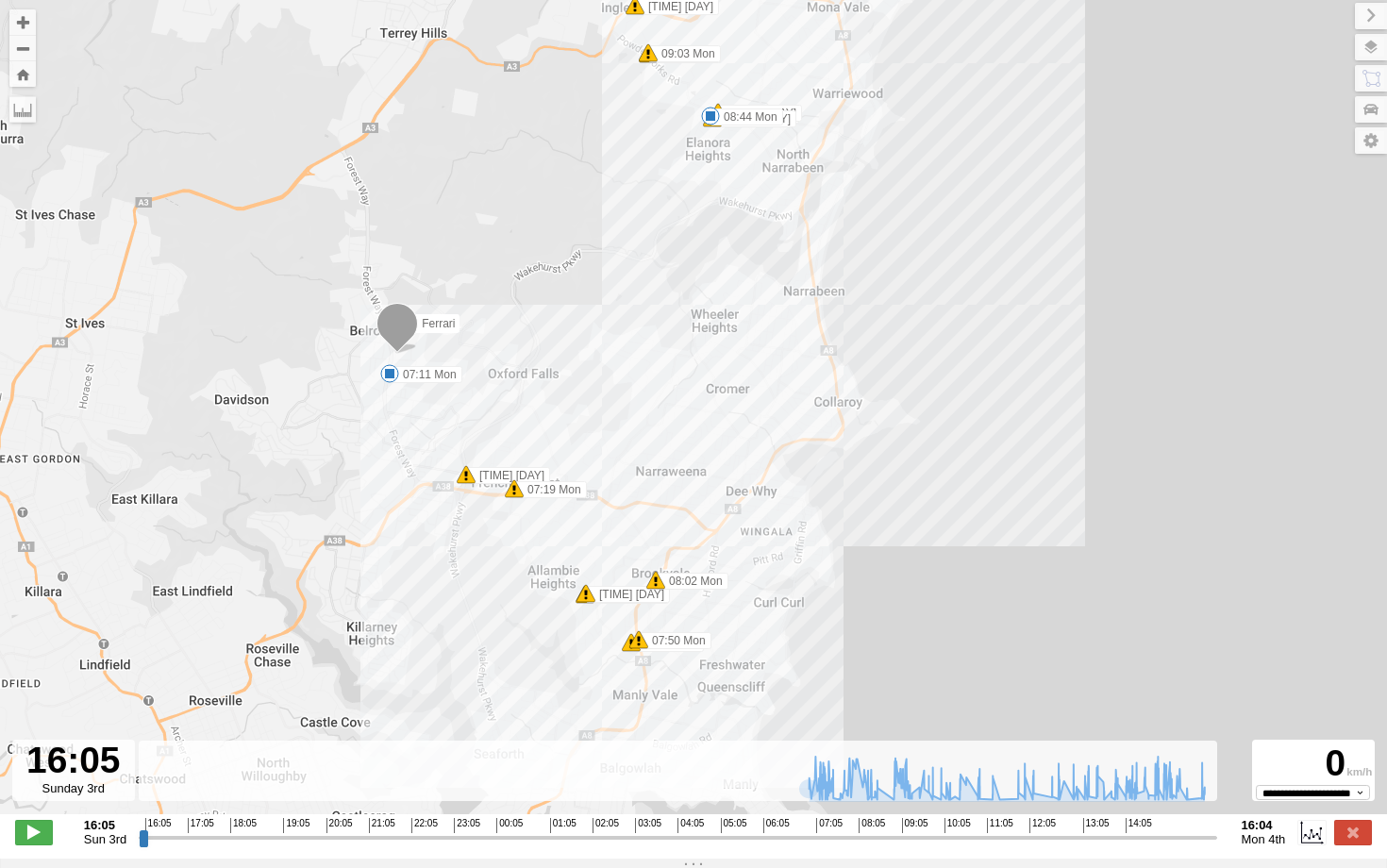 click on "16:05" at bounding box center [105, 825] 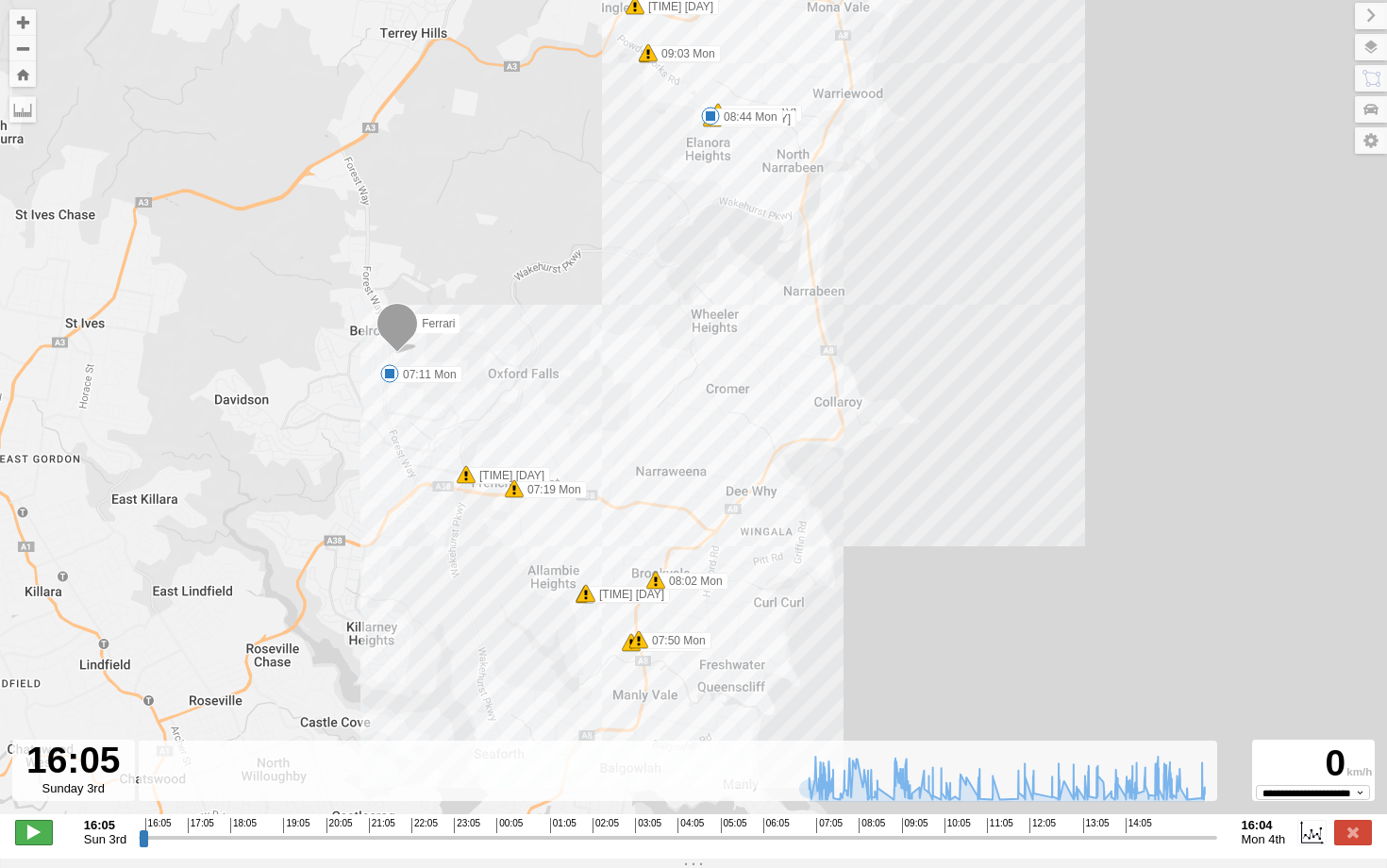 click at bounding box center (34, 832) 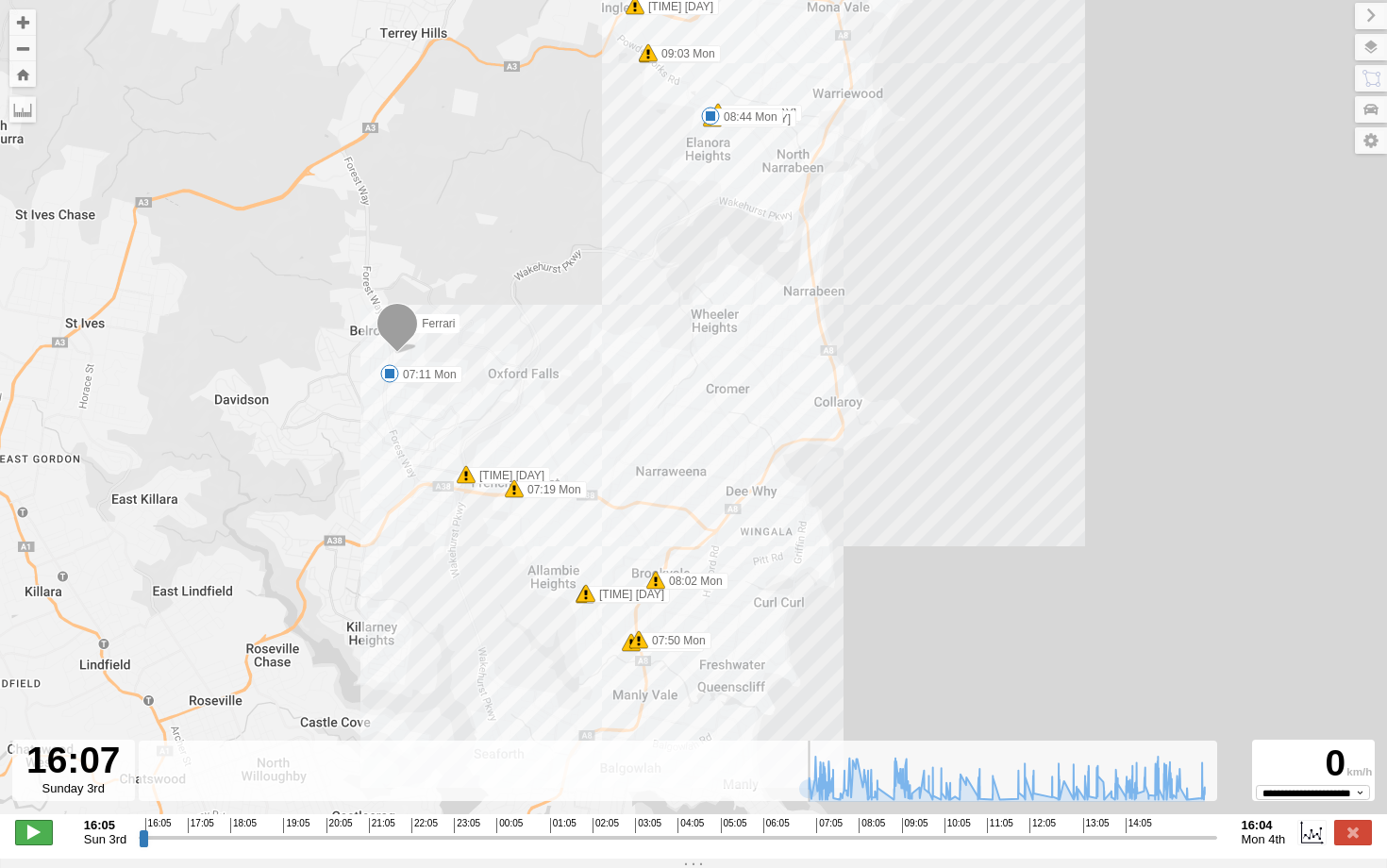 click at bounding box center [34, 832] 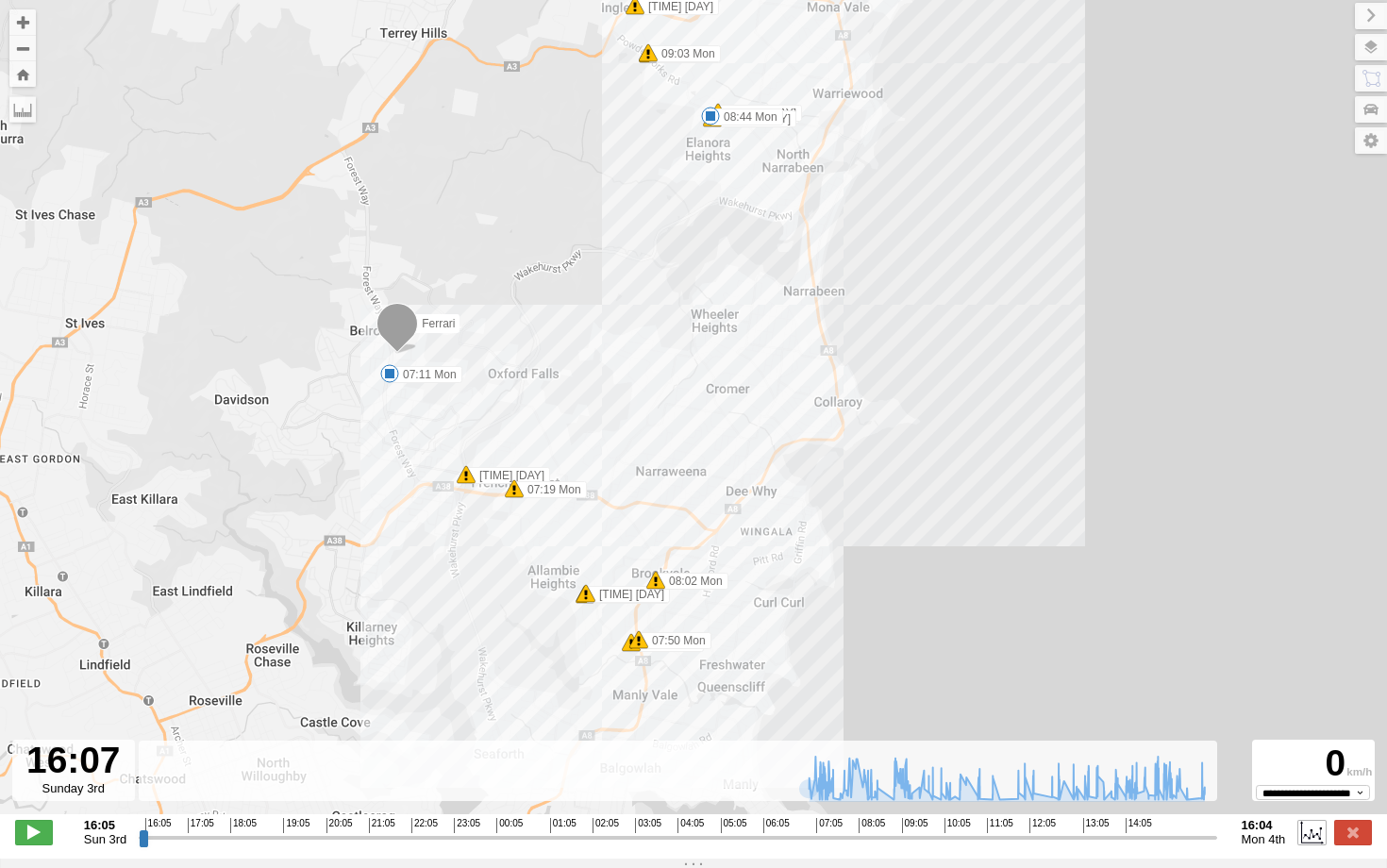 click at bounding box center [1312, 832] 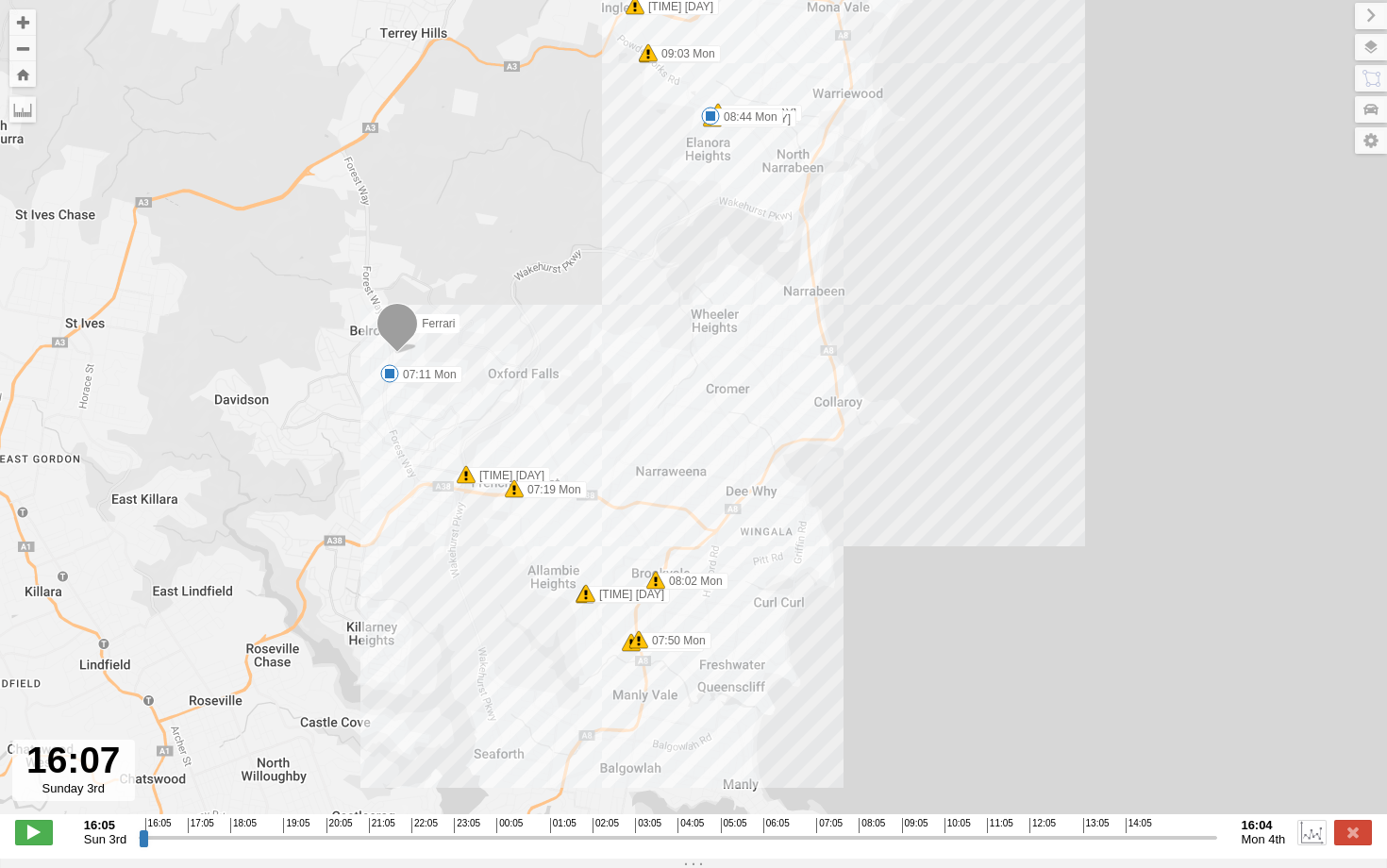 click at bounding box center [1312, 832] 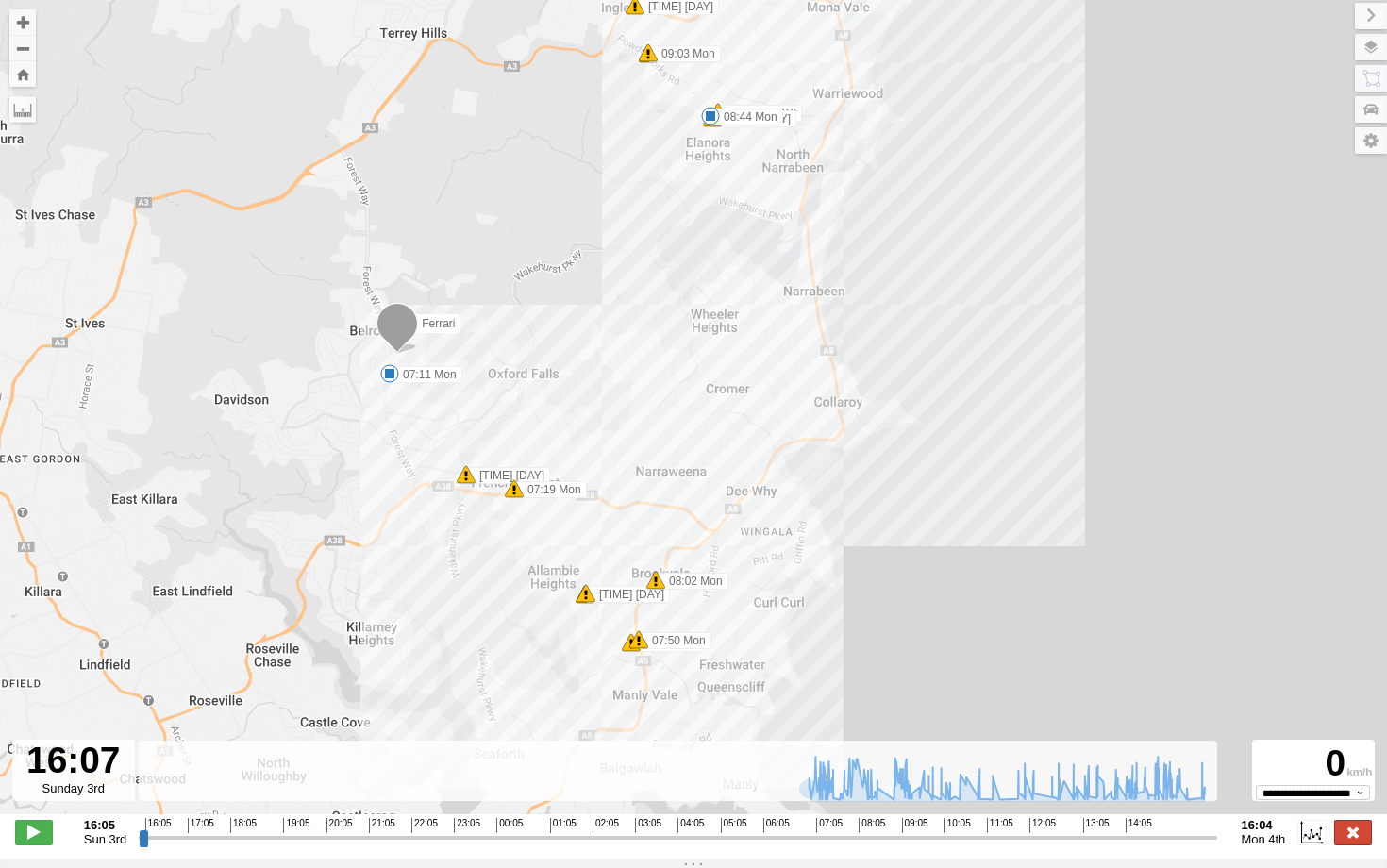 click at bounding box center (1353, 832) 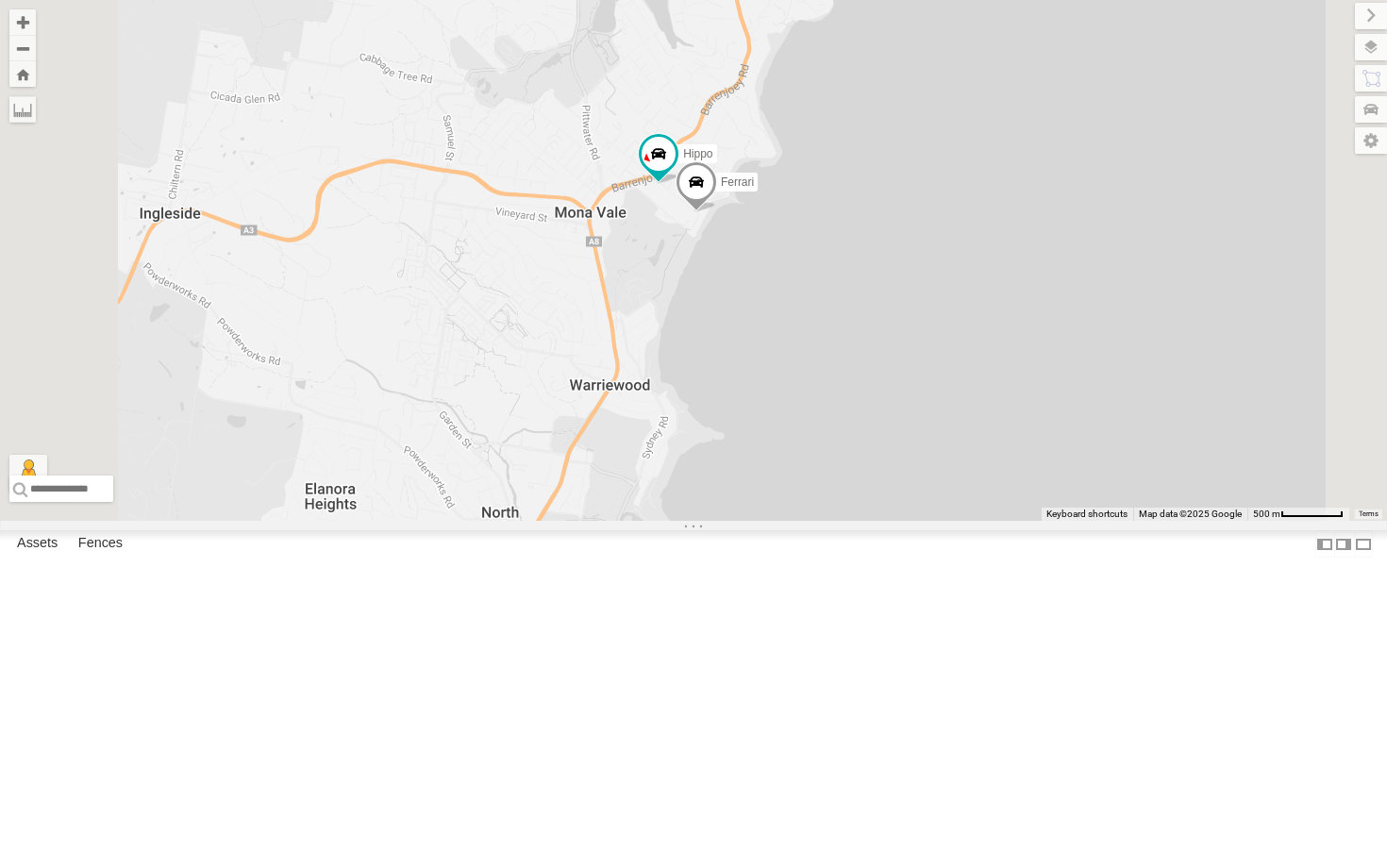 click on "Hippo Ferrari" at bounding box center (694, 260) 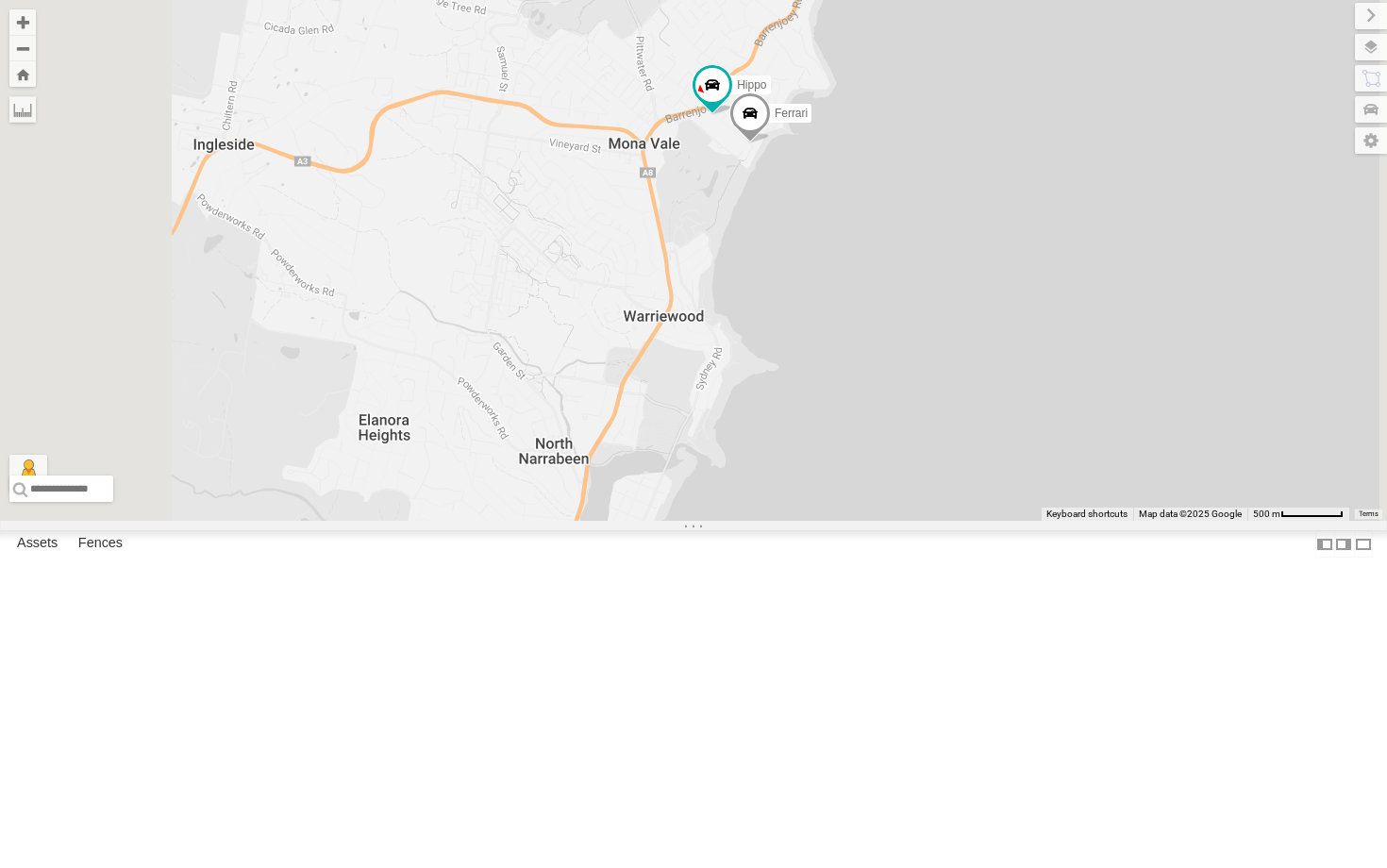 drag, startPoint x: 817, startPoint y: 568, endPoint x: 894, endPoint y: 467, distance: 127.00394 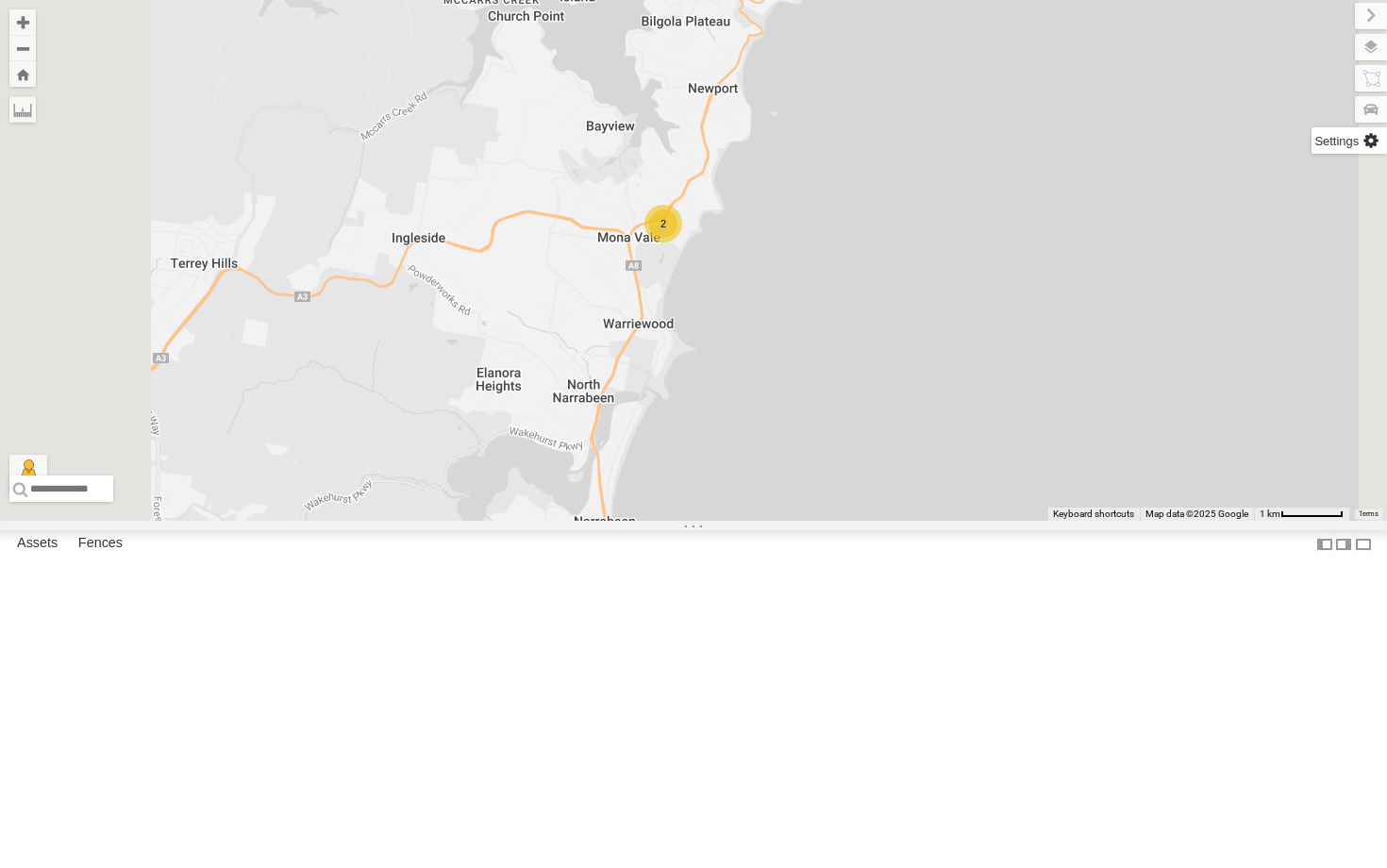 click at bounding box center [1349, 141] 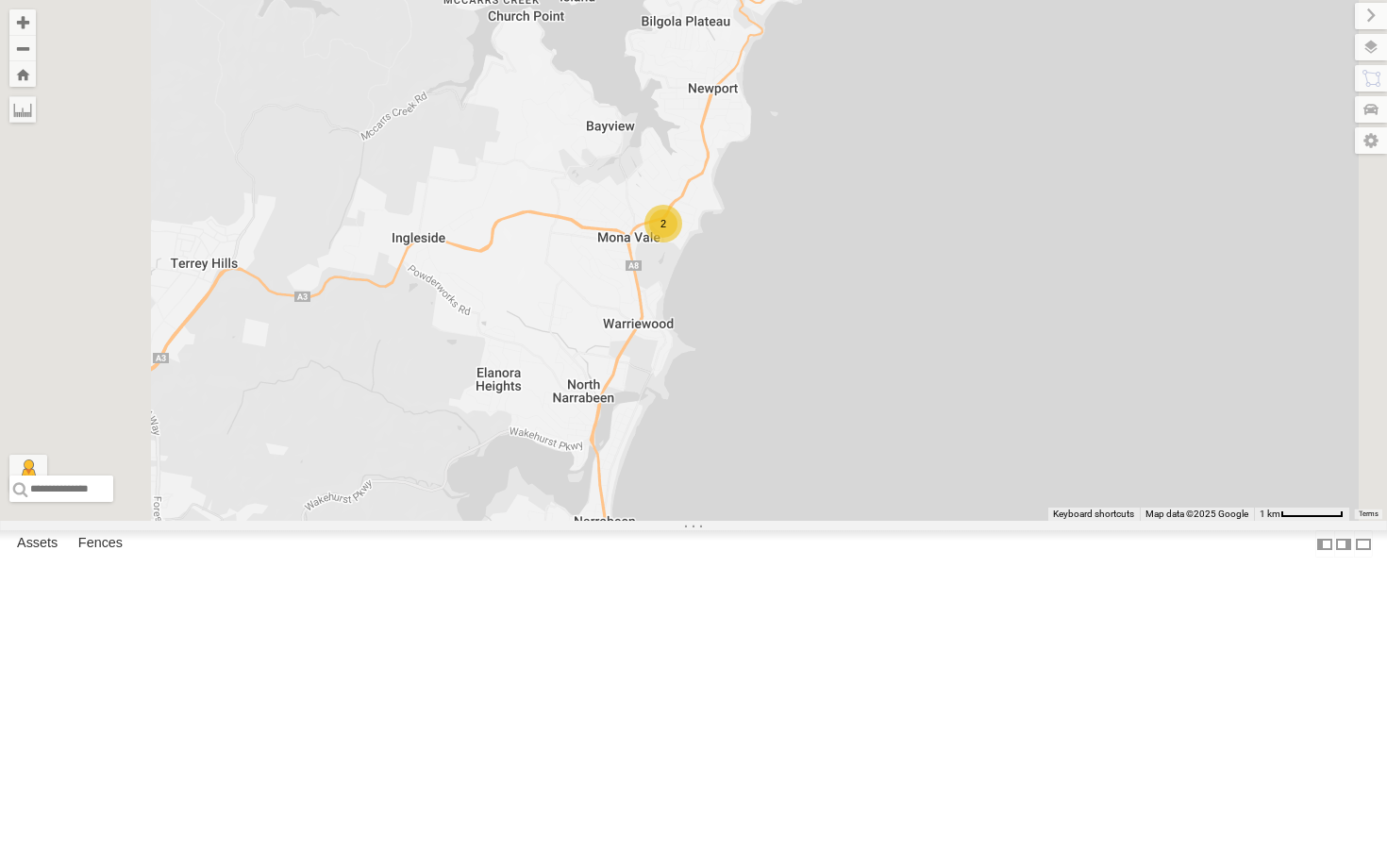 click on "2" at bounding box center (694, 260) 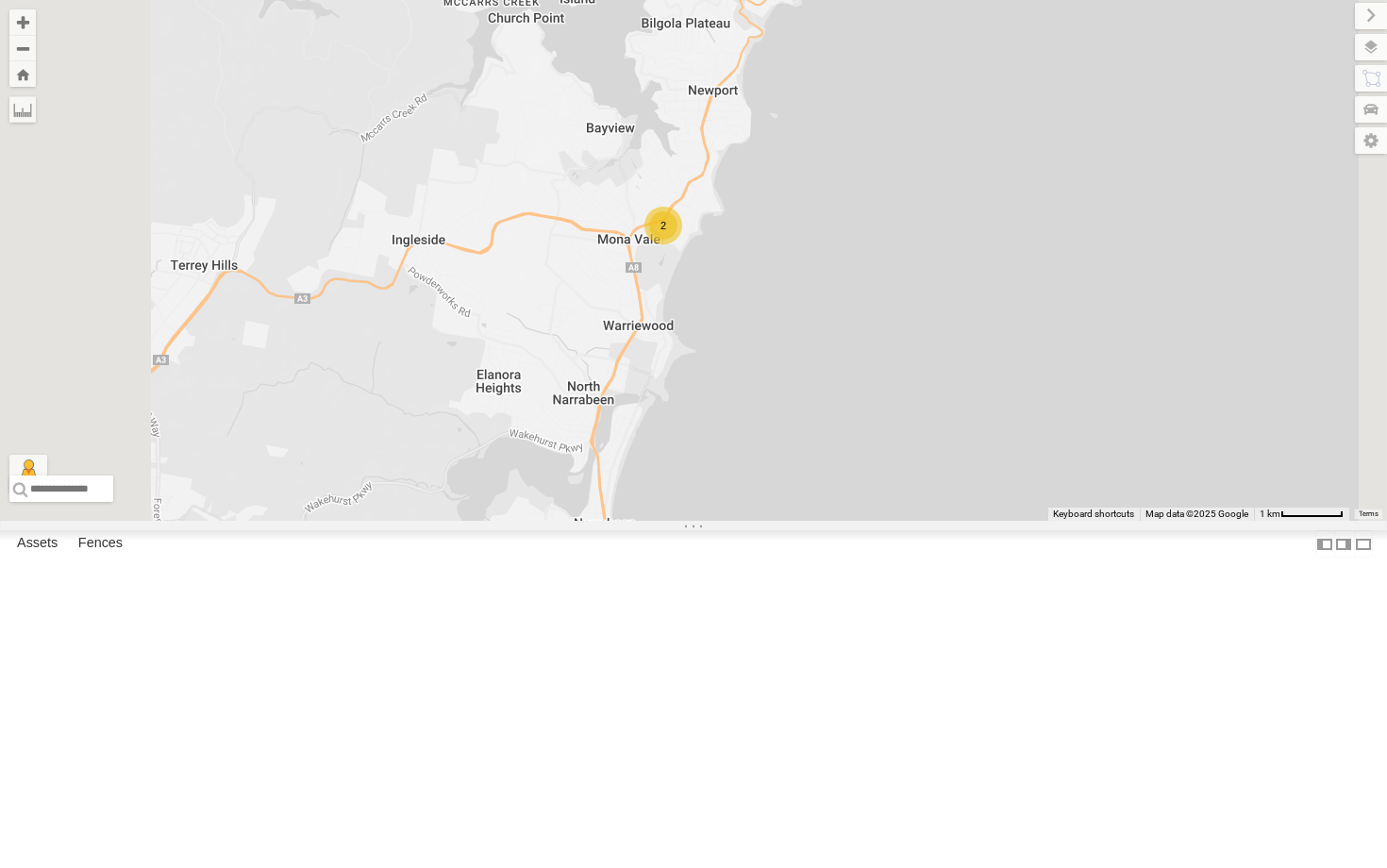 click on "Ferrari" at bounding box center [0, 0] 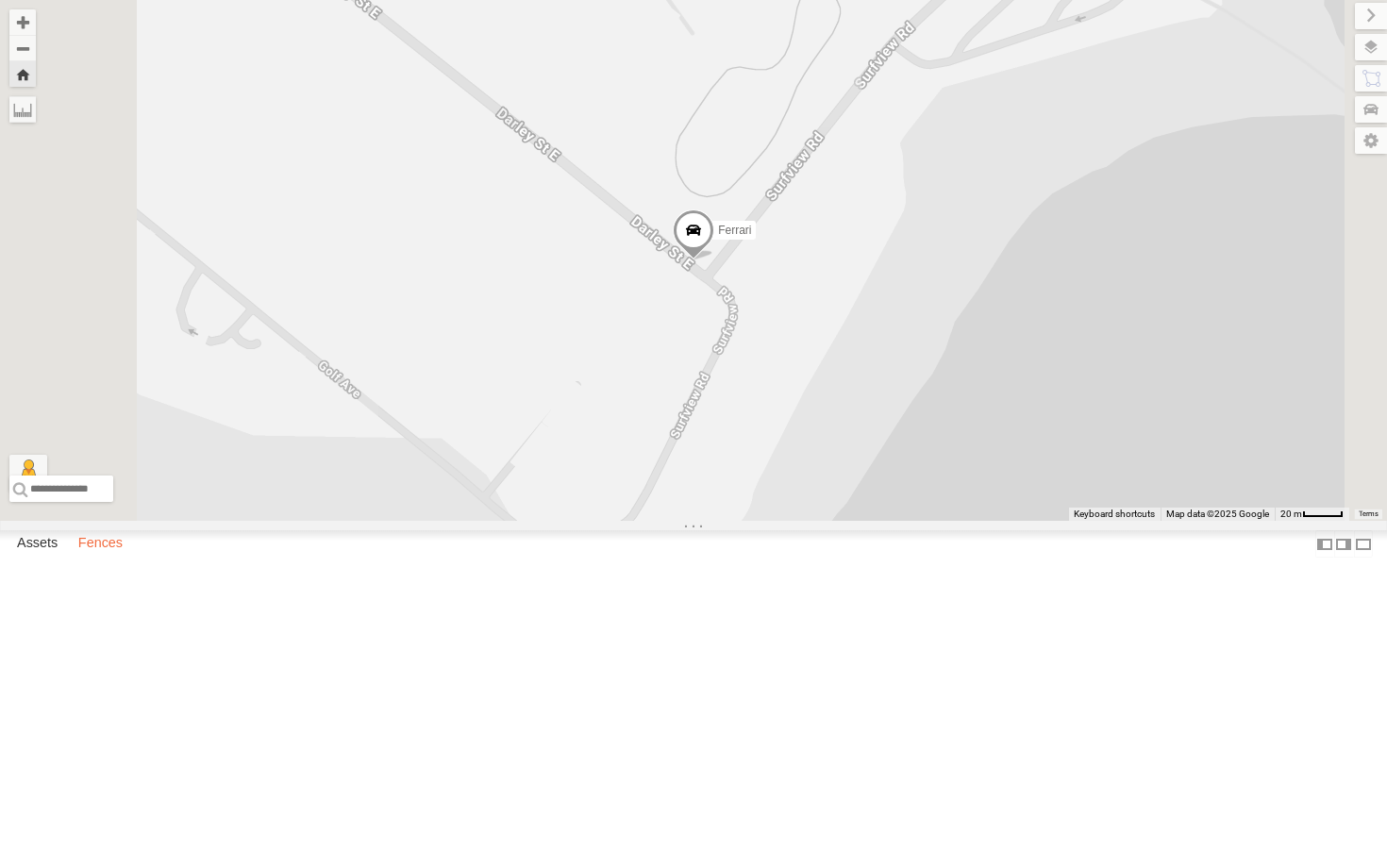 click on "Fences" at bounding box center [100, 544] 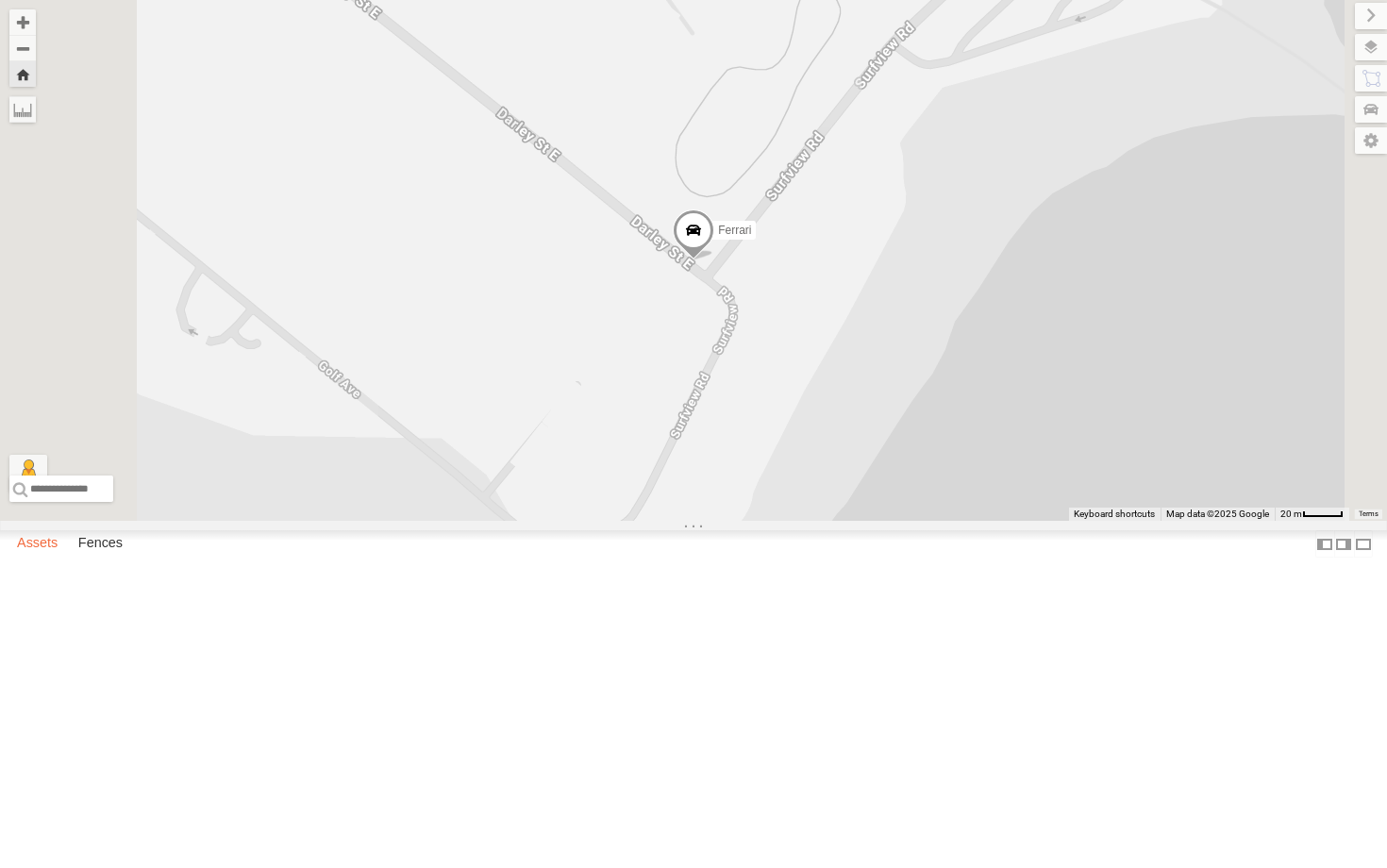 click on "Assets" at bounding box center [37, 544] 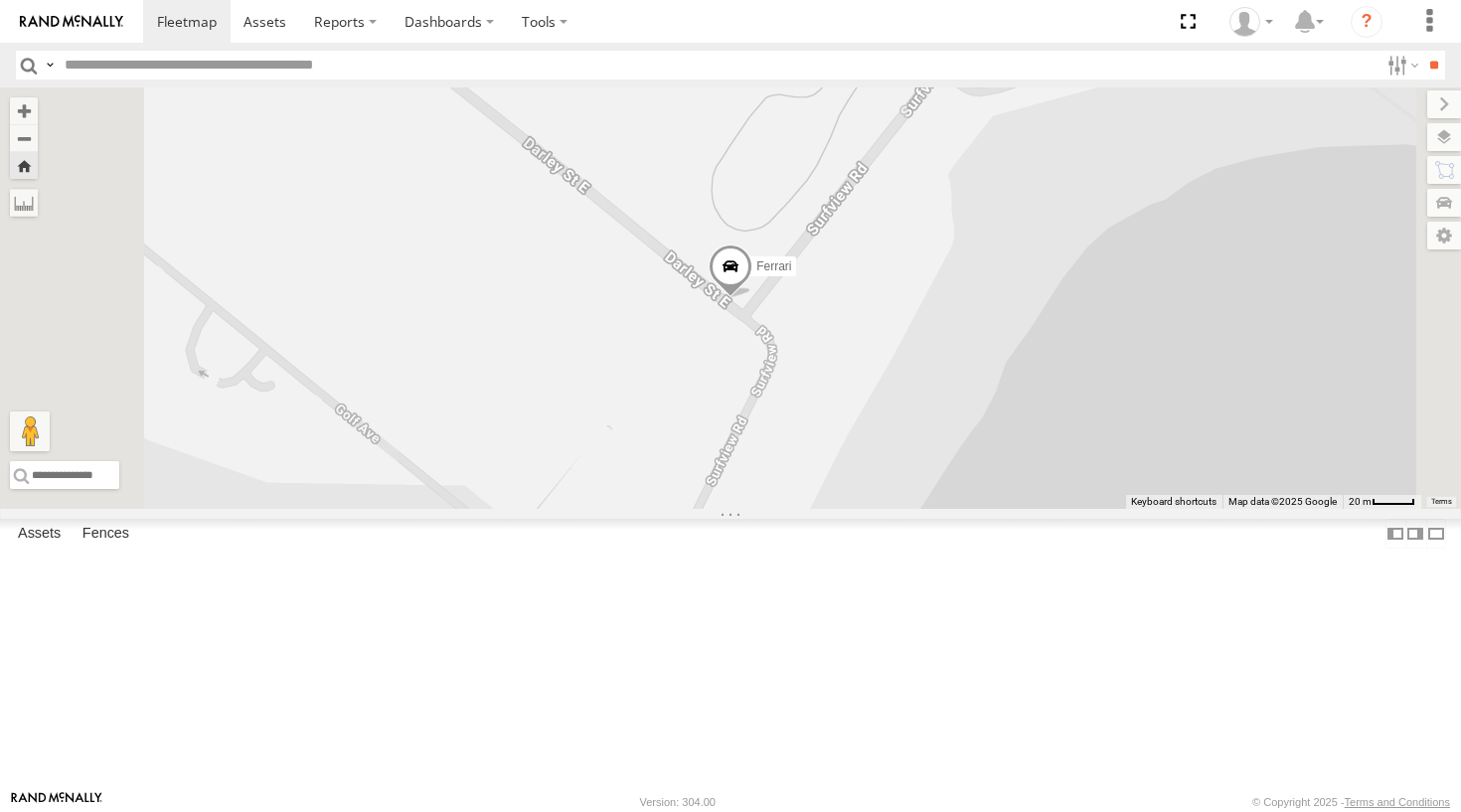 click on "Ferrari" at bounding box center [0, 0] 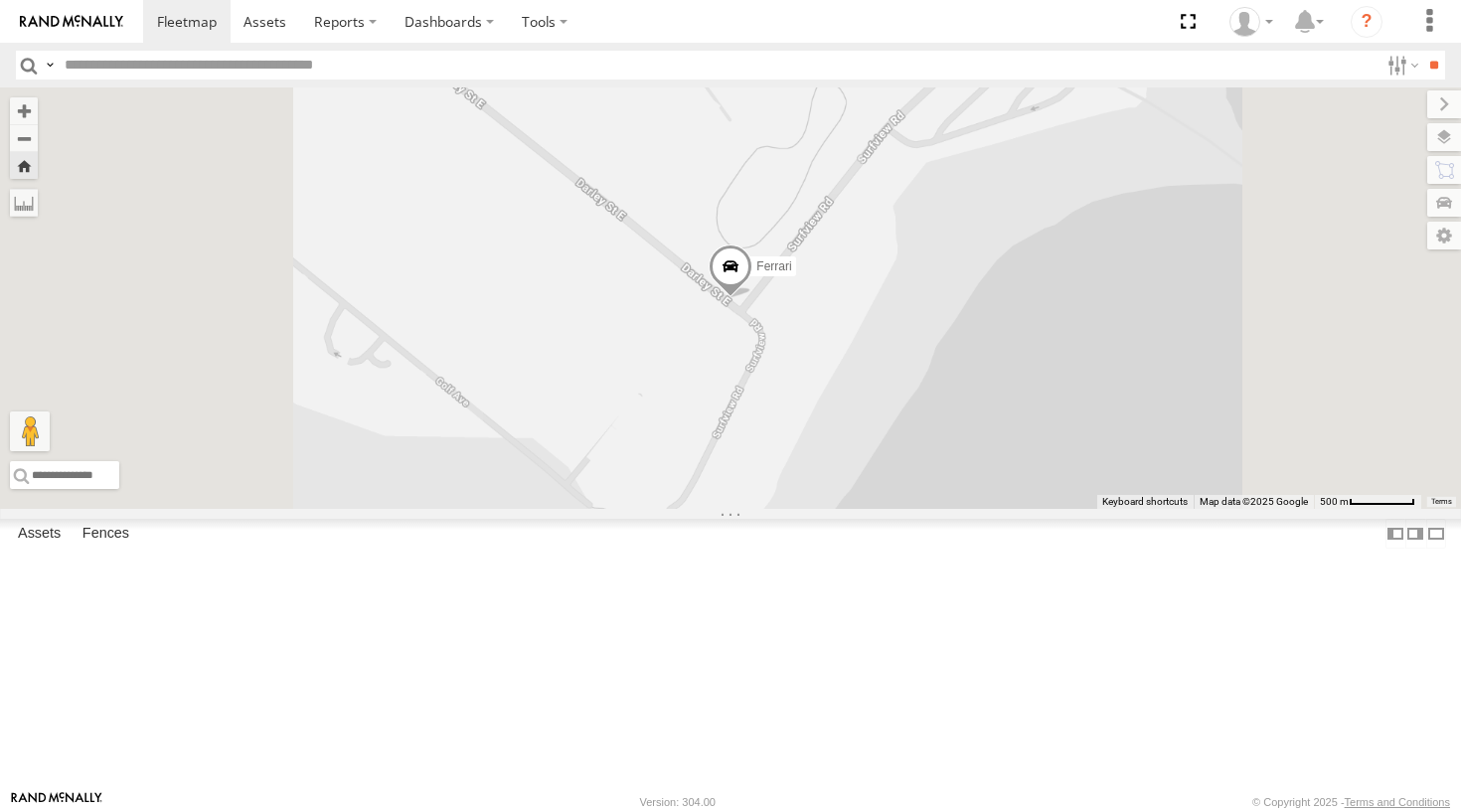 click on "Ferrari" at bounding box center [0, 0] 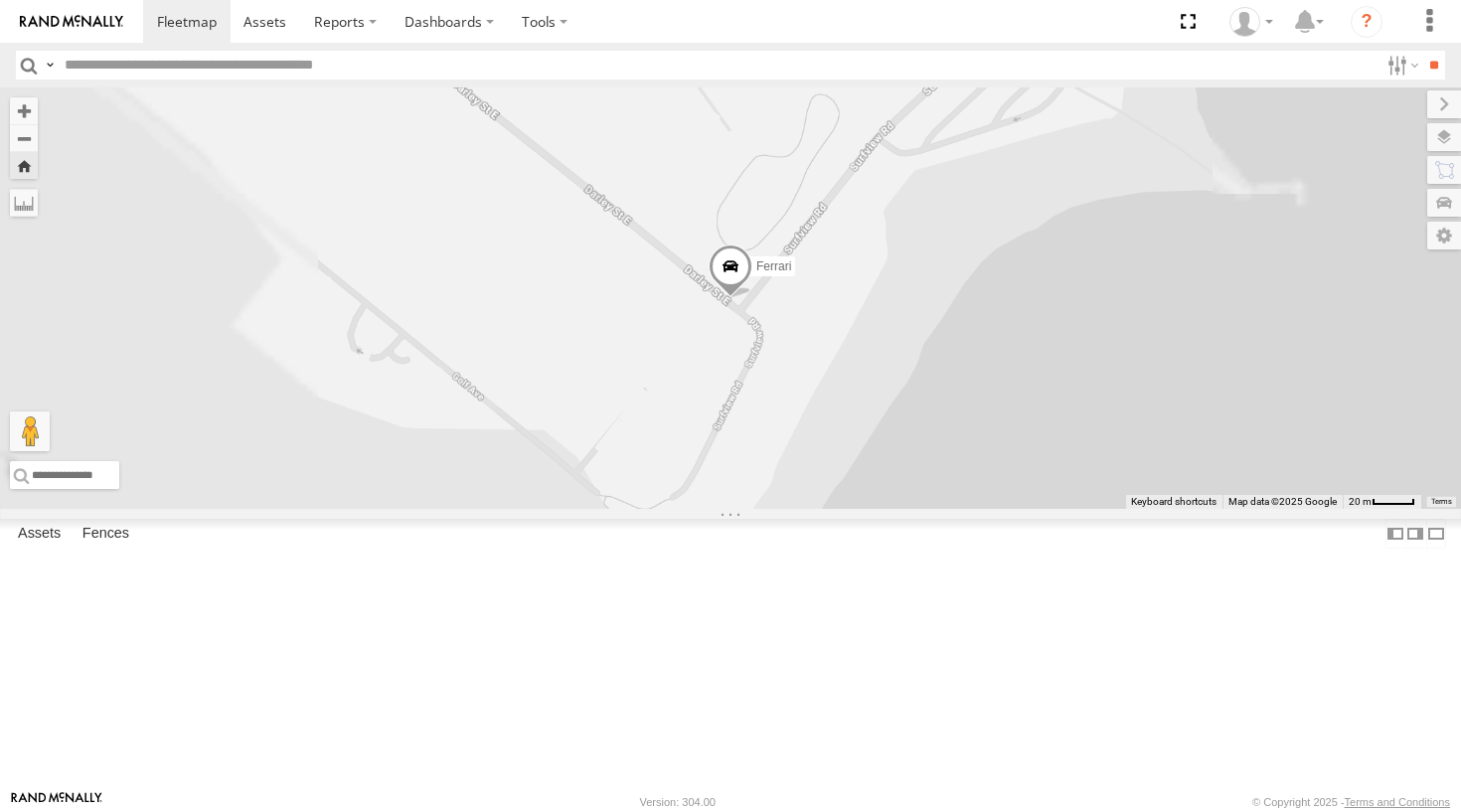 click on "Ferrari" at bounding box center [0, 0] 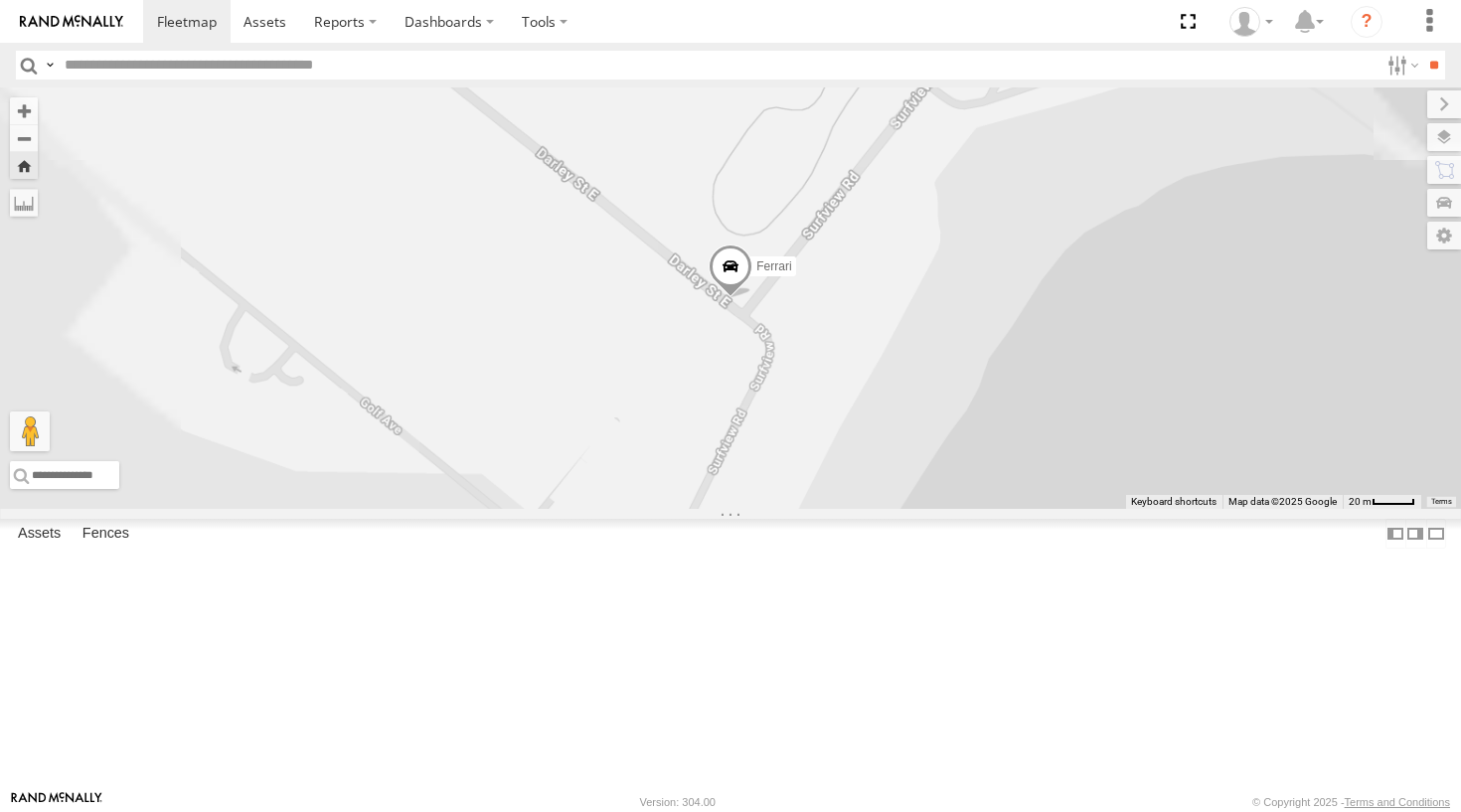 click at bounding box center [0, 0] 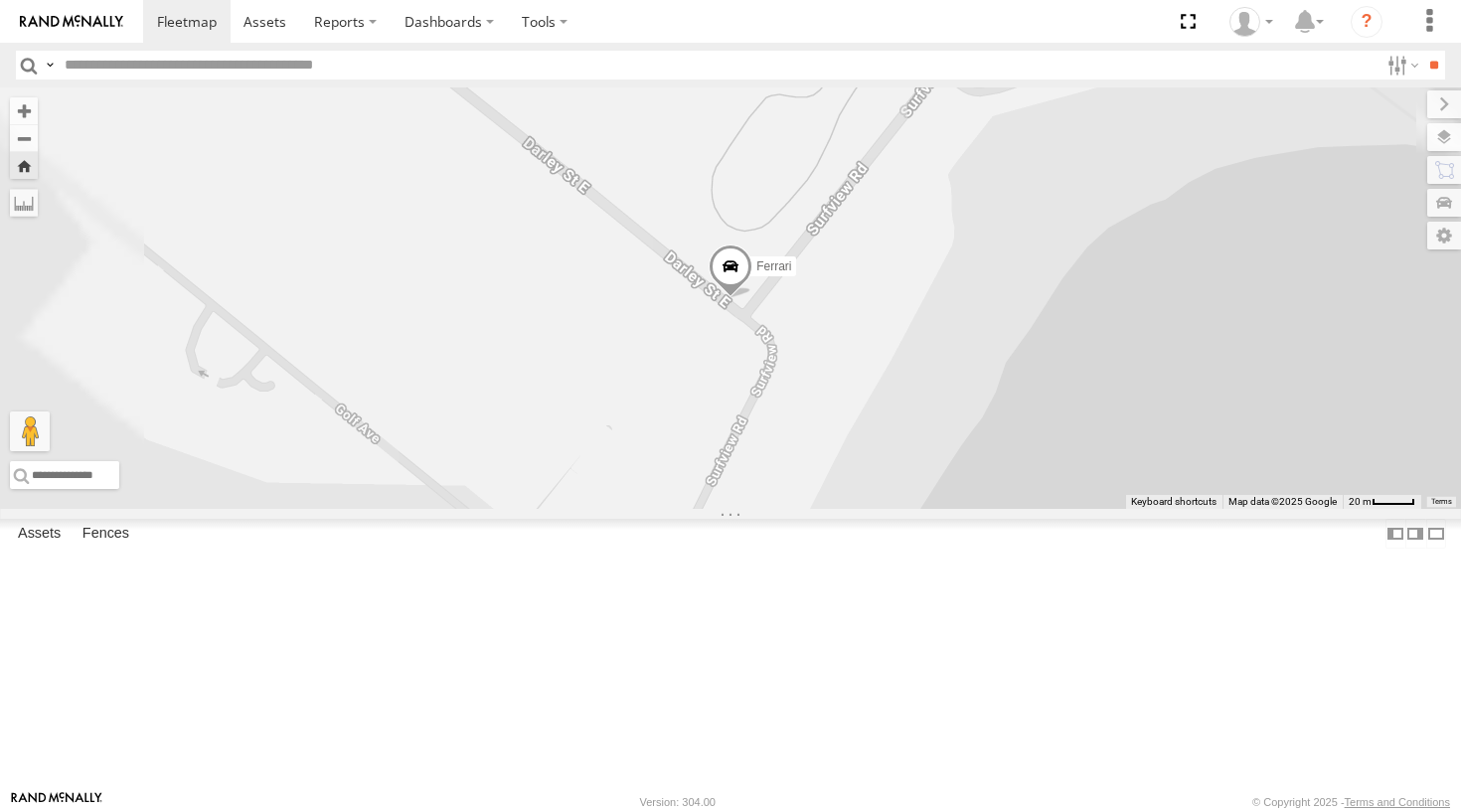 click on "Ferrari" at bounding box center [0, 0] 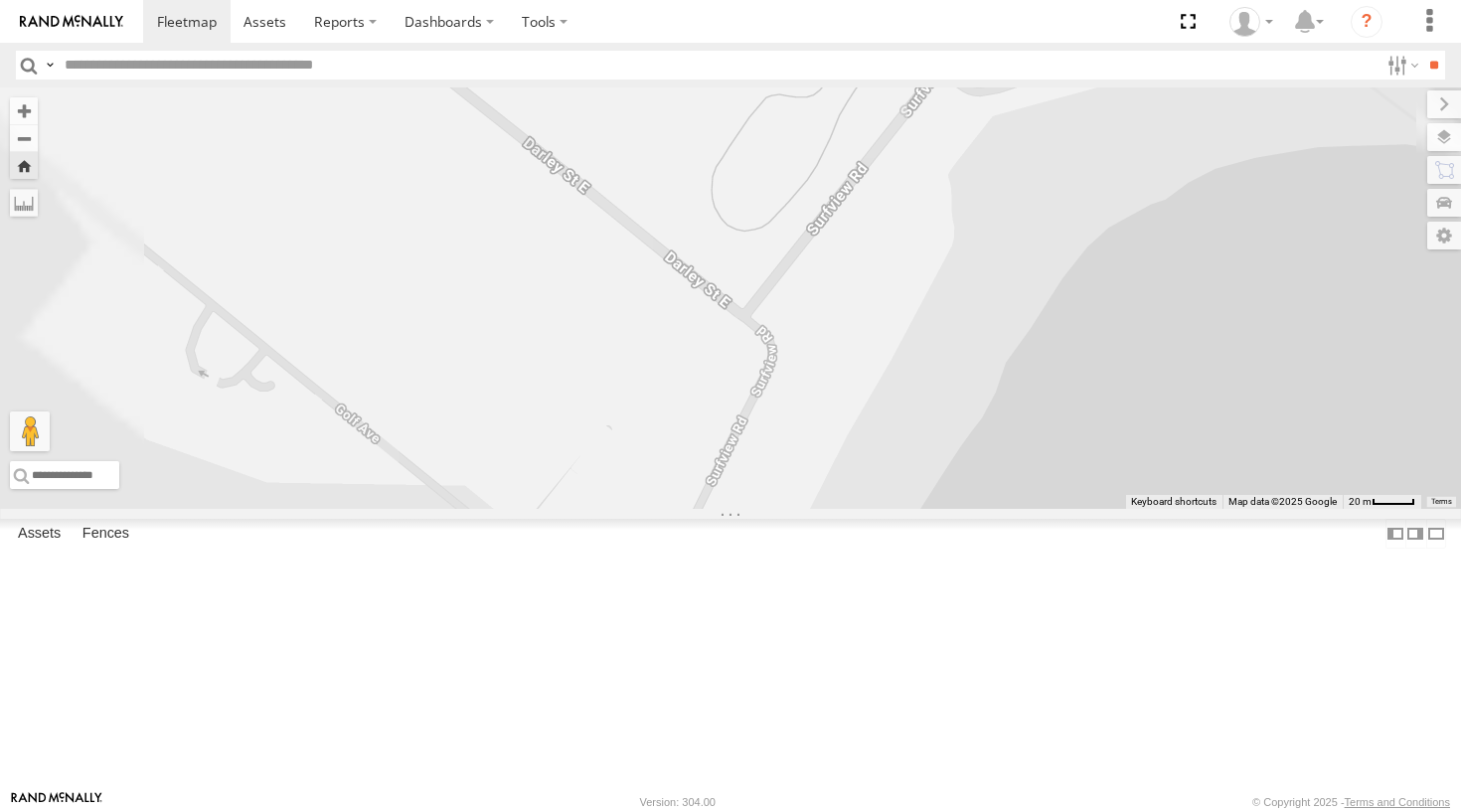 click on "Ferrari" at bounding box center (0, 0) 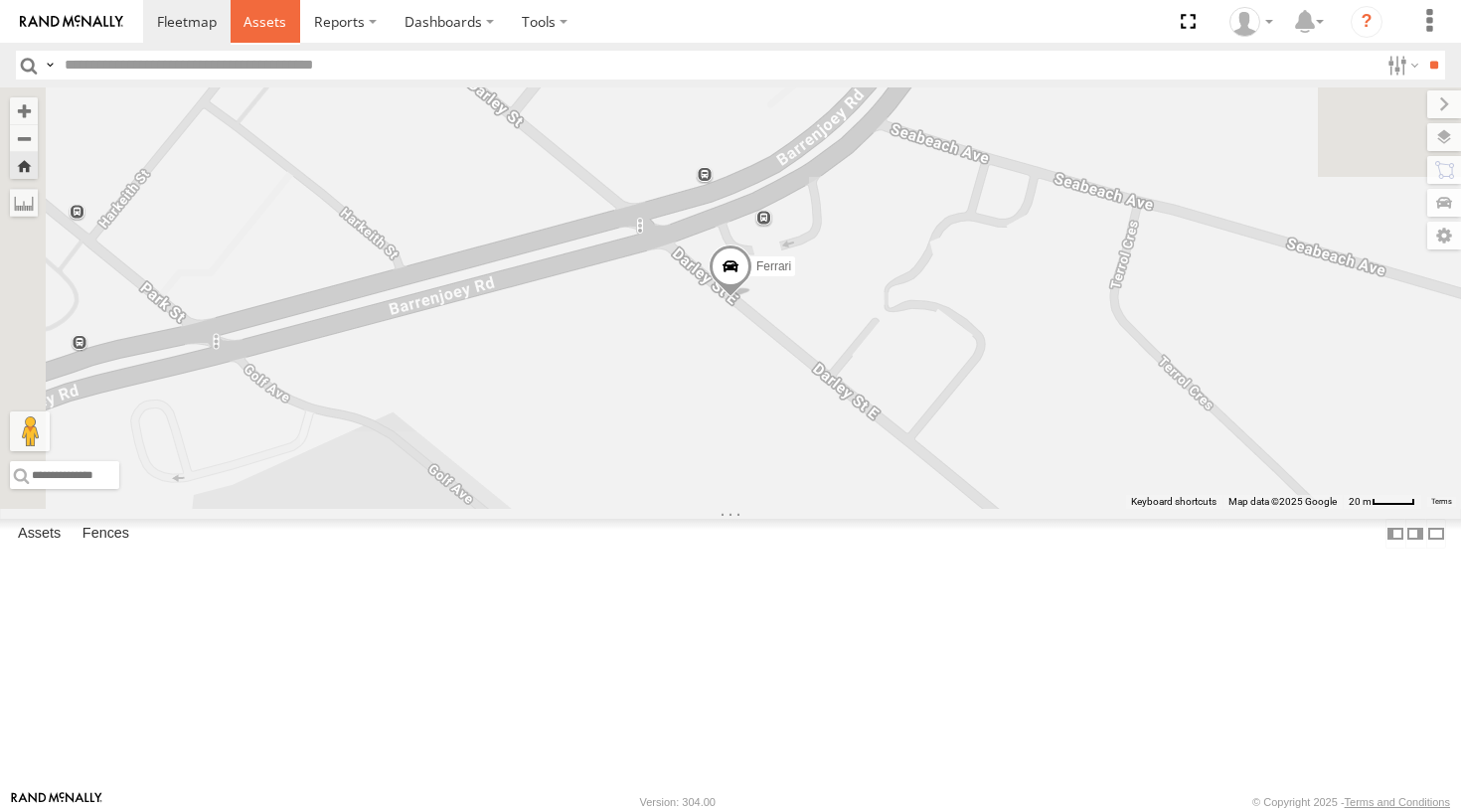 click at bounding box center (265, 21) 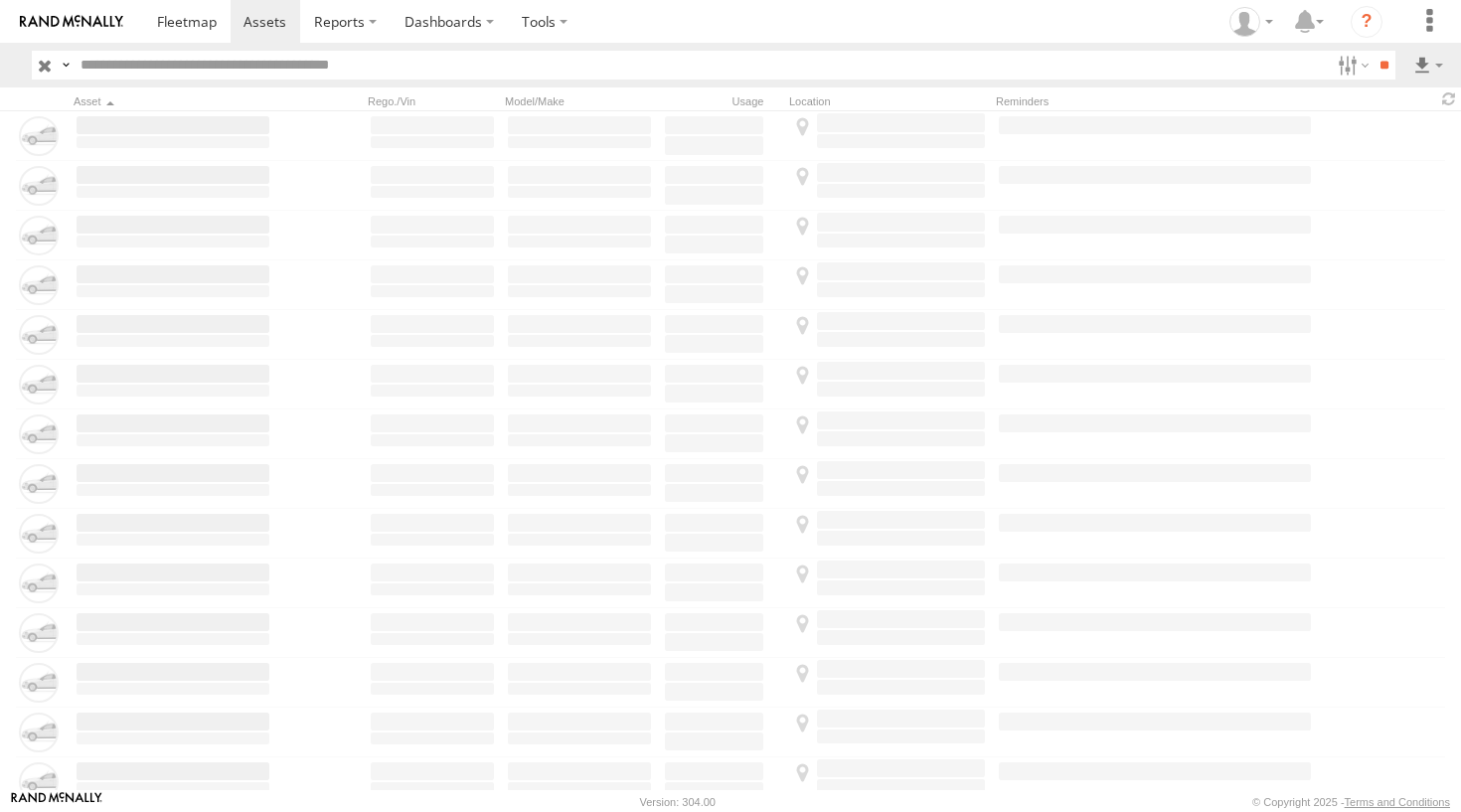 scroll, scrollTop: 0, scrollLeft: 0, axis: both 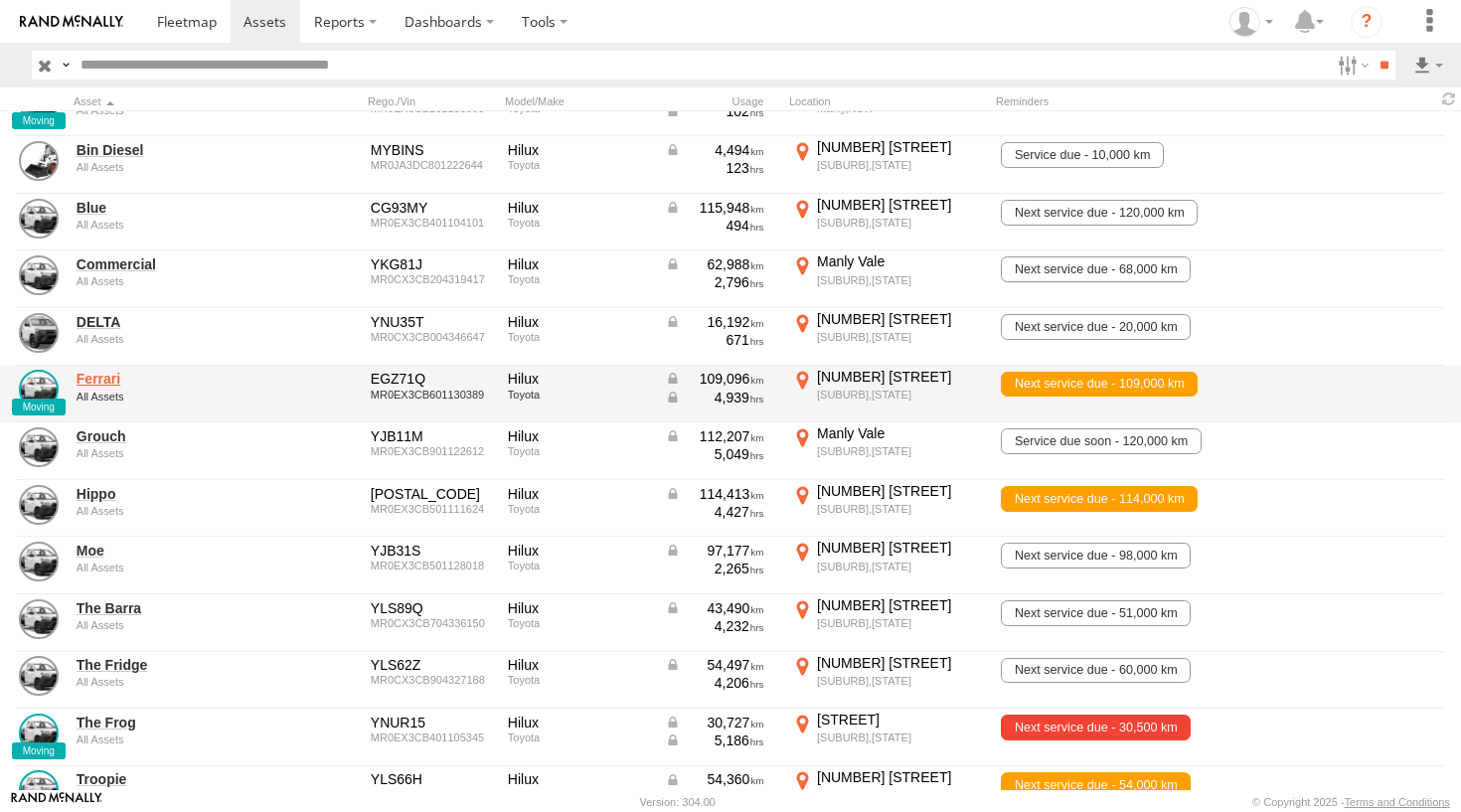 click on "Ferrari" at bounding box center [173, 379] 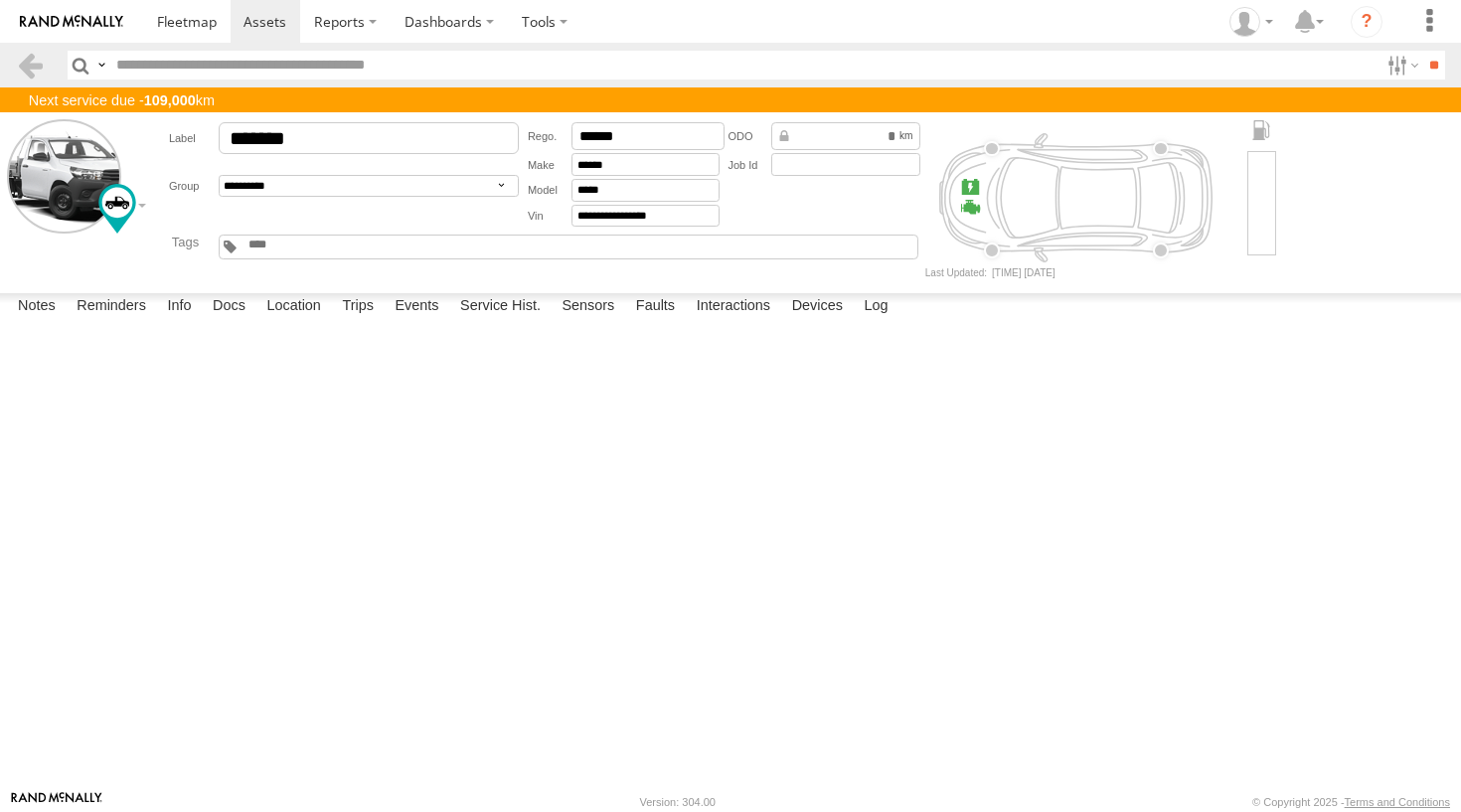 scroll, scrollTop: 0, scrollLeft: 0, axis: both 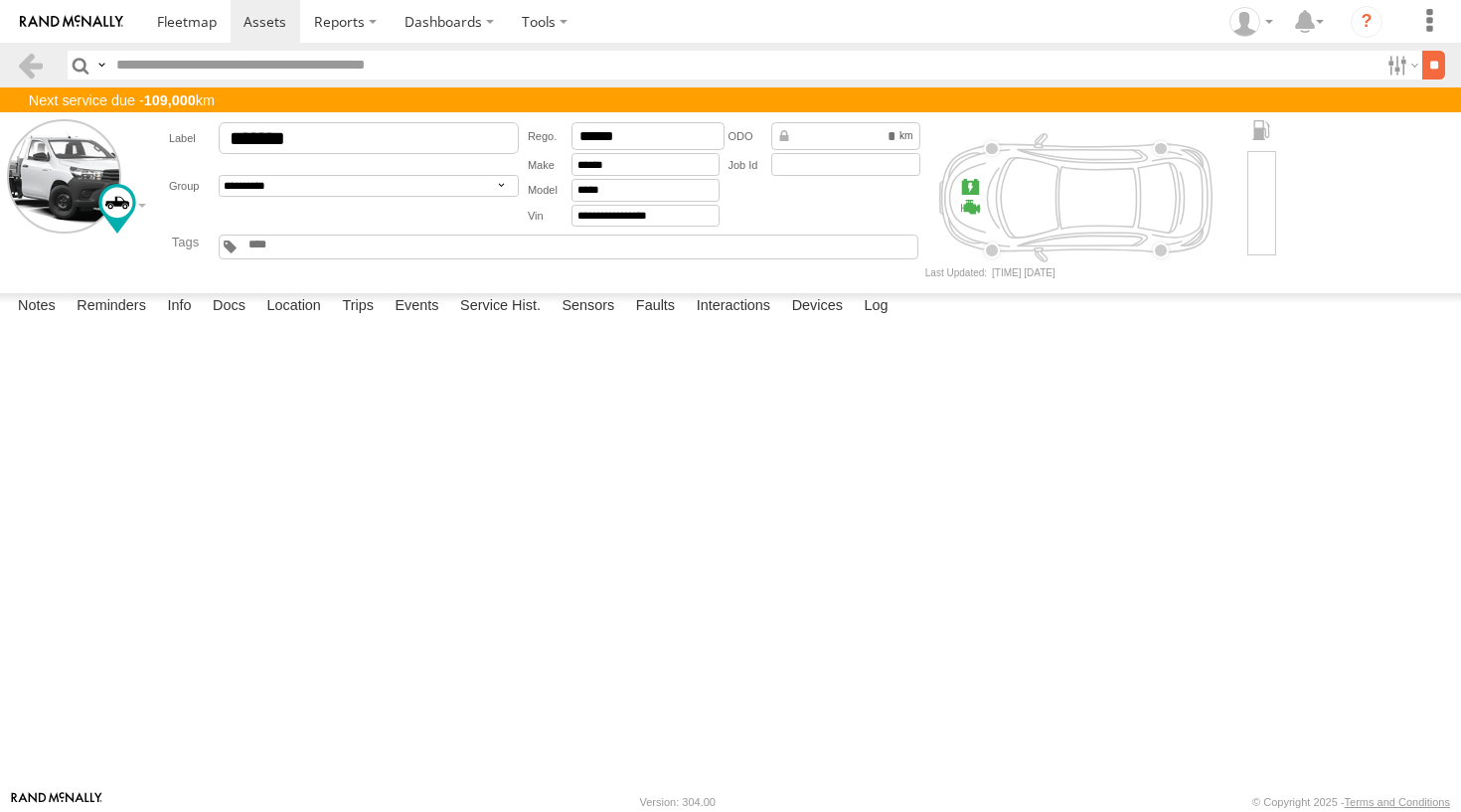 click on "**" at bounding box center (1433, 65) 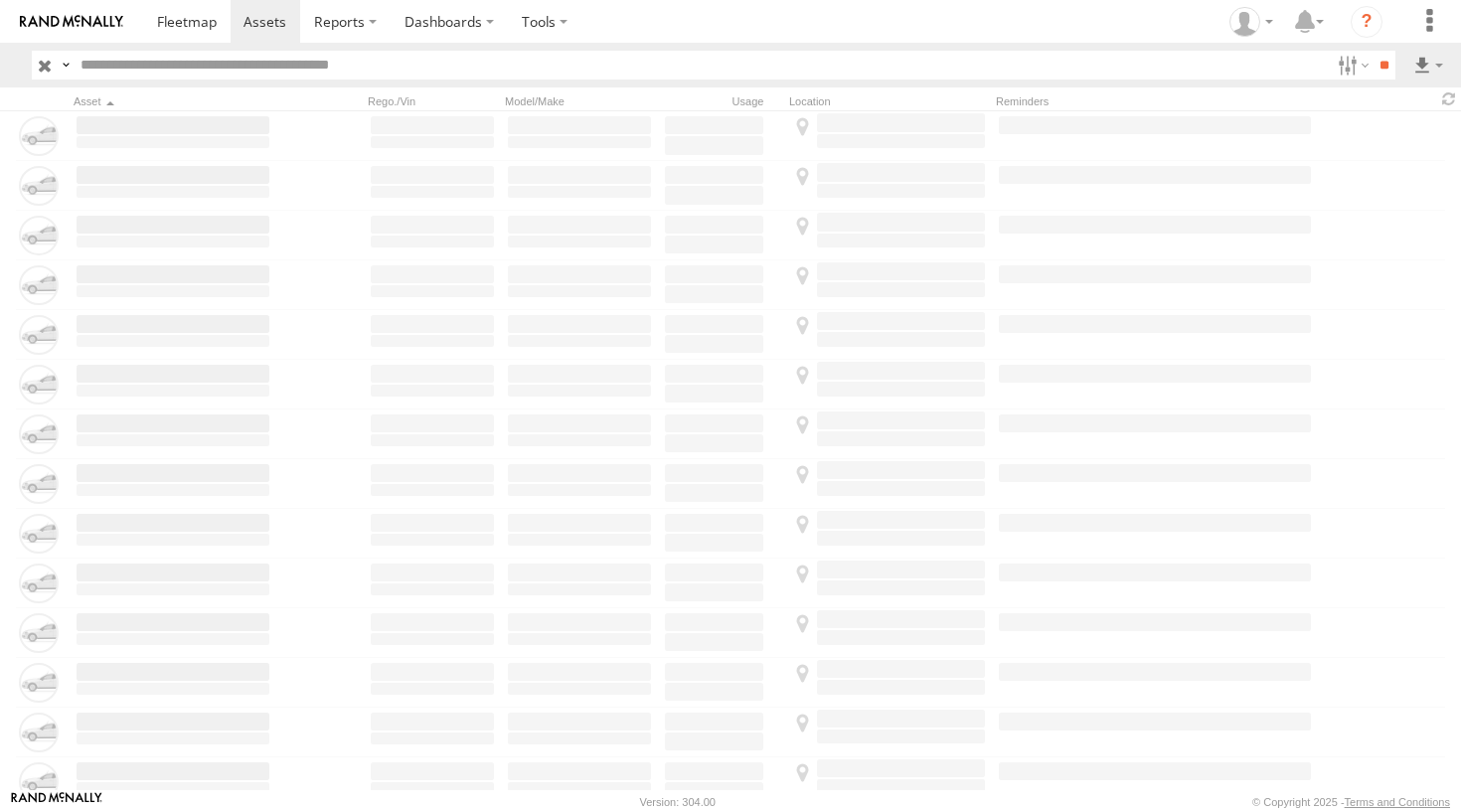 scroll, scrollTop: 0, scrollLeft: 0, axis: both 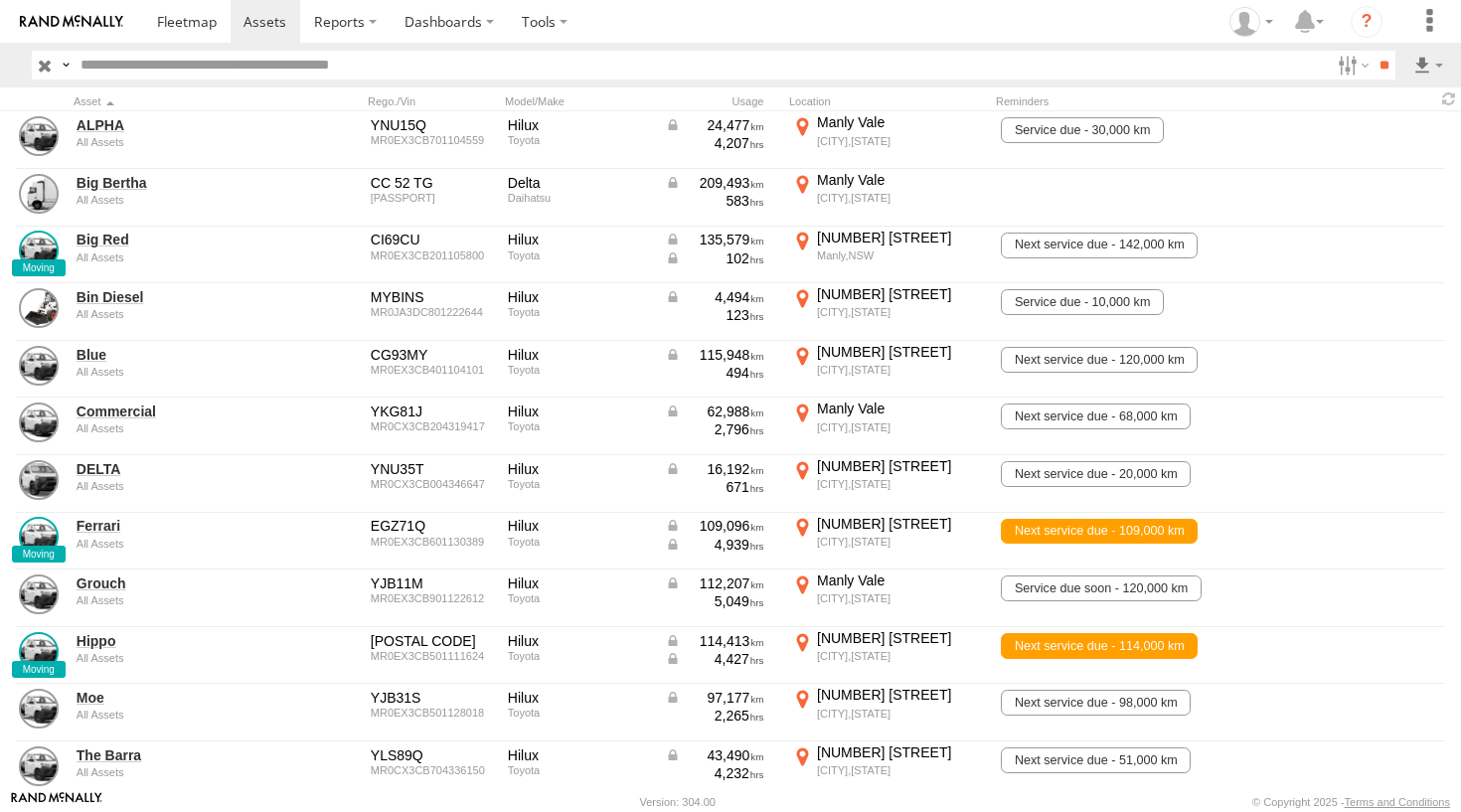 click at bounding box center [1428, 65] 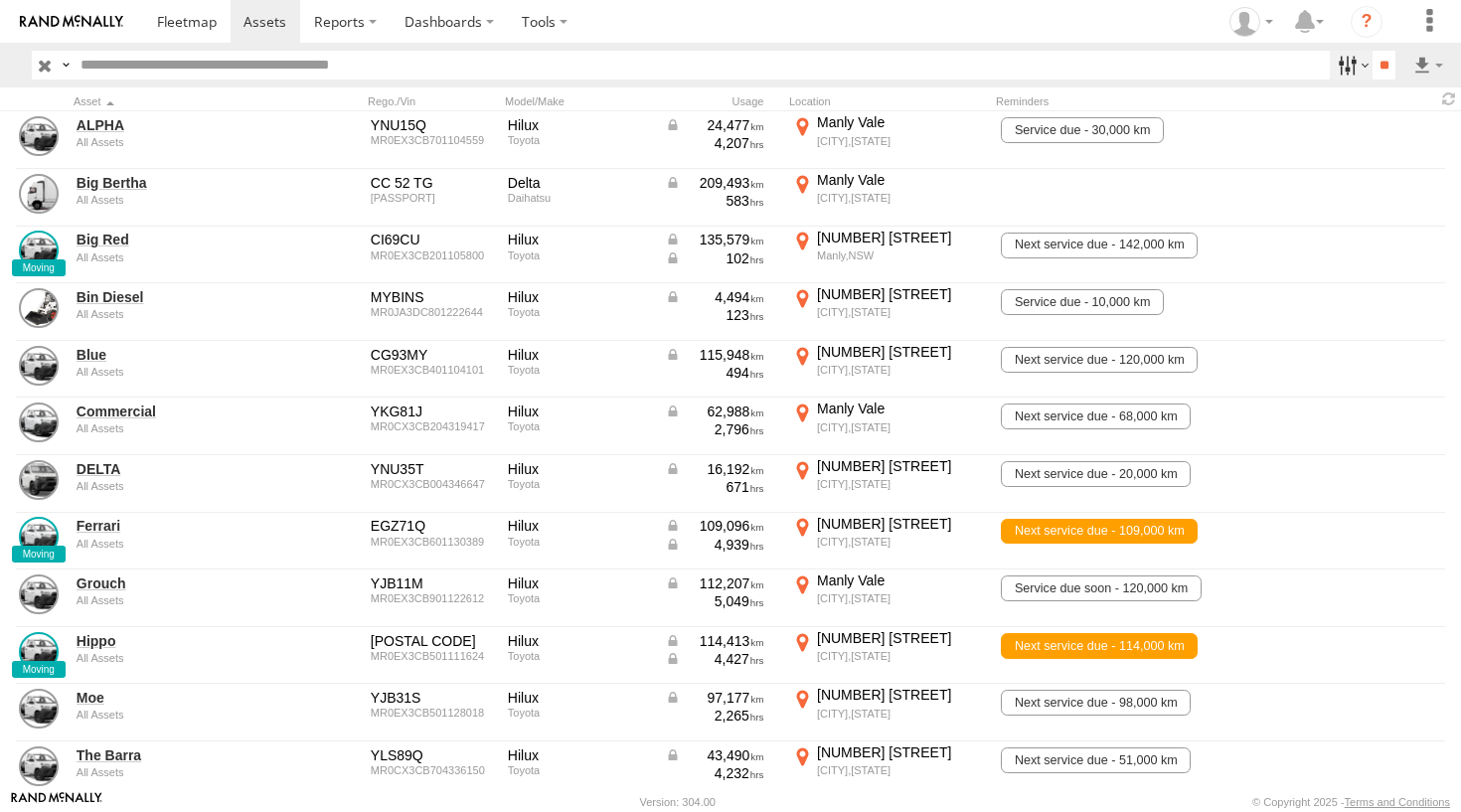 click at bounding box center (1351, 65) 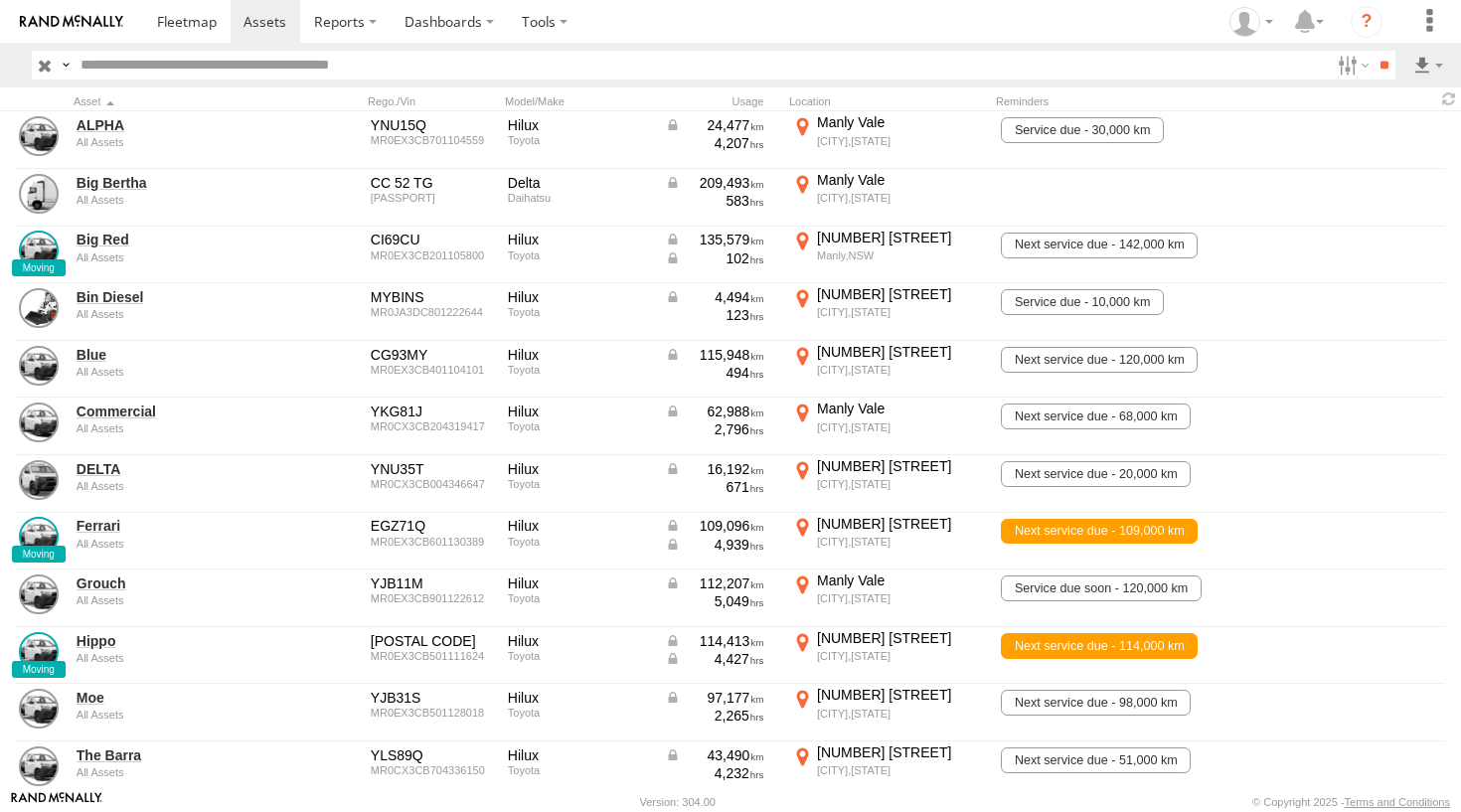 click at bounding box center (45, 65) 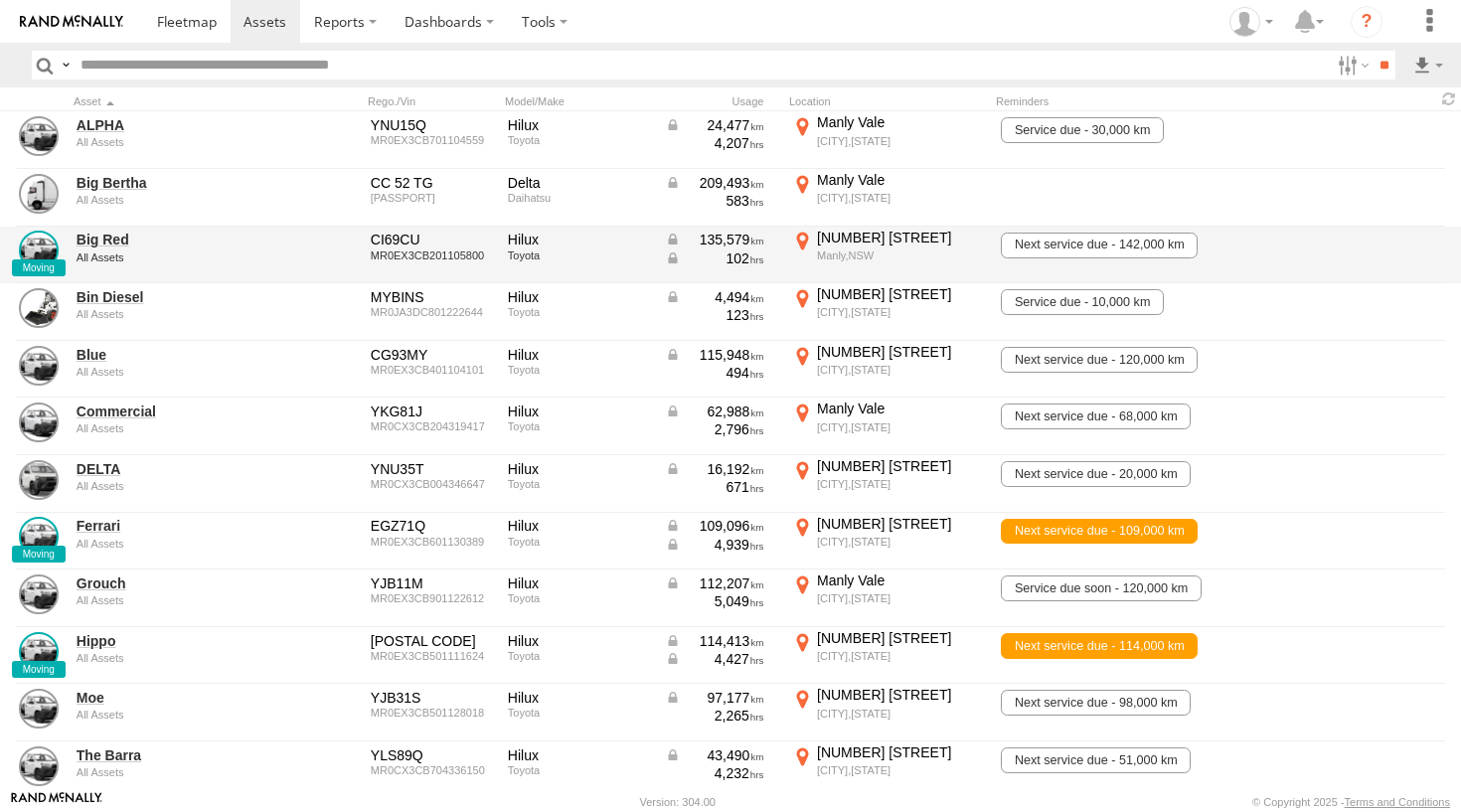 click on "2 Osborne Rd" at bounding box center (900, 238) 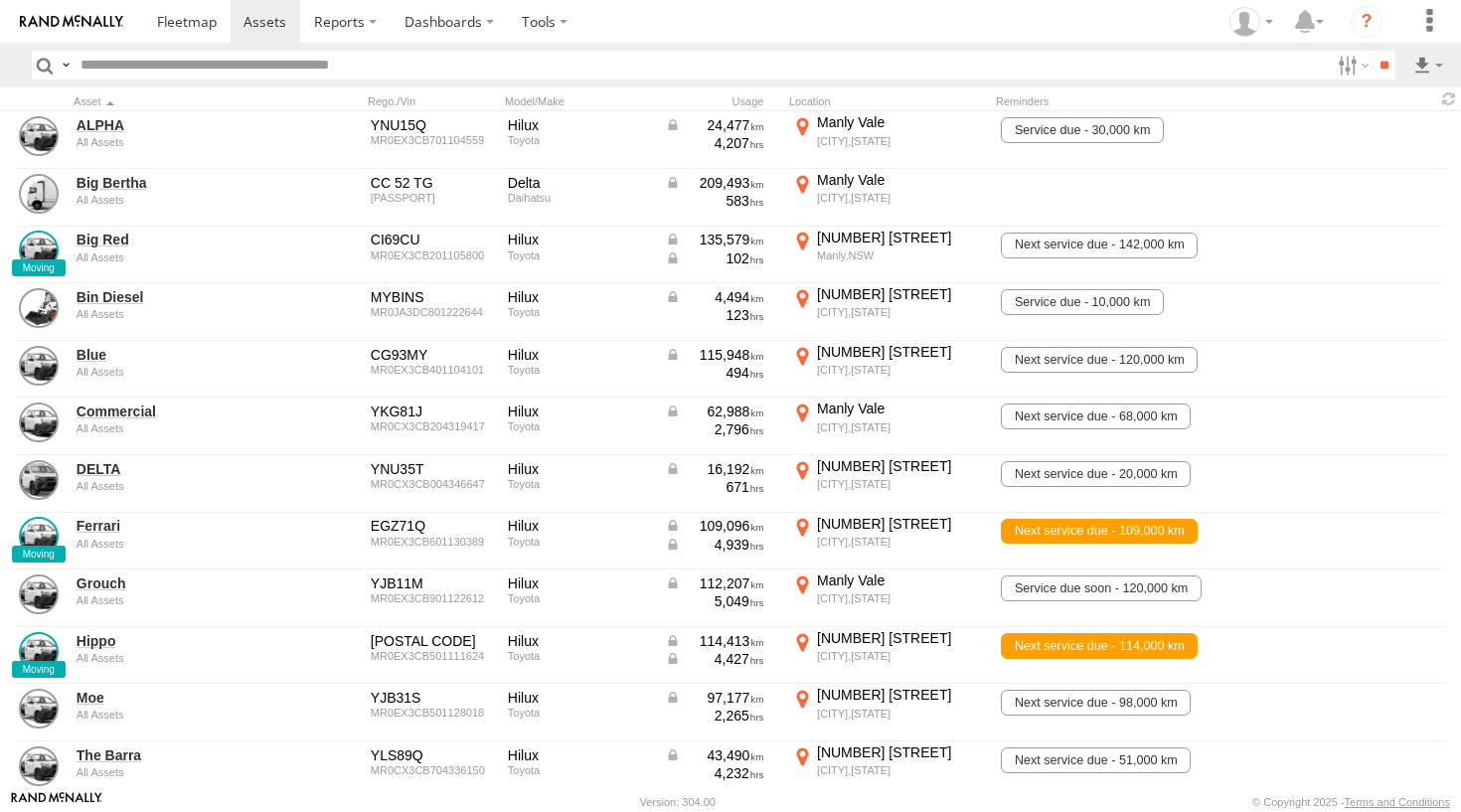 click on "Location Details
×" at bounding box center (0, 0) 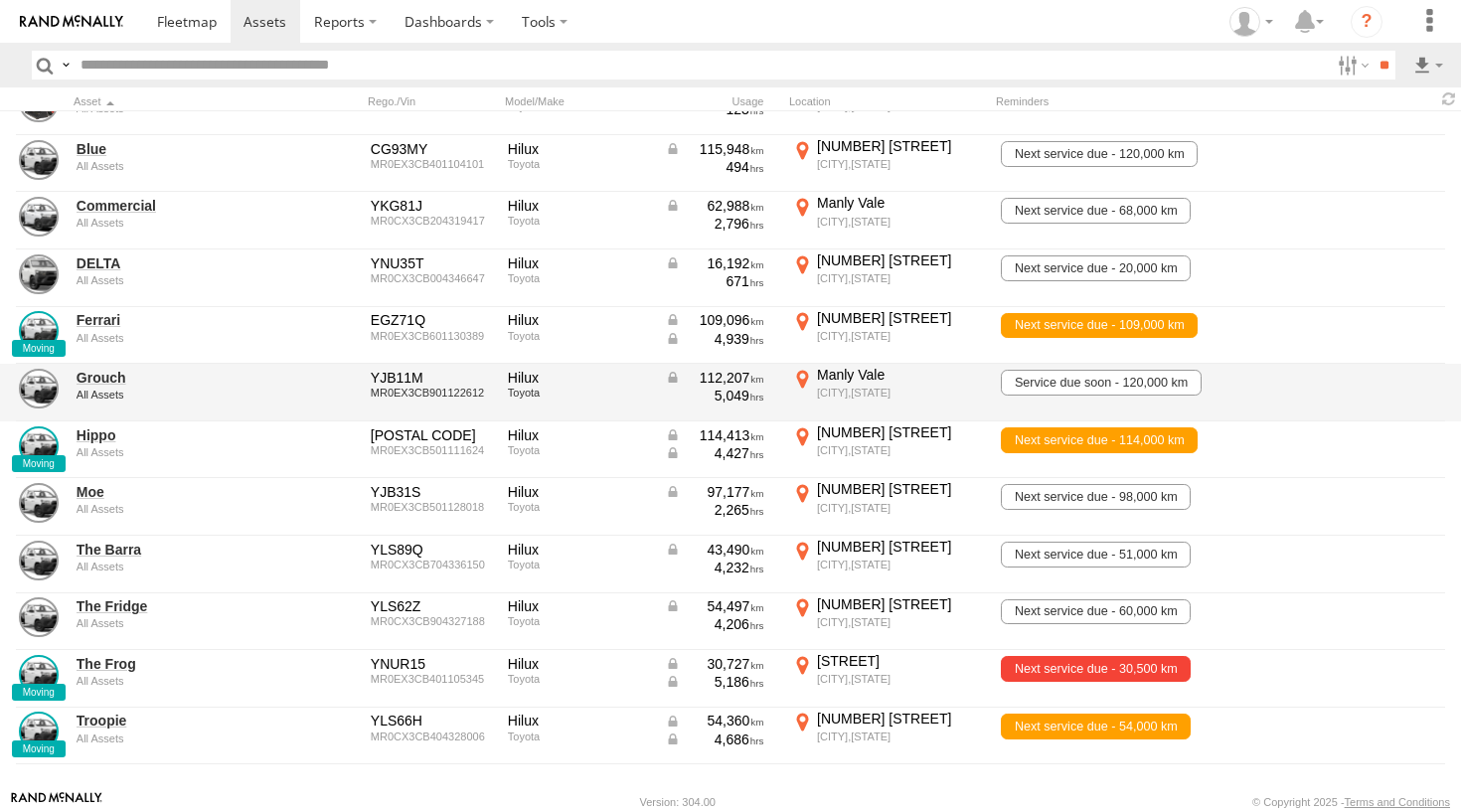scroll, scrollTop: 201, scrollLeft: 0, axis: vertical 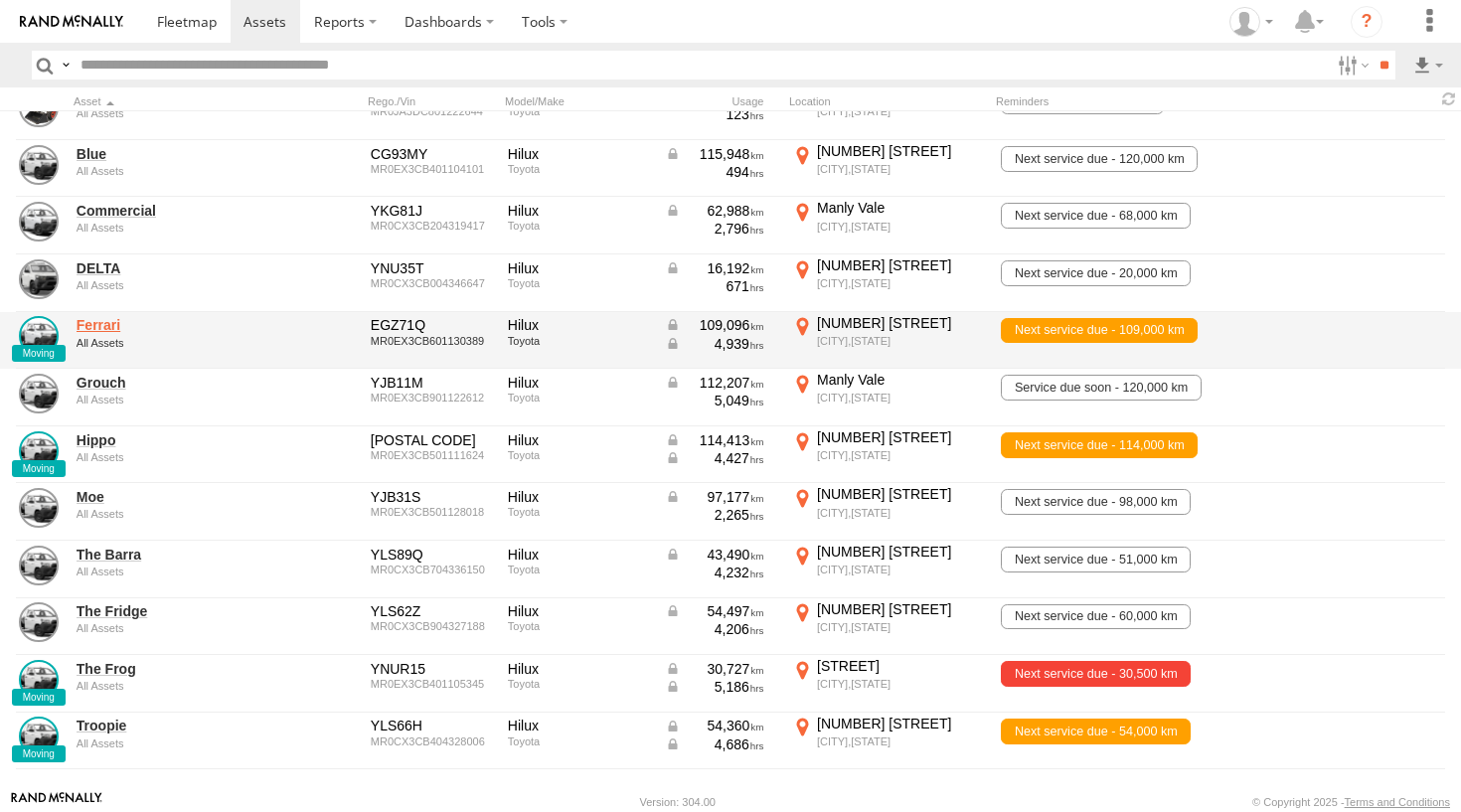 click on "Ferrari" at bounding box center [173, 325] 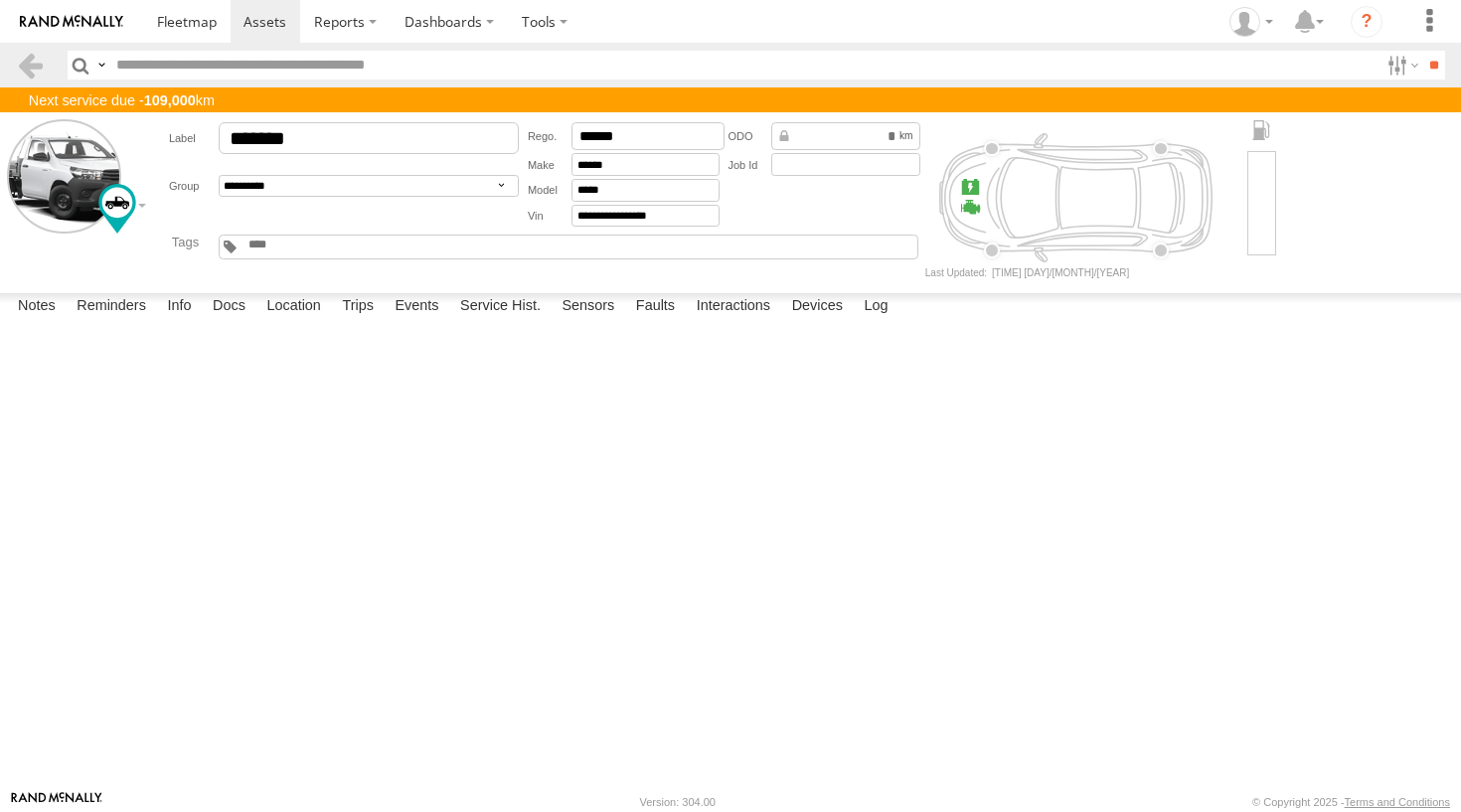 scroll, scrollTop: 0, scrollLeft: 0, axis: both 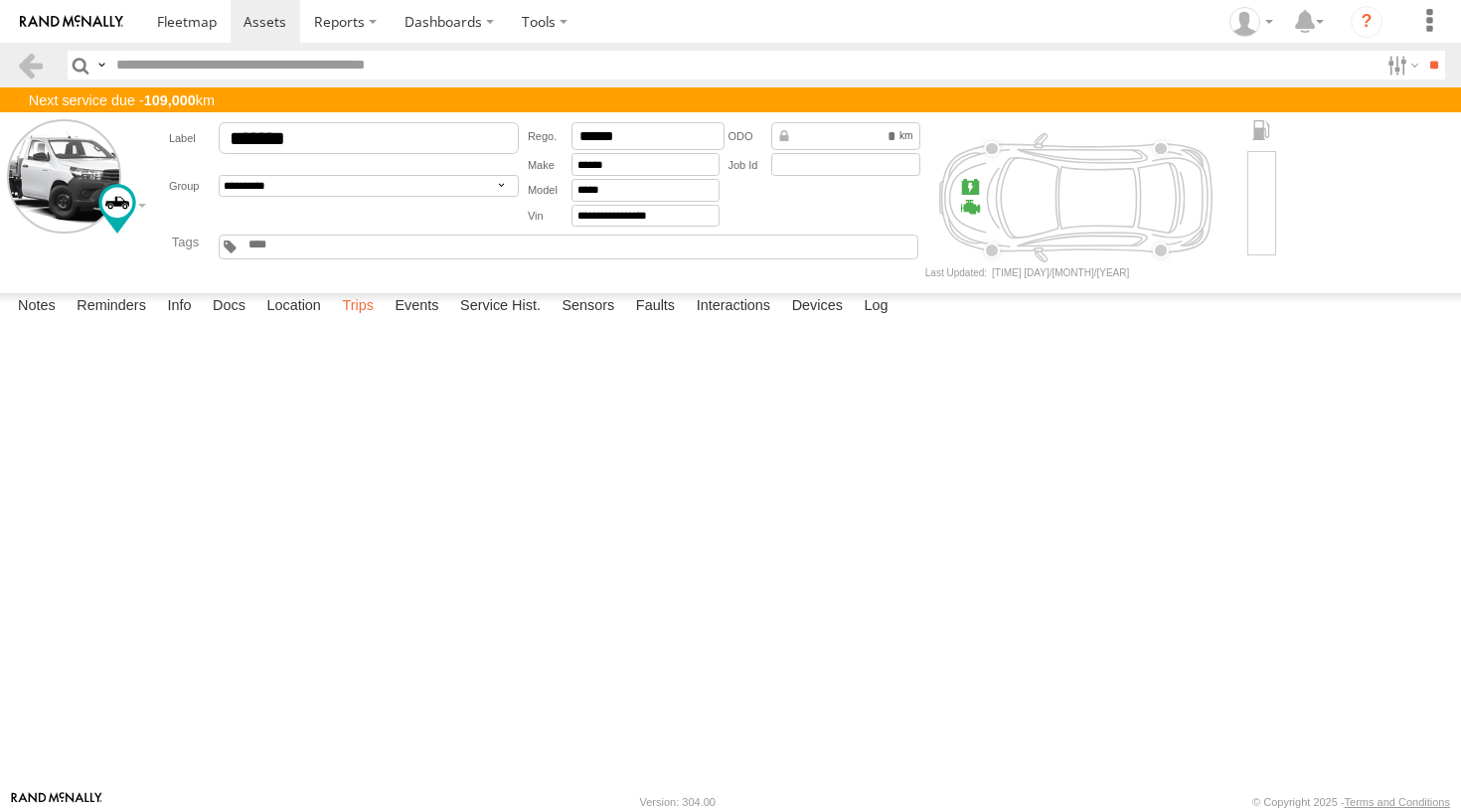 click on "Trips" at bounding box center (358, 307) 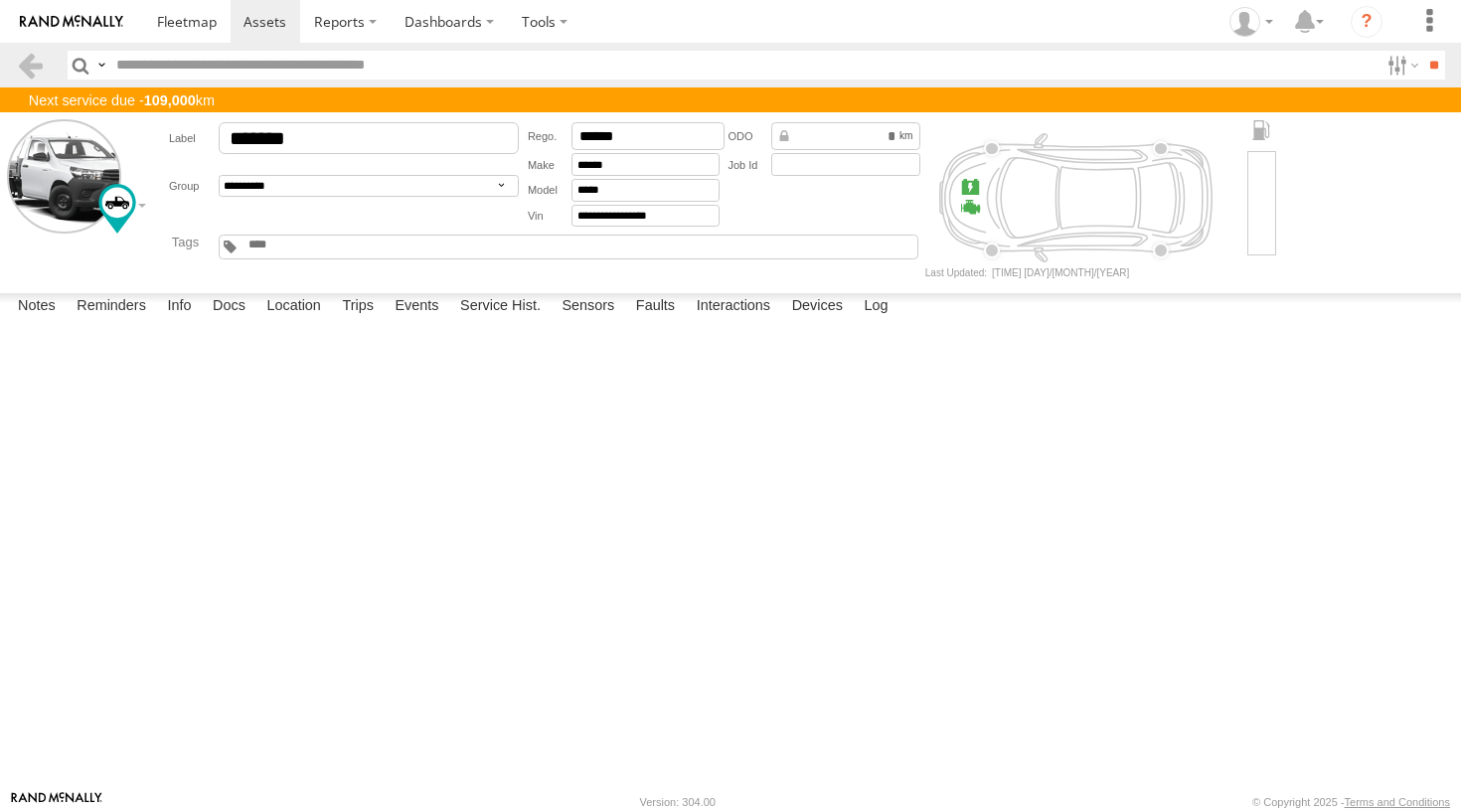 scroll, scrollTop: 1266, scrollLeft: 0, axis: vertical 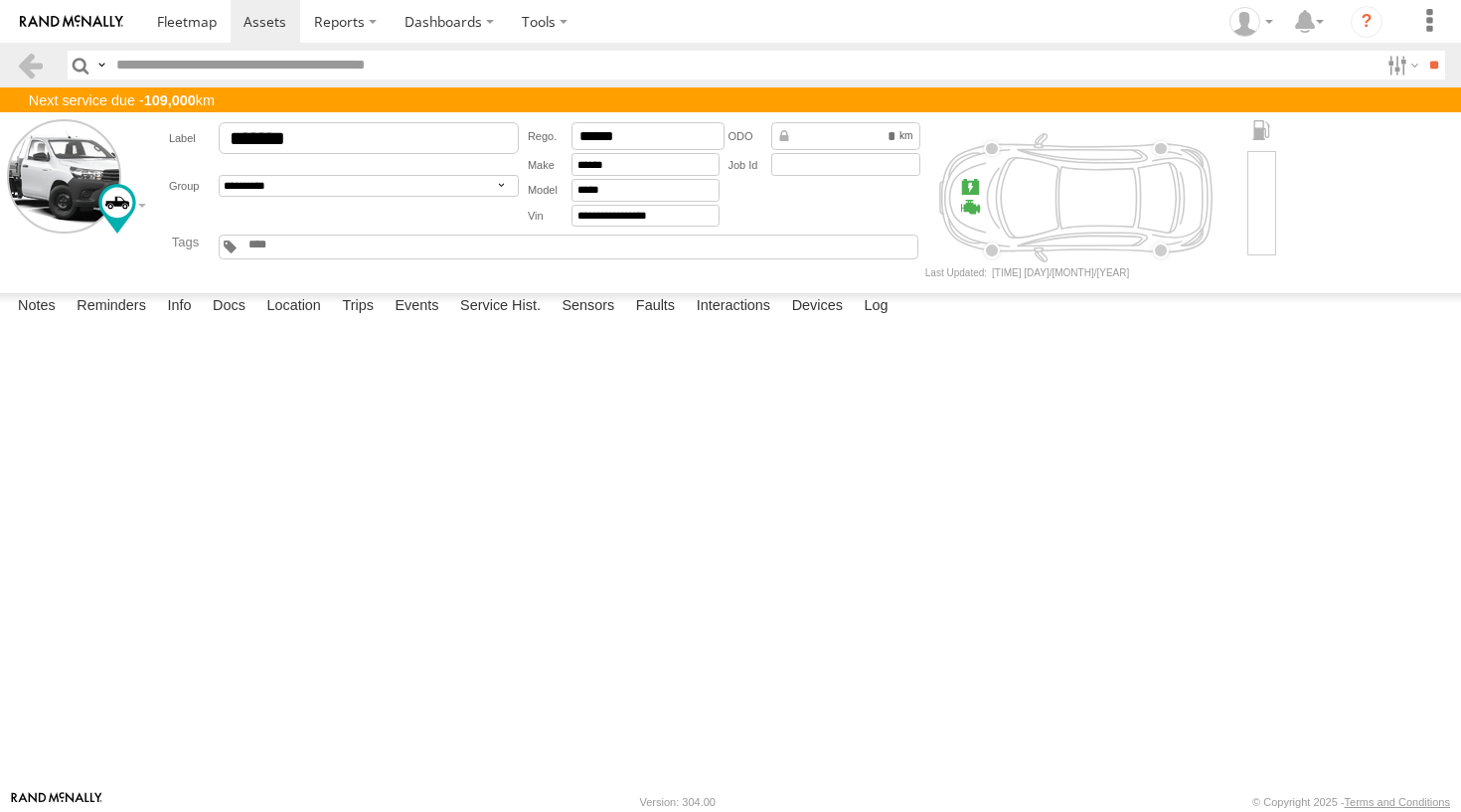 click at bounding box center [0, 0] 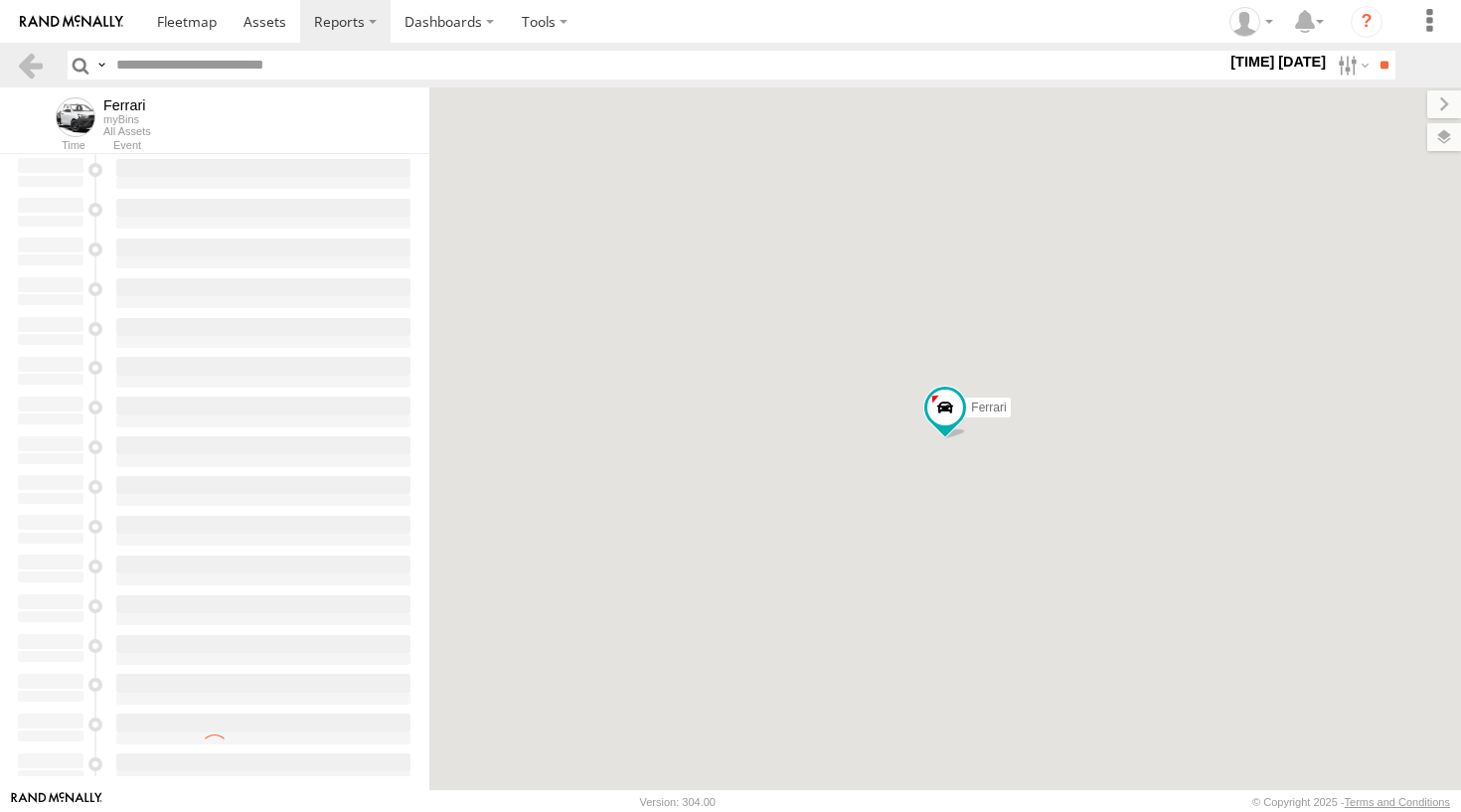scroll, scrollTop: 0, scrollLeft: 0, axis: both 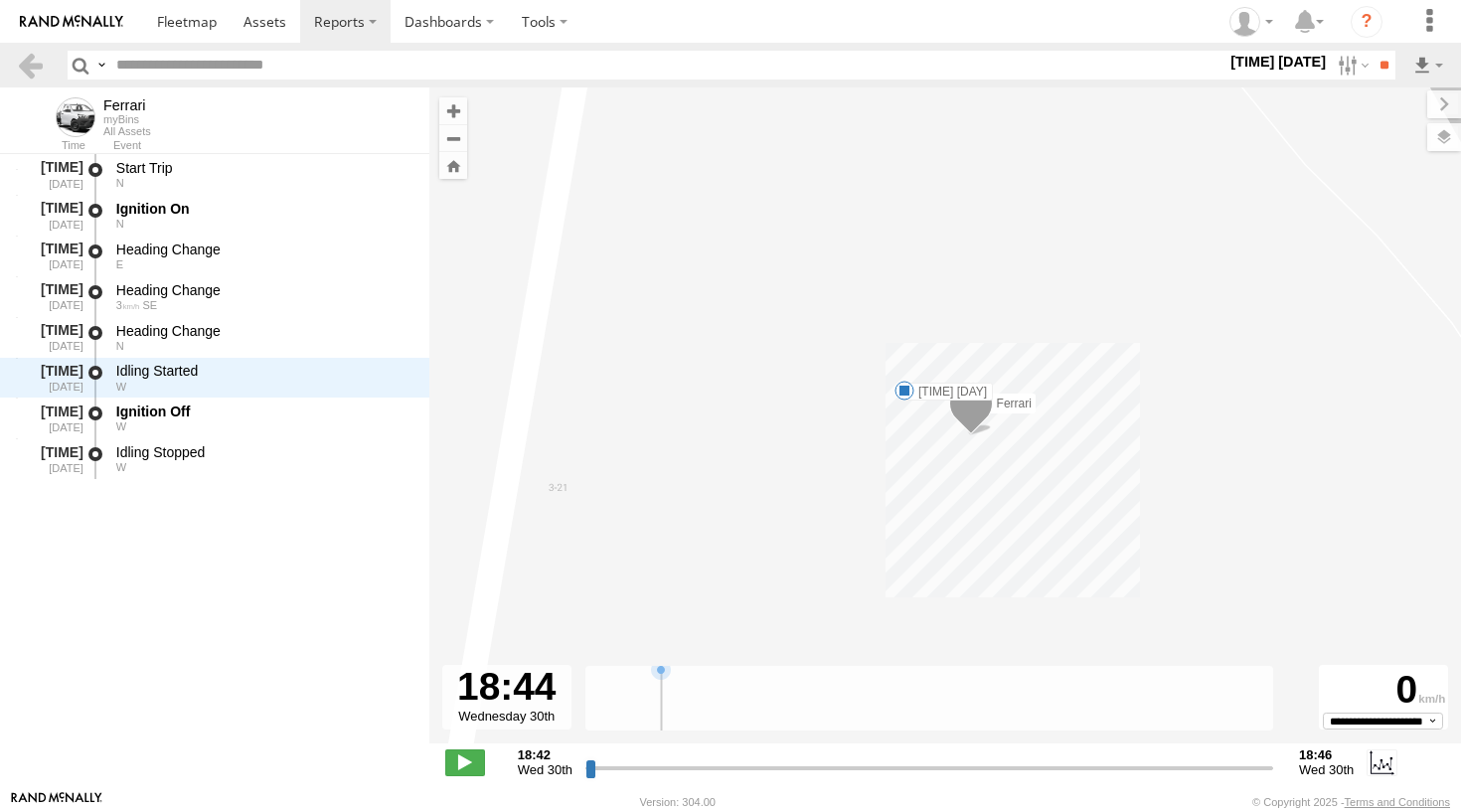 drag, startPoint x: 590, startPoint y: 767, endPoint x: 932, endPoint y: 738, distance: 343.2273 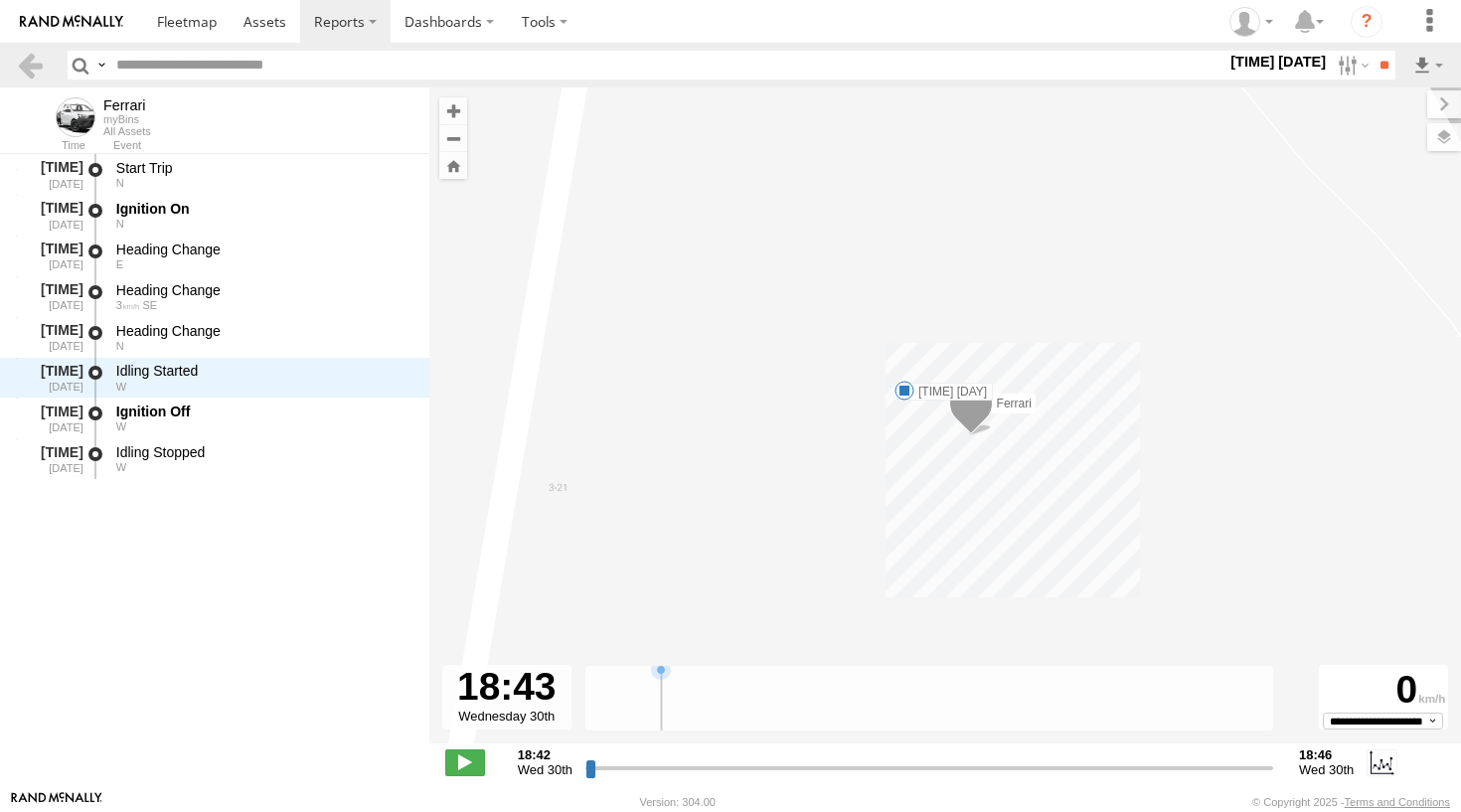 drag, startPoint x: 939, startPoint y: 769, endPoint x: 728, endPoint y: 737, distance: 213.41275 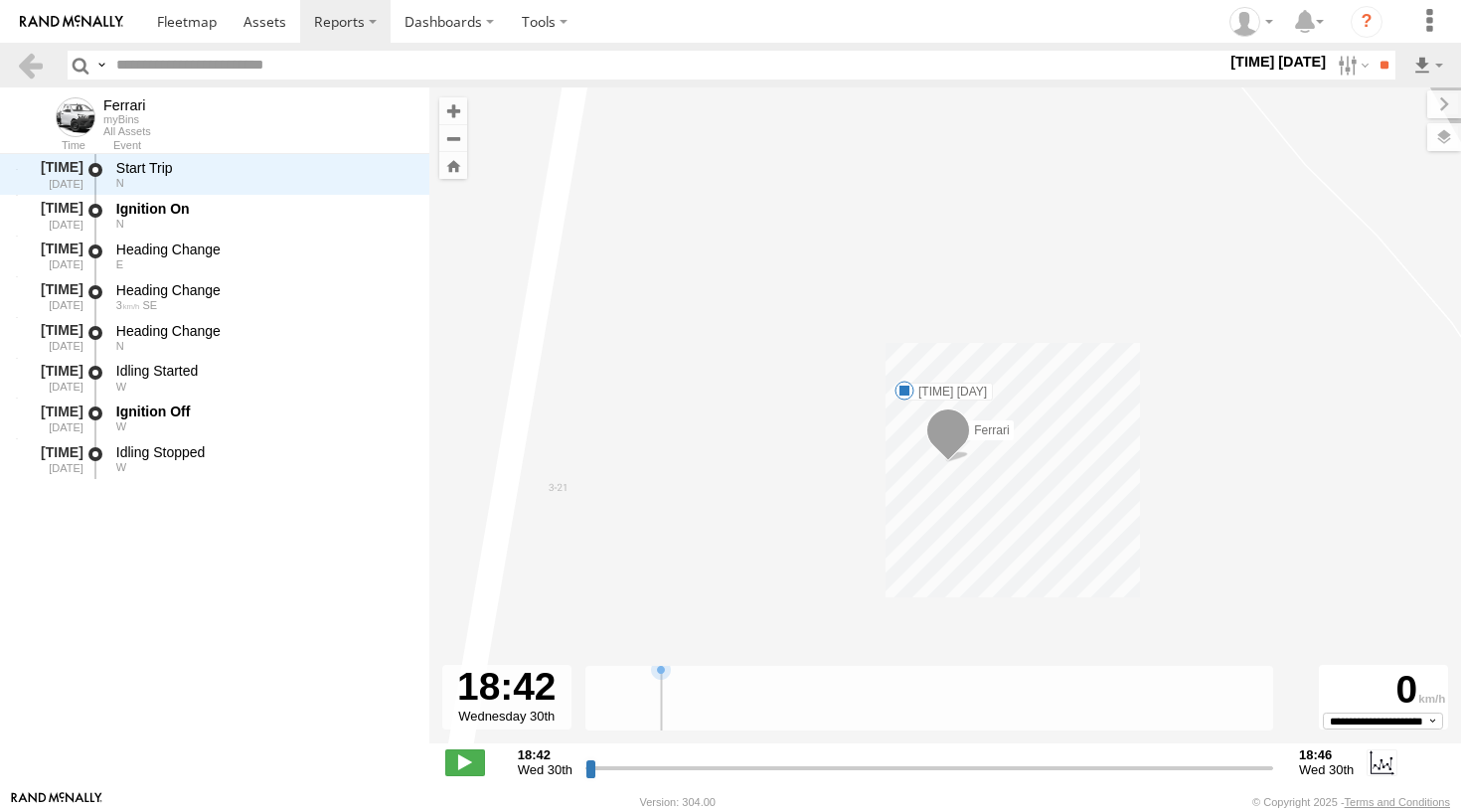 drag, startPoint x: 730, startPoint y: 770, endPoint x: 541, endPoint y: 772, distance: 189.01058 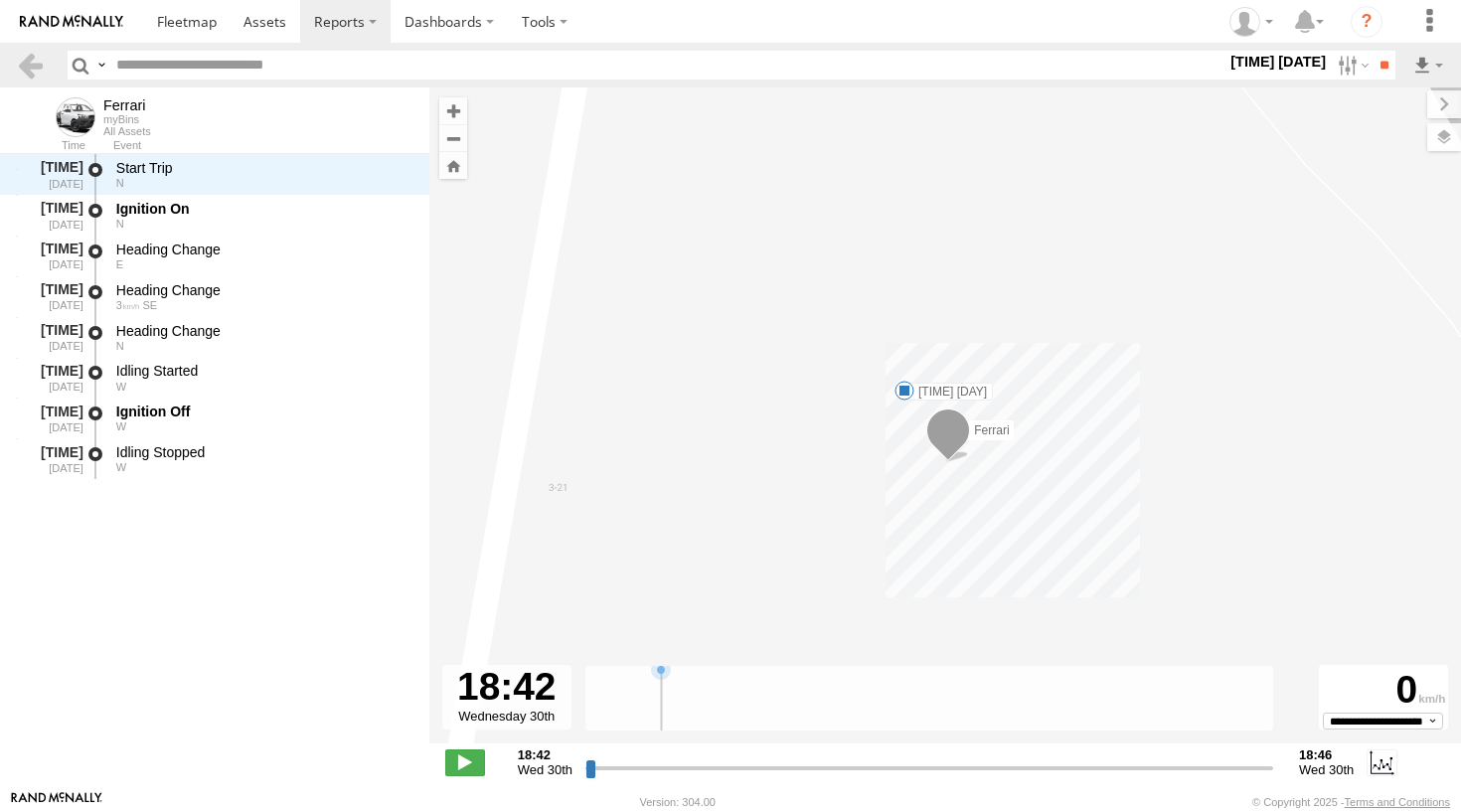 click on "18:42 Wed 30th
Created with Highcharts 6.0.7 Highcharts.com
18:46 Wed 30th" at bounding box center (945, 762) 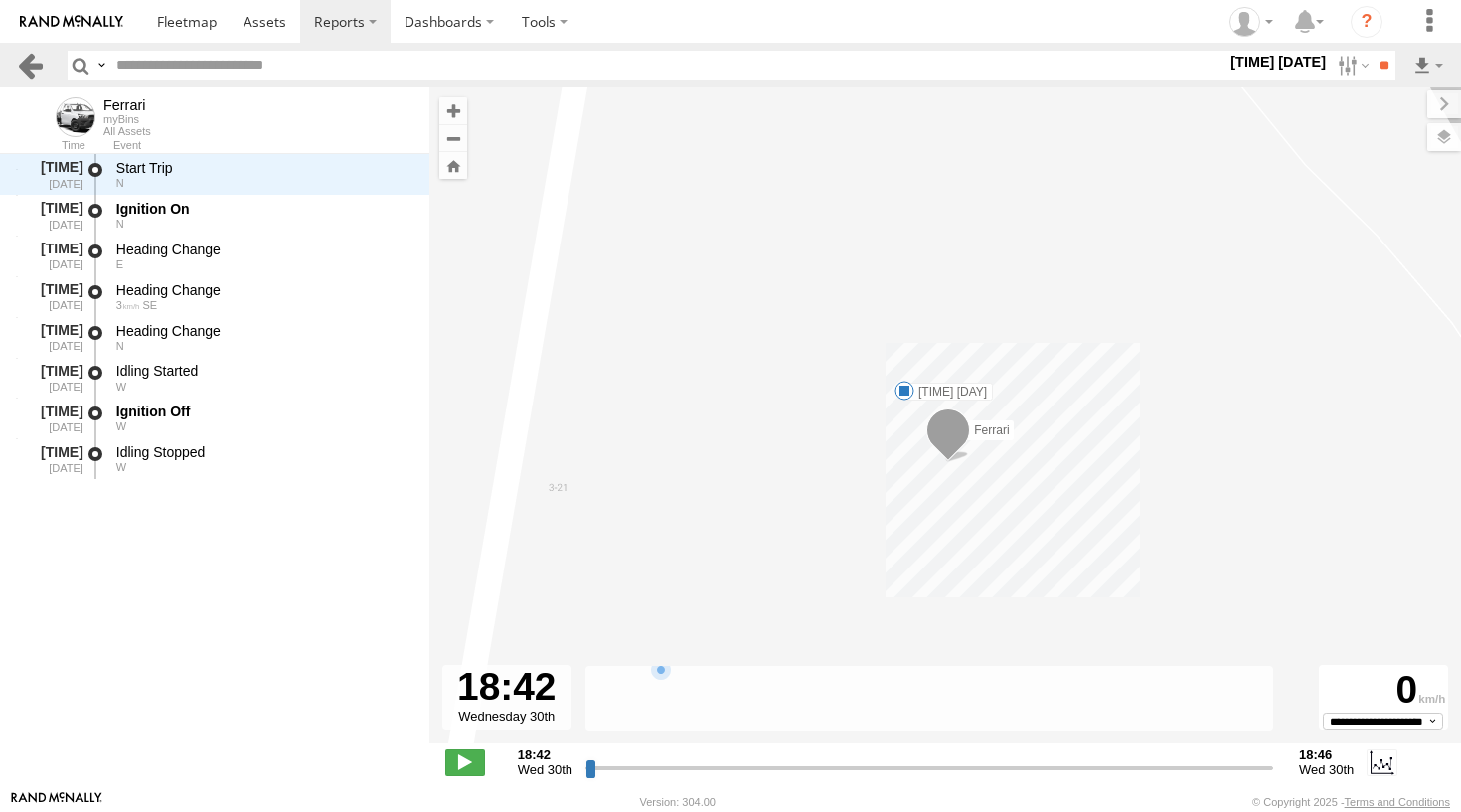click at bounding box center [30, 65] 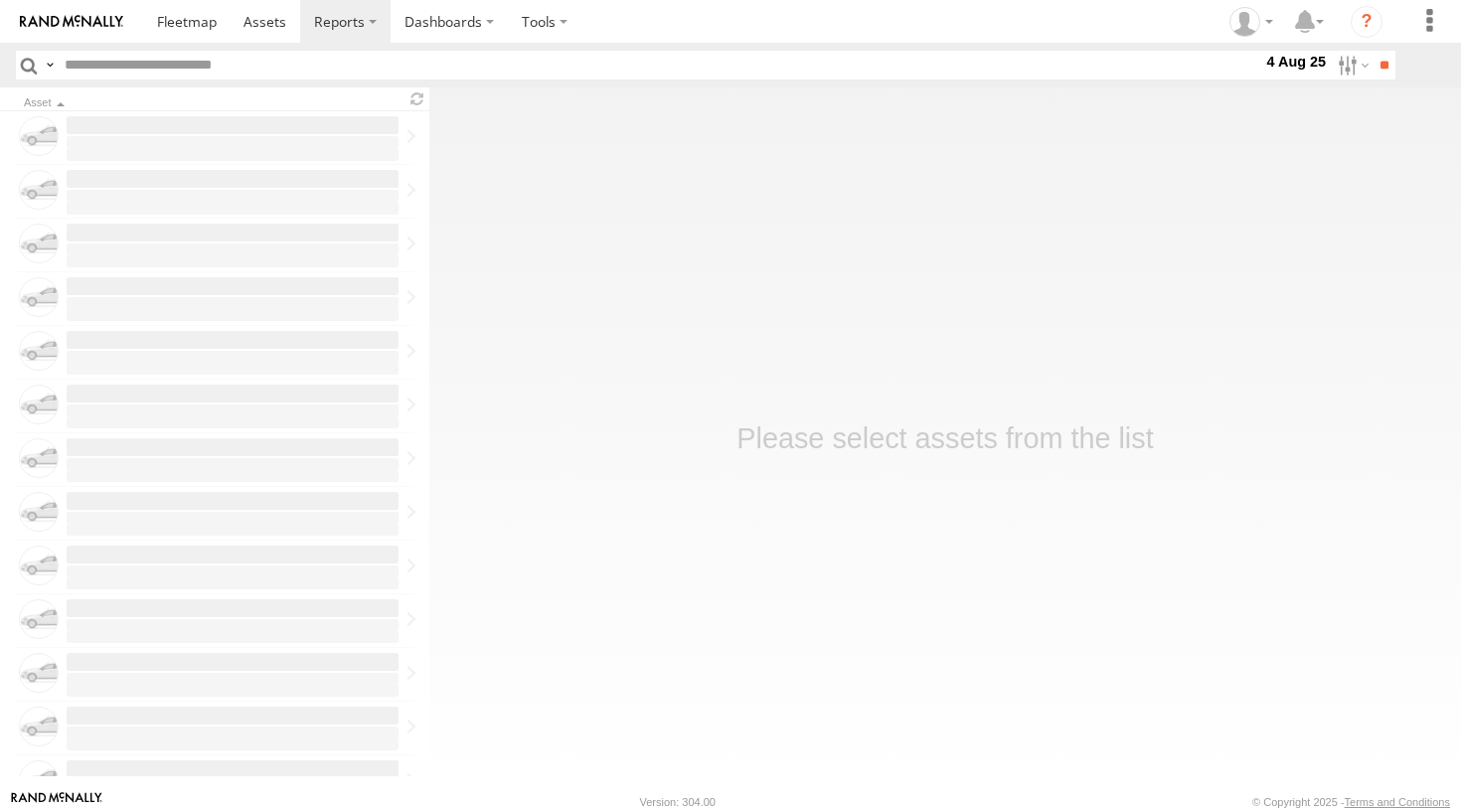 scroll, scrollTop: 0, scrollLeft: 0, axis: both 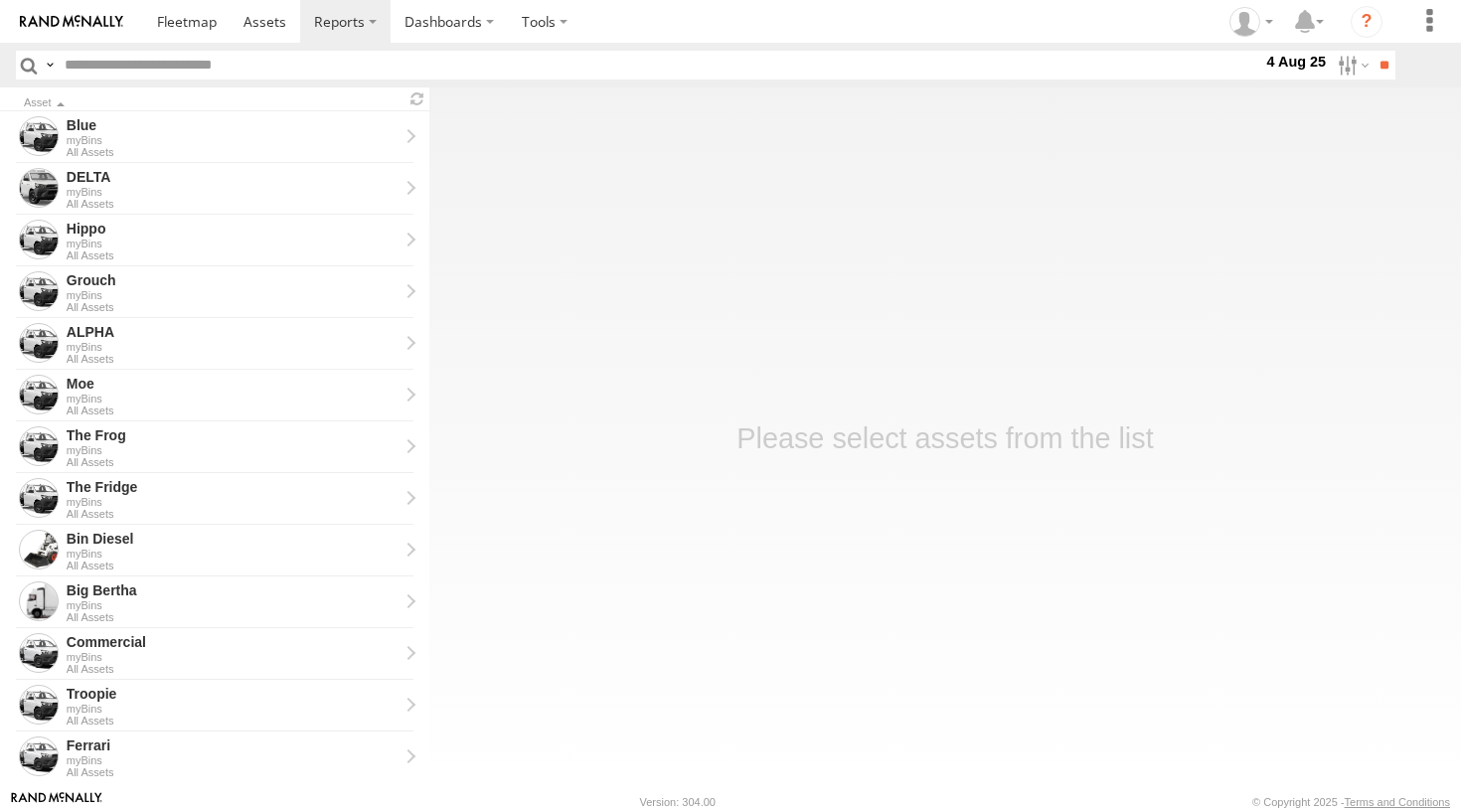 click on "Asset
Blue
myBins
All Assets
DELTA
myBins
All Assets
Hippo
myBins
All Assets" at bounding box center [730, 438] 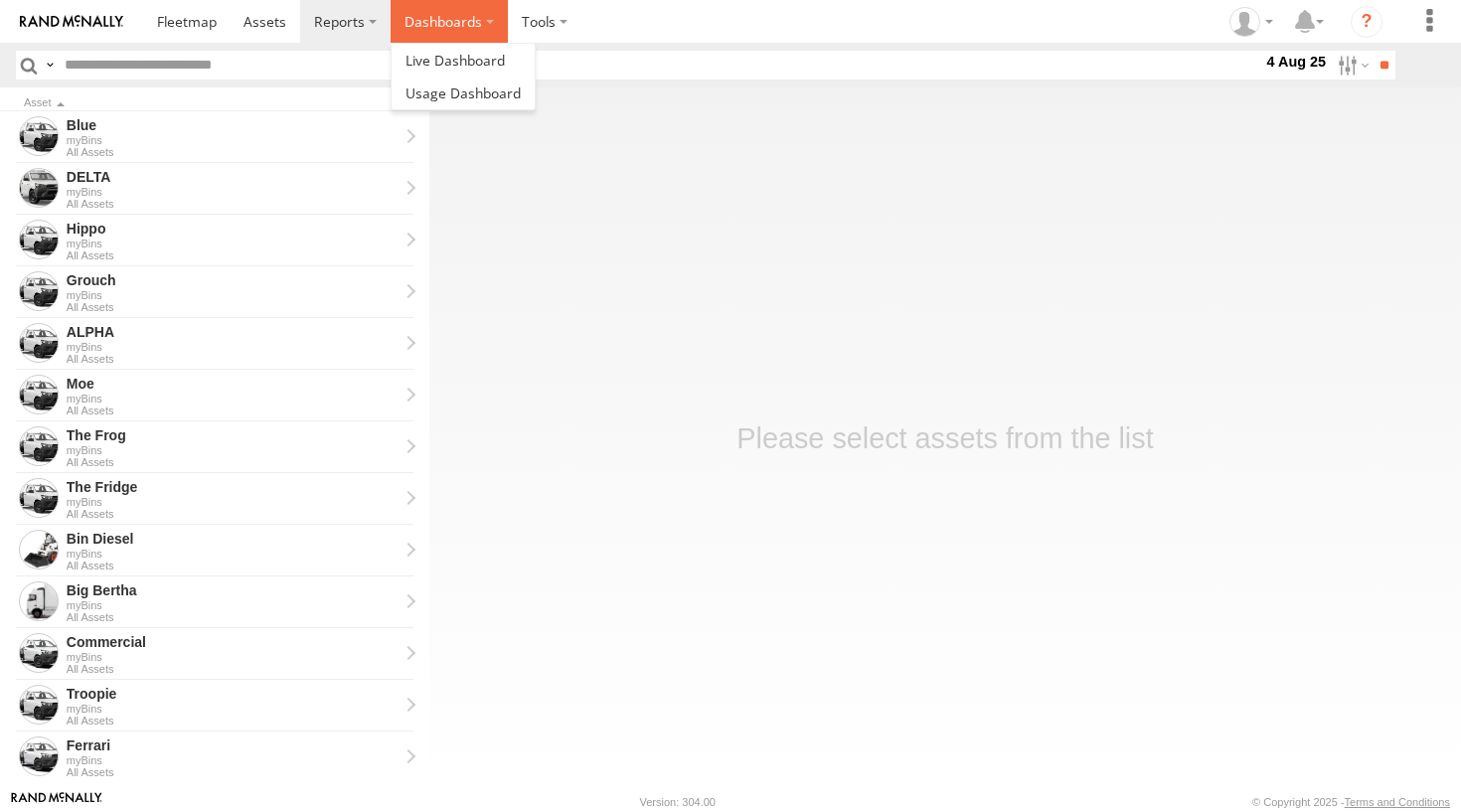click on "Dashboards" at bounding box center [449, 21] 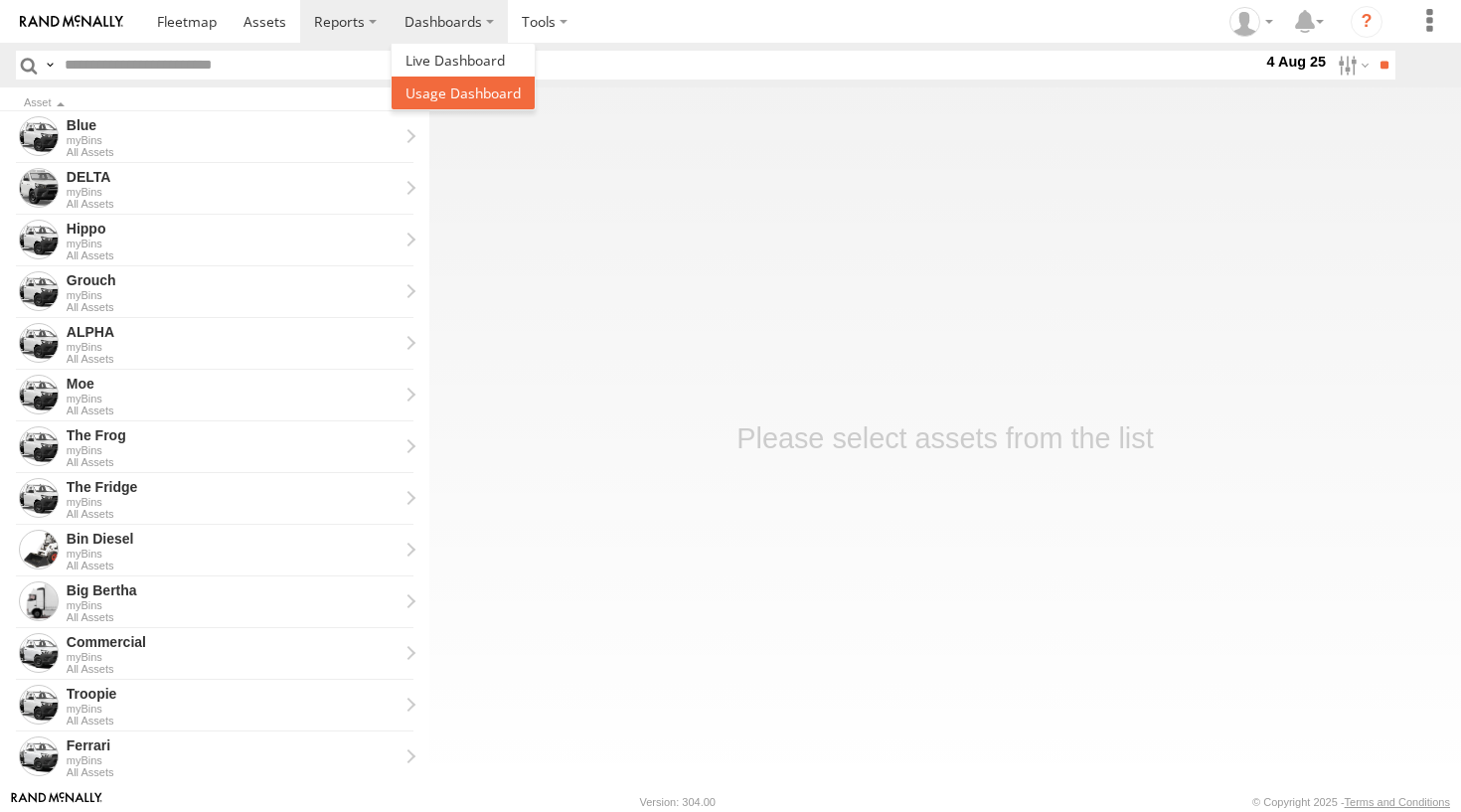 click at bounding box center (463, 92) 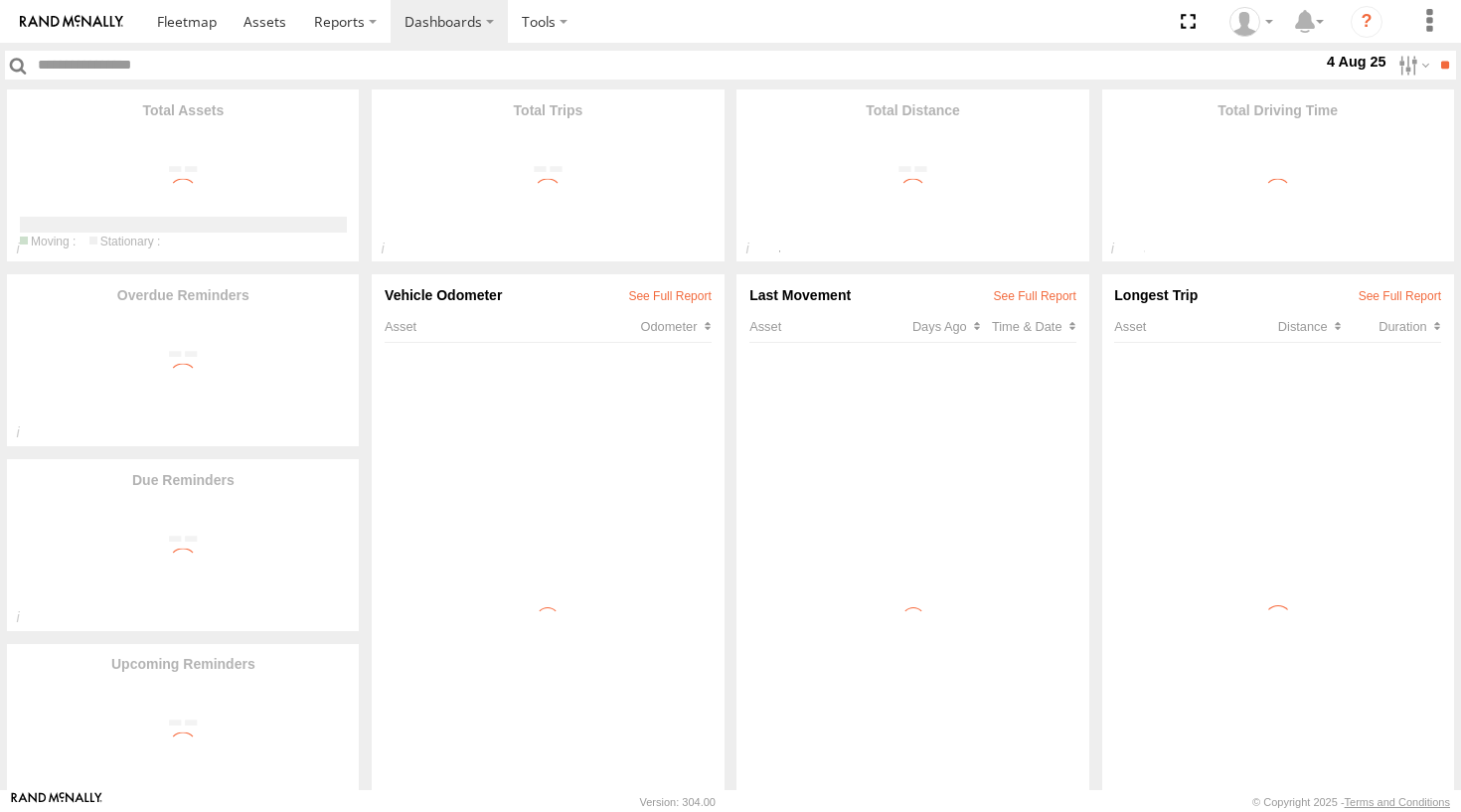 scroll, scrollTop: 0, scrollLeft: 0, axis: both 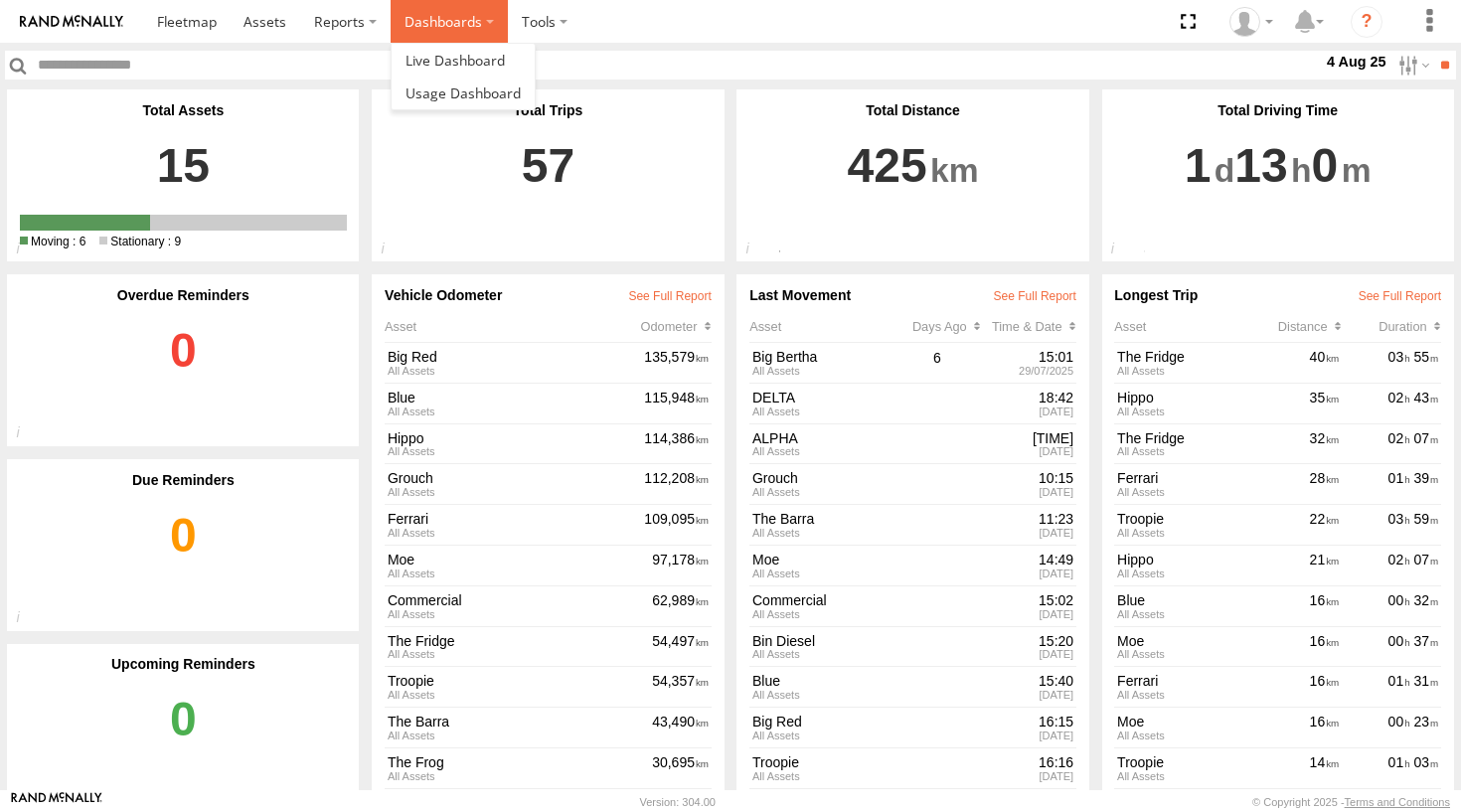 click on "Dashboards" at bounding box center (449, 21) 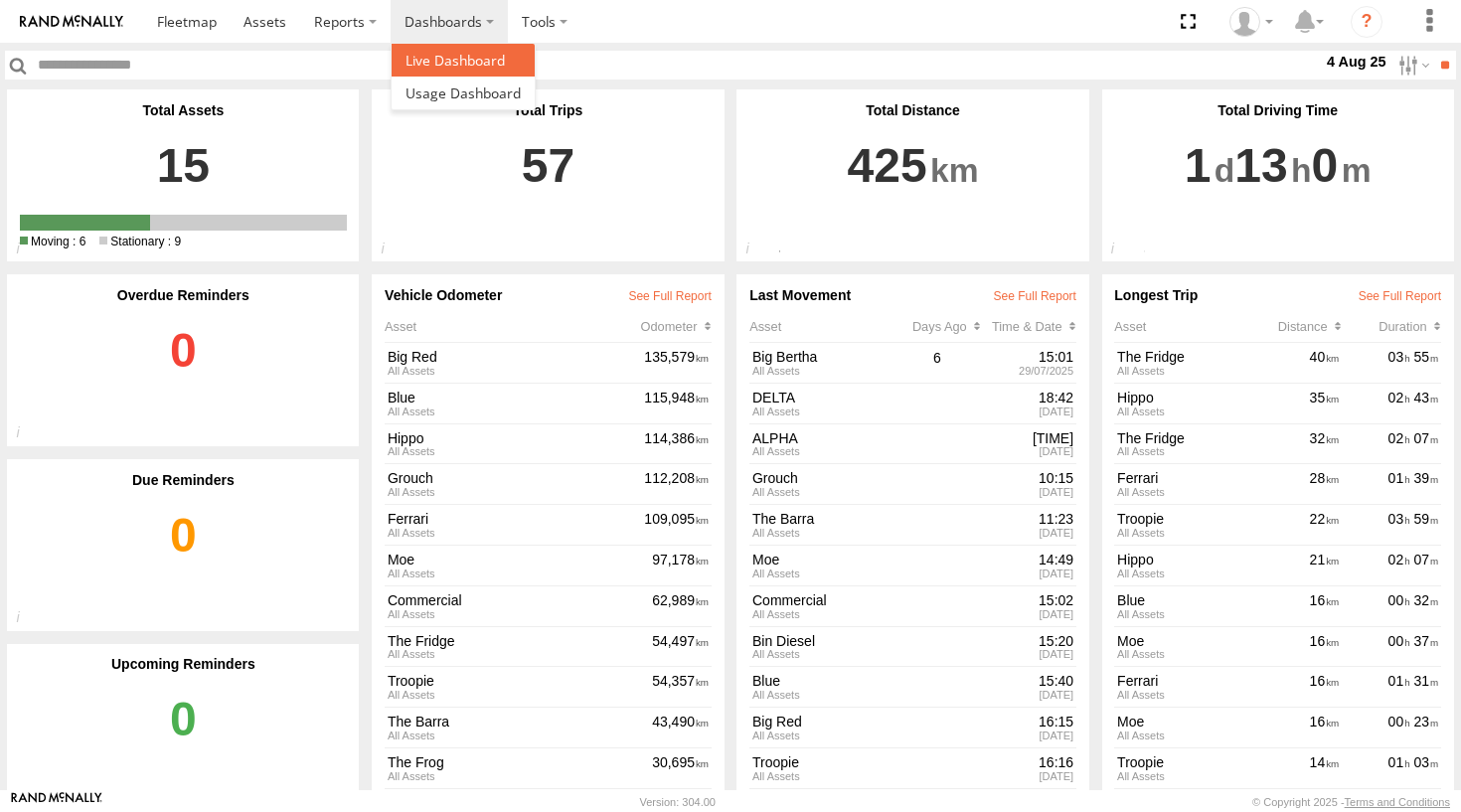 click at bounding box center (463, 60) 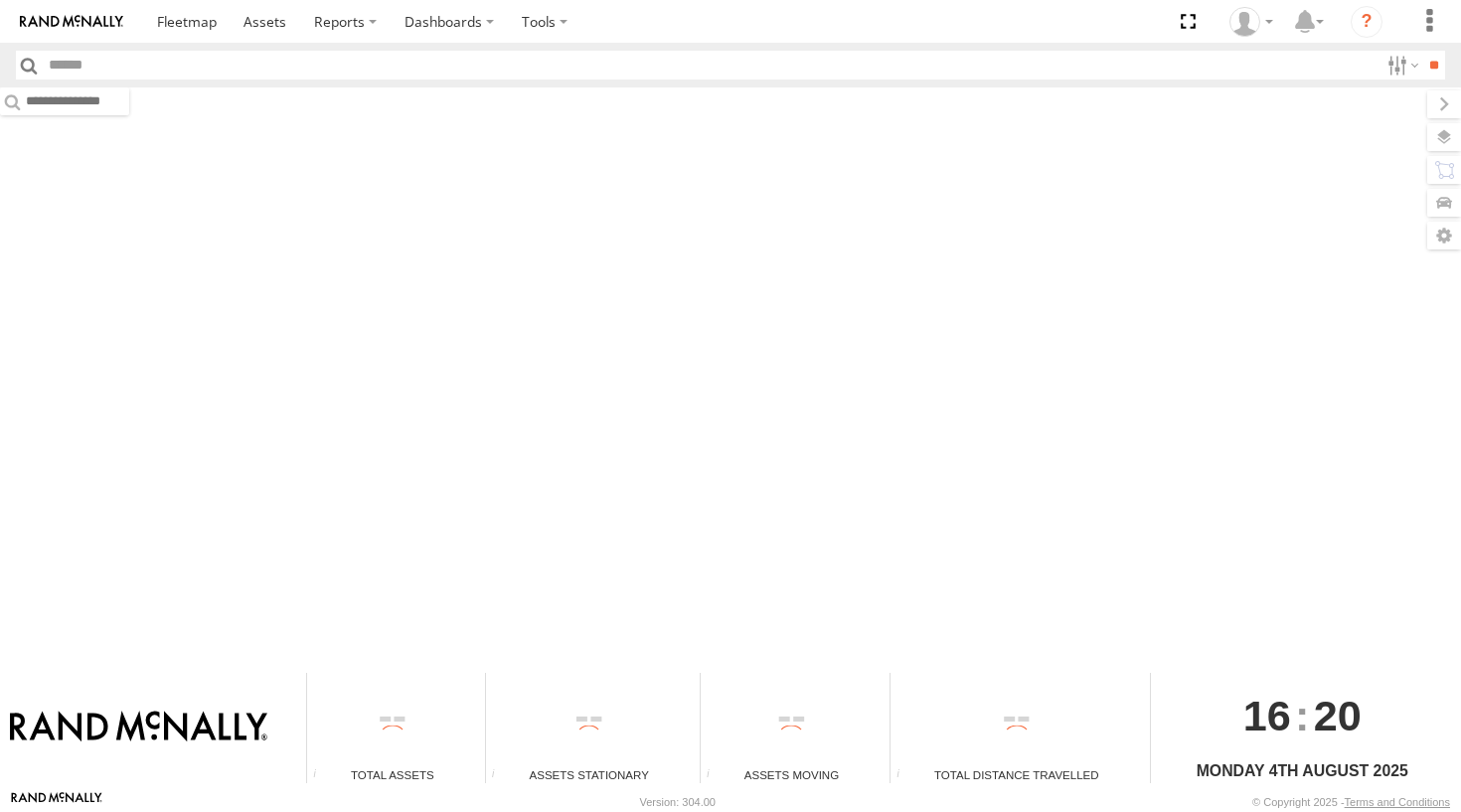 scroll, scrollTop: 0, scrollLeft: 0, axis: both 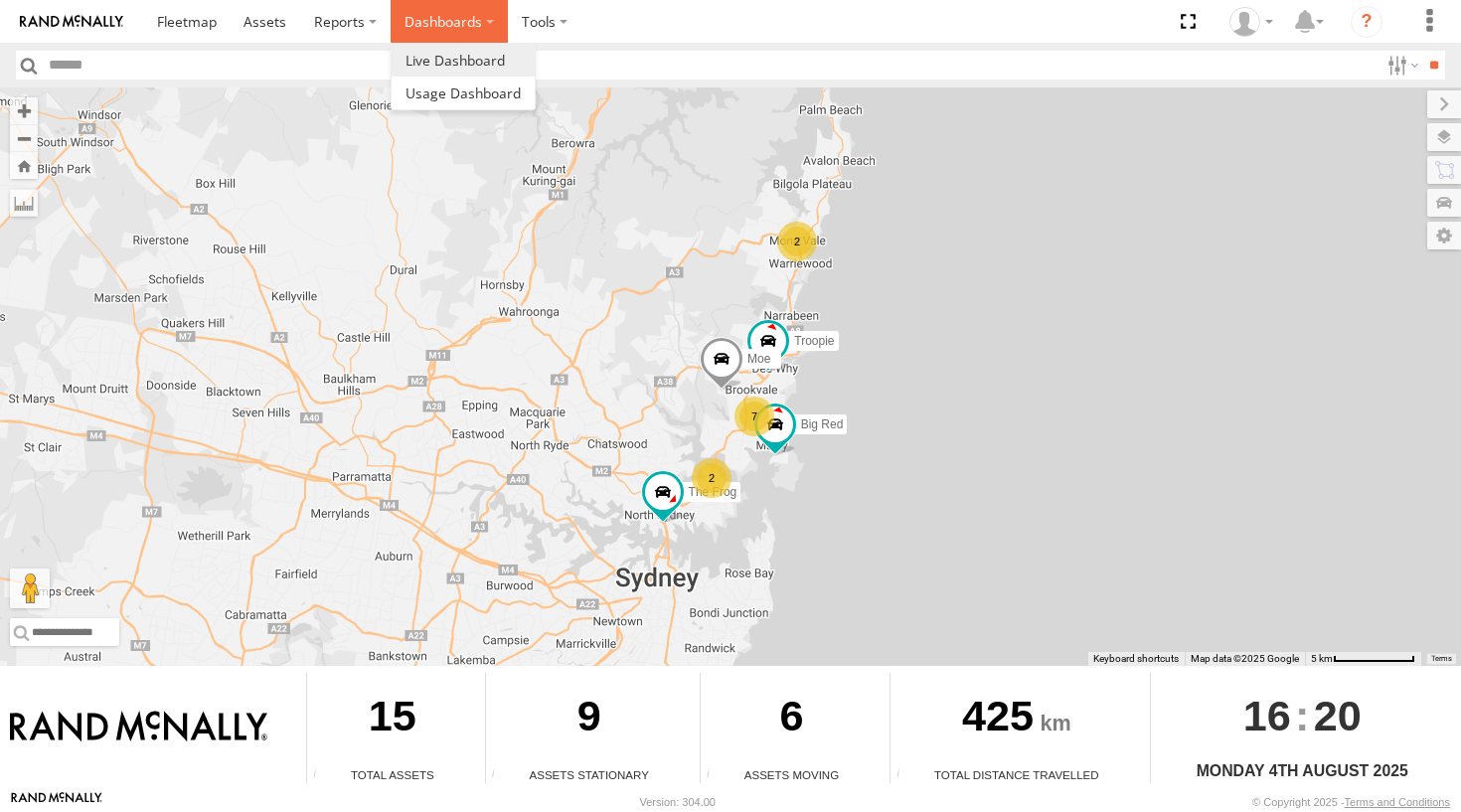 click on "Dashboards" at bounding box center (449, 21) 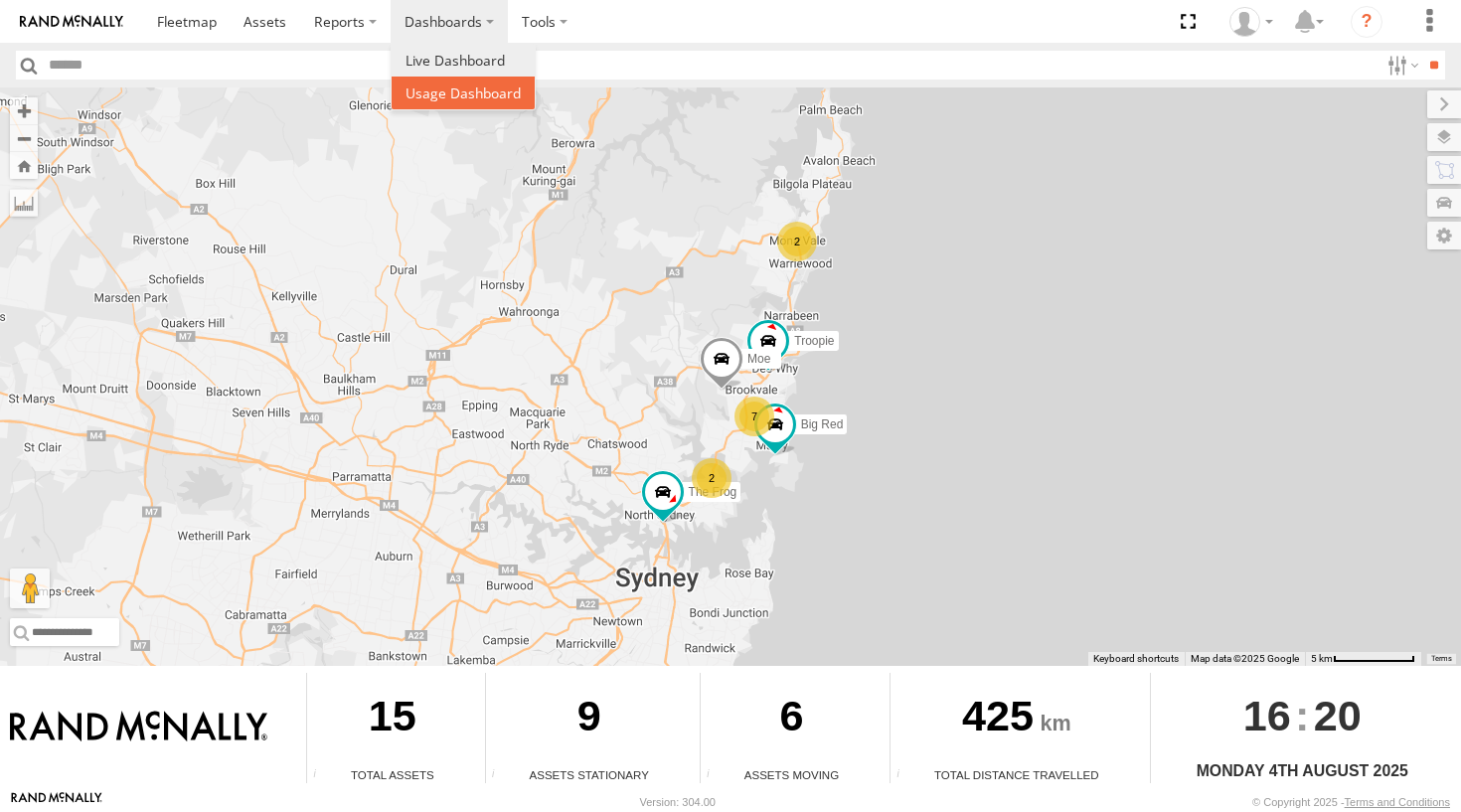 click at bounding box center (463, 92) 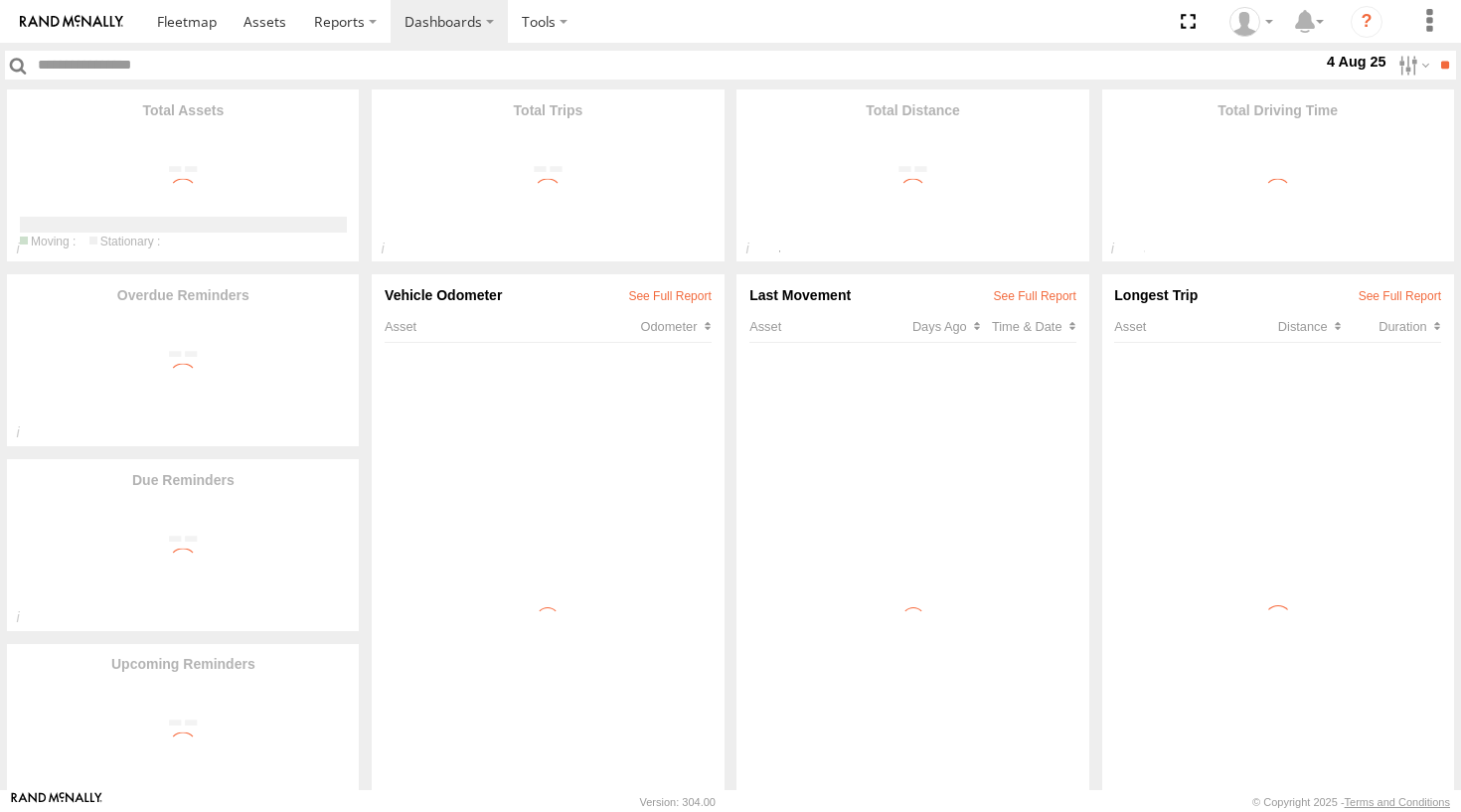 scroll, scrollTop: 0, scrollLeft: 0, axis: both 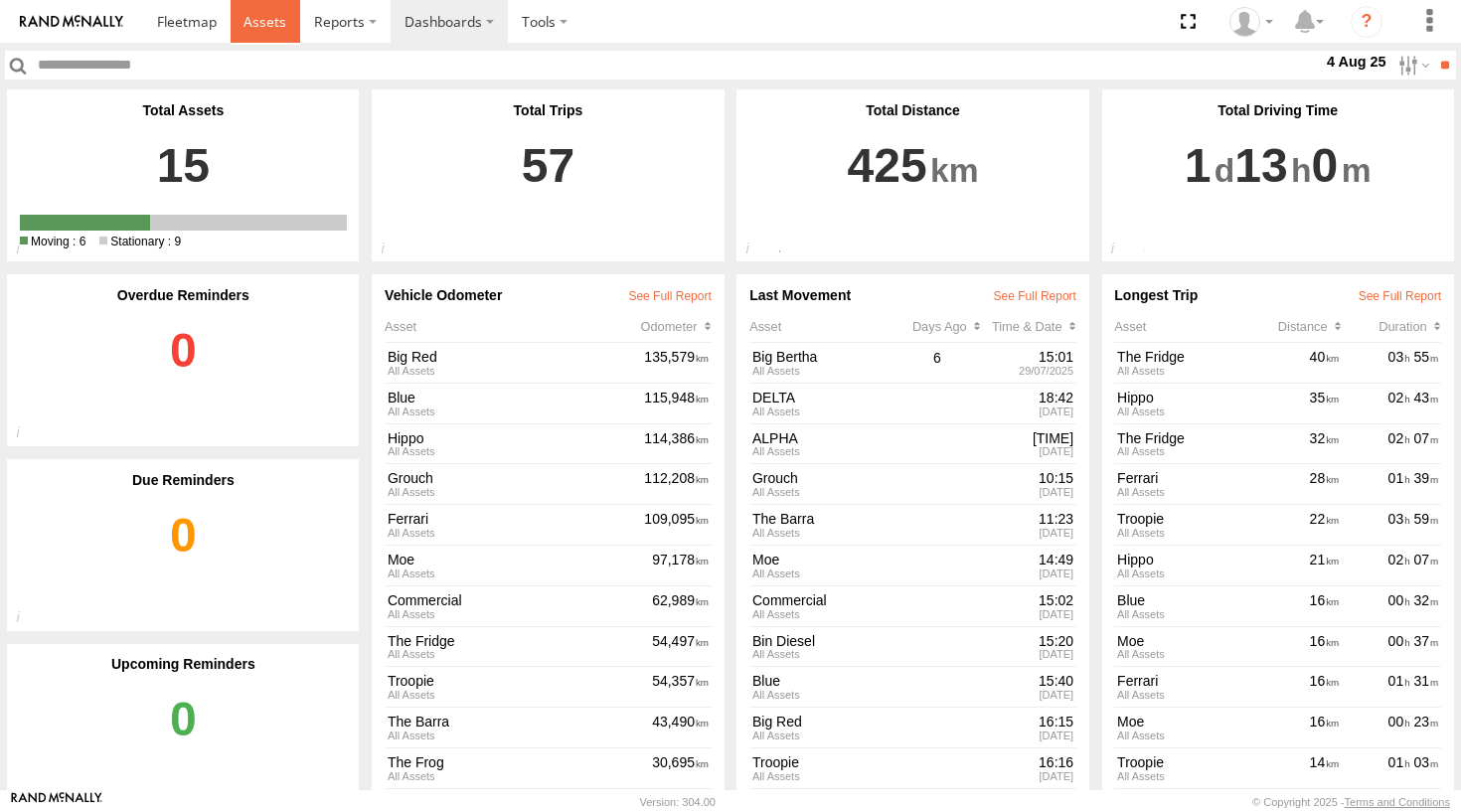 click at bounding box center [264, 21] 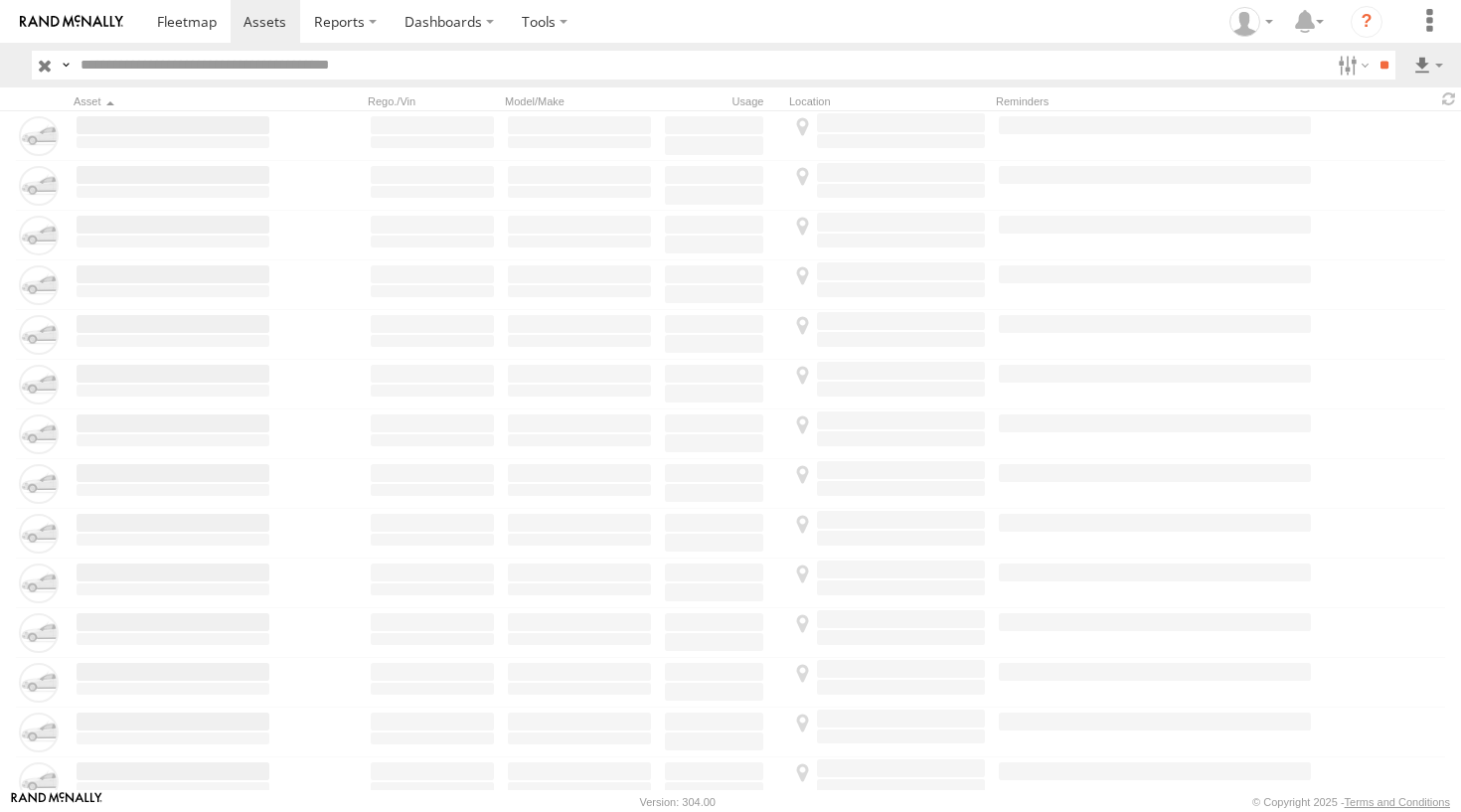 scroll, scrollTop: 0, scrollLeft: 0, axis: both 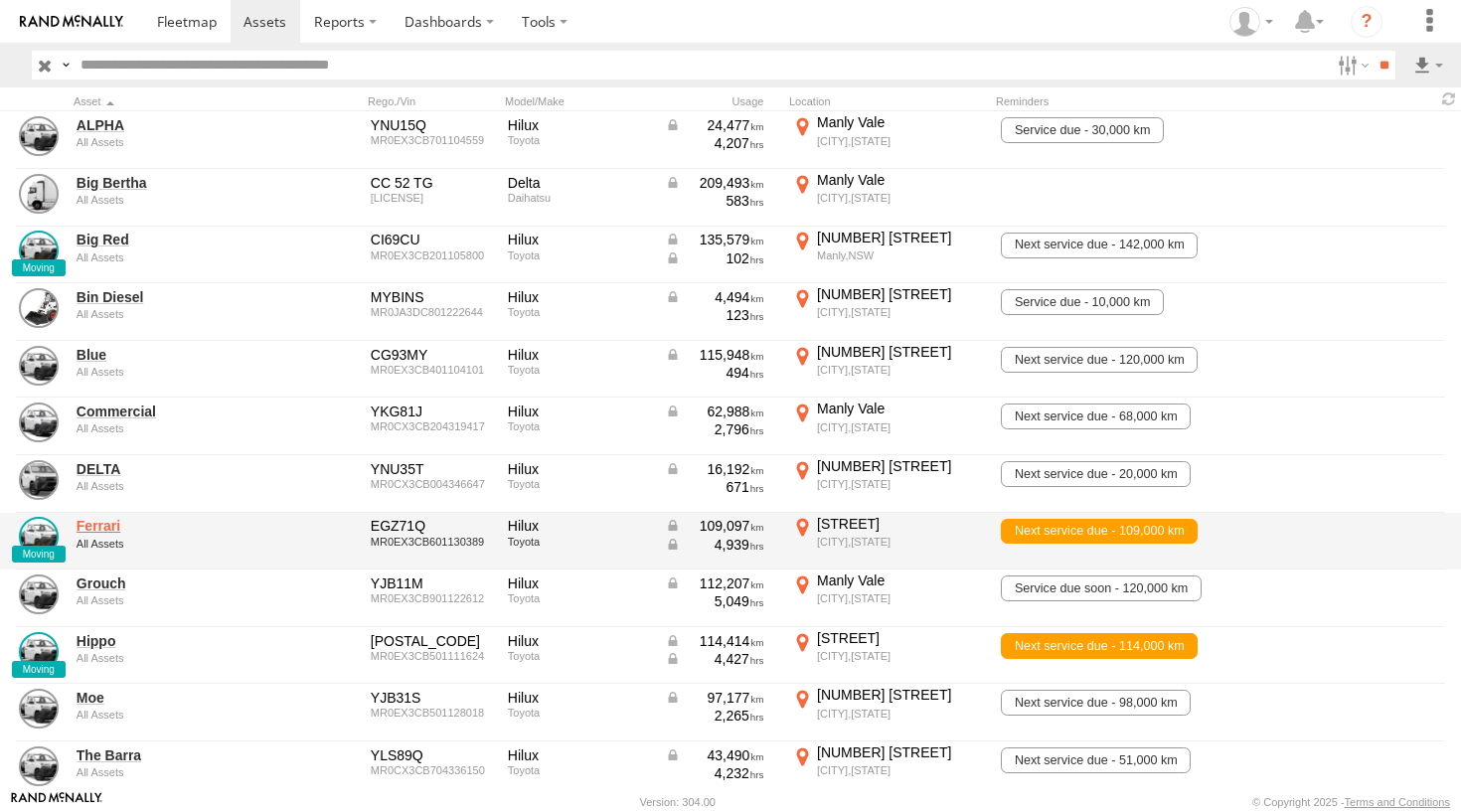 click on "Ferrari" at bounding box center [173, 526] 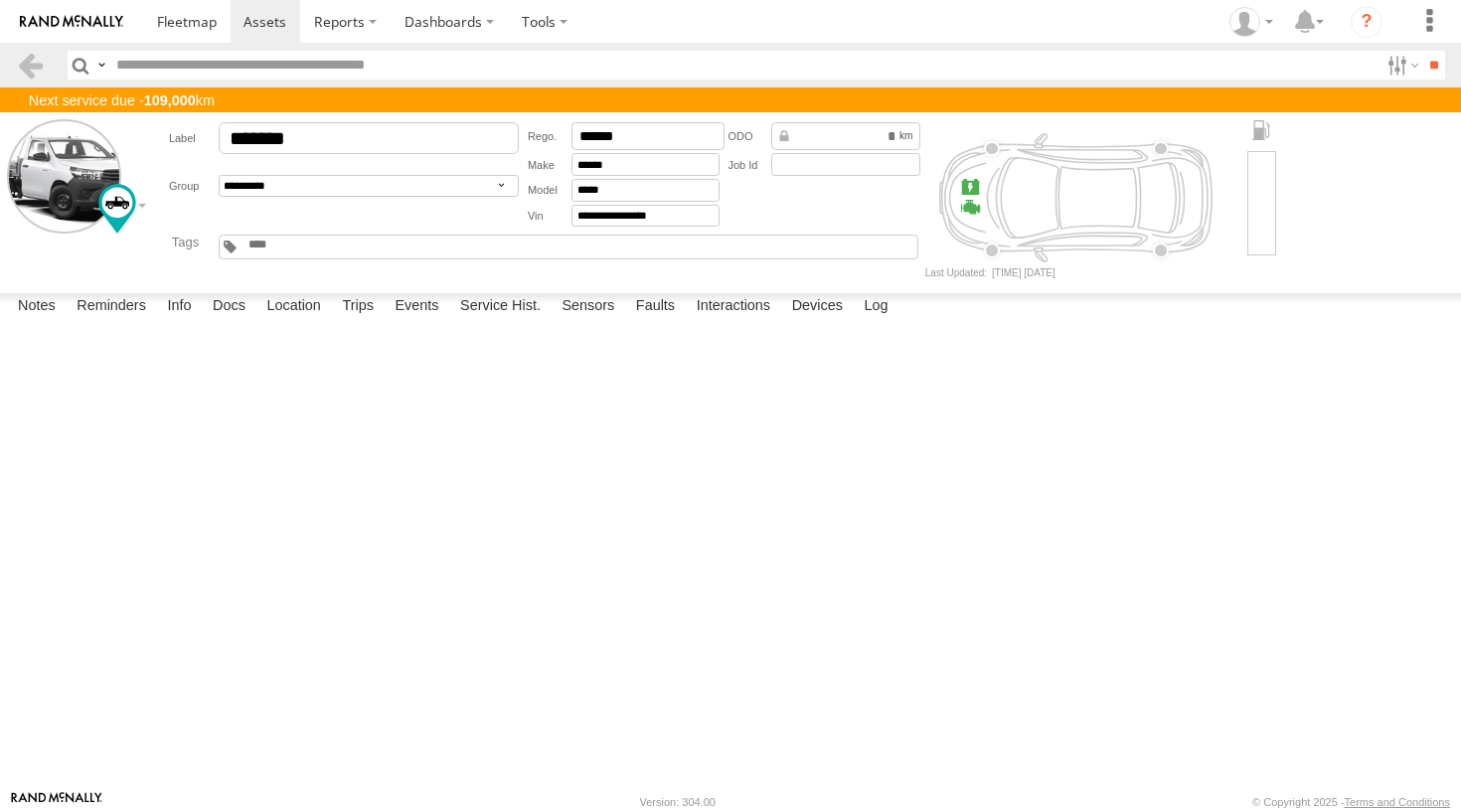 scroll, scrollTop: 0, scrollLeft: 0, axis: both 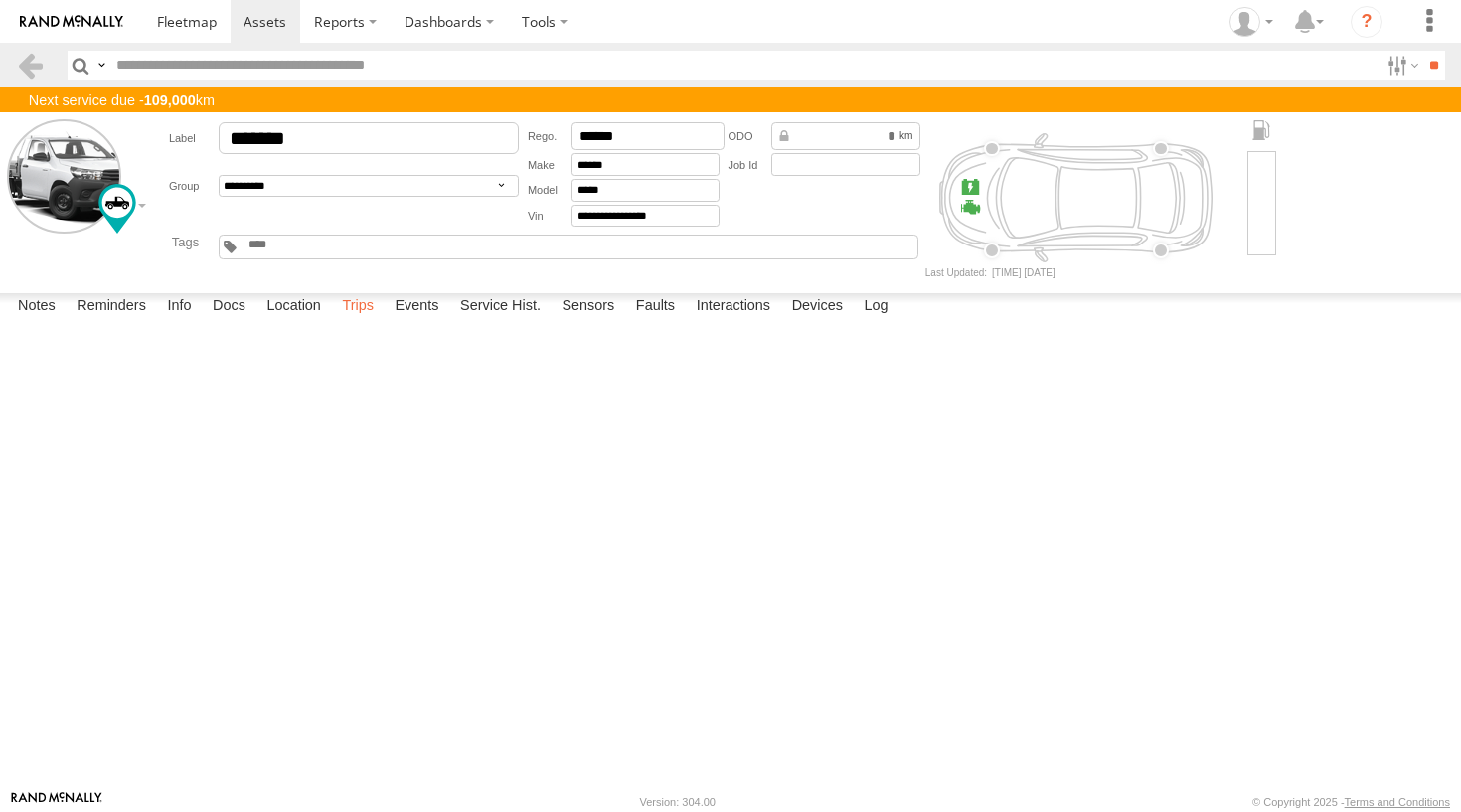 click on "Trips" at bounding box center [358, 307] 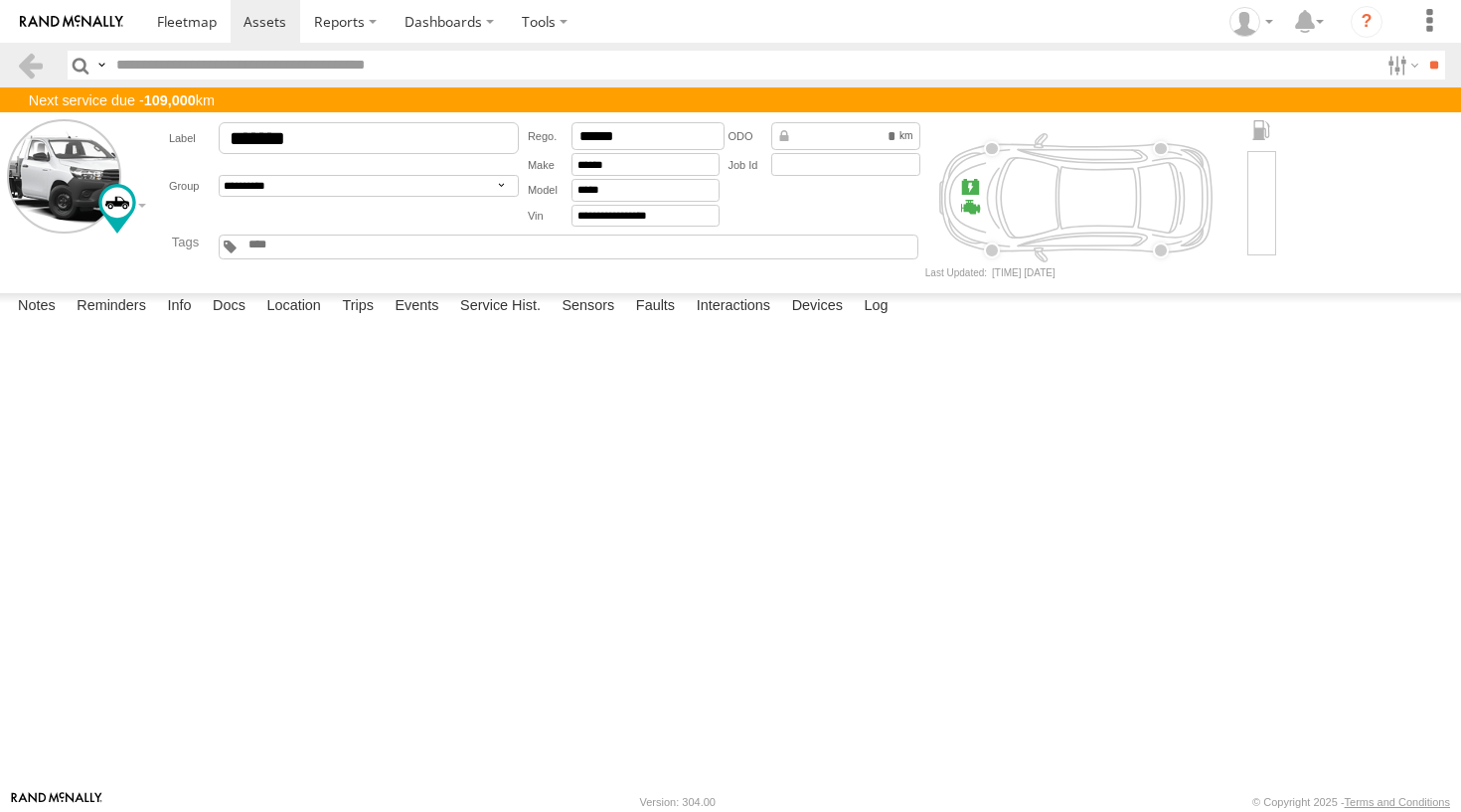 scroll, scrollTop: 1250, scrollLeft: 0, axis: vertical 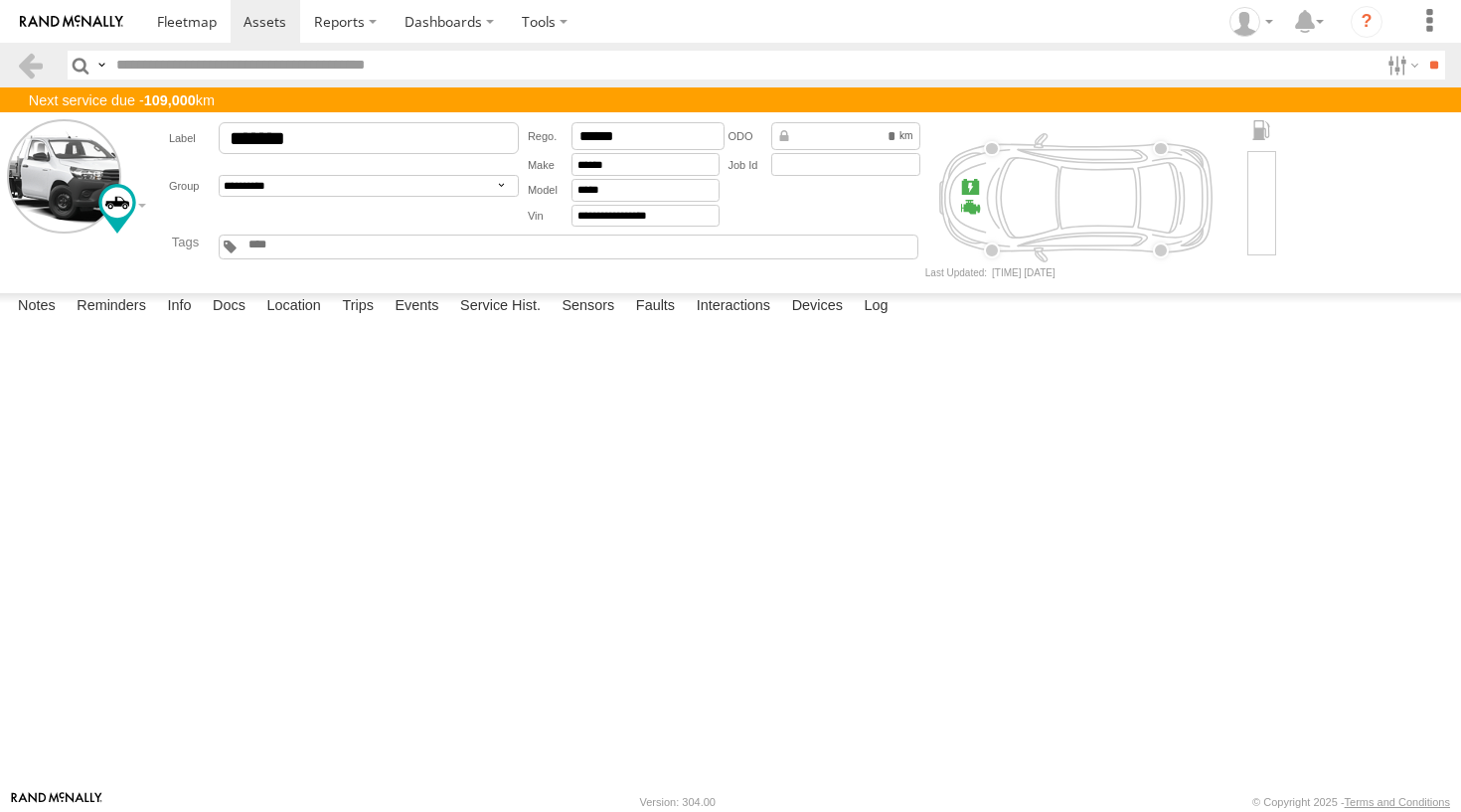 click on "[CITY],[STATE]" at bounding box center (0, 0) 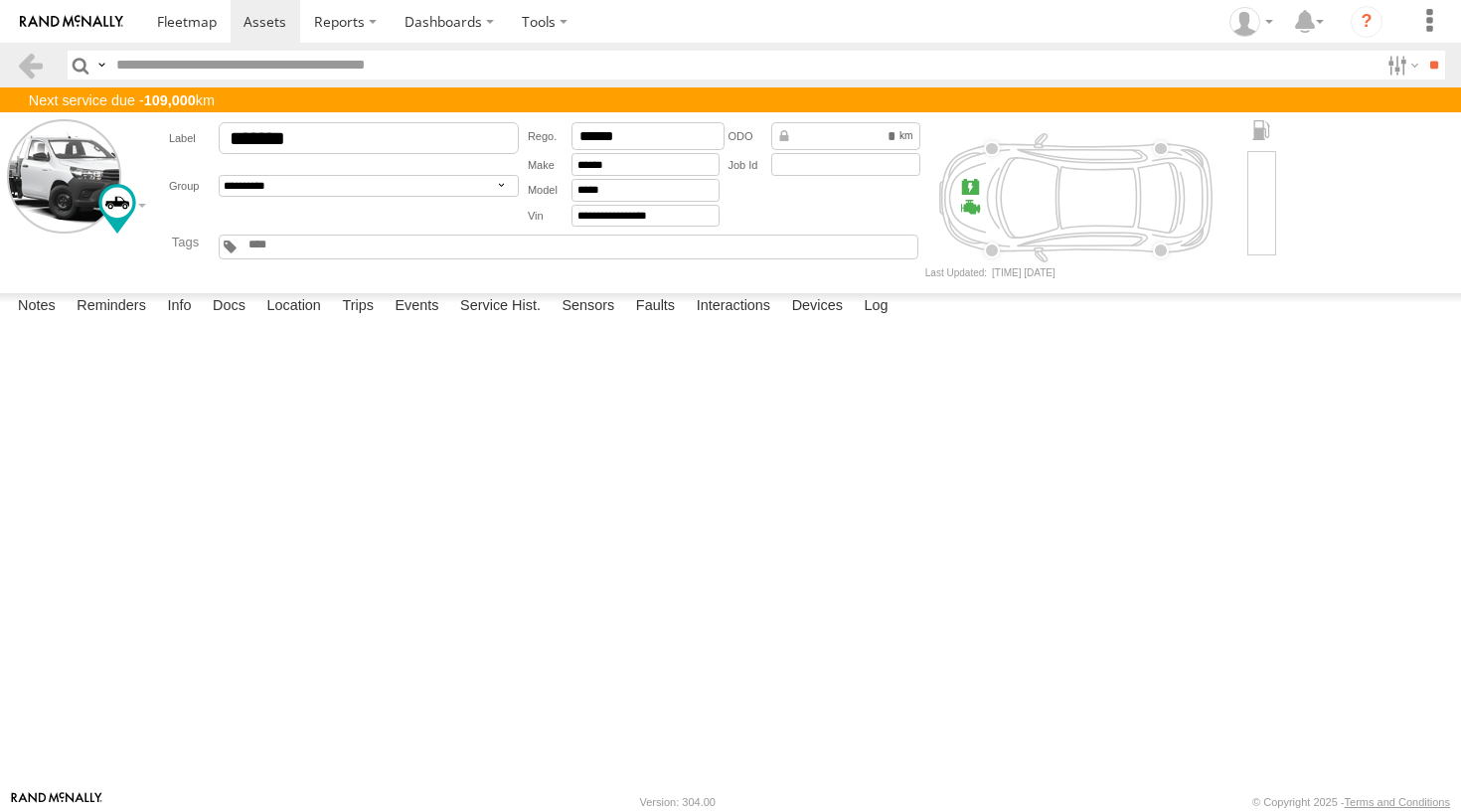 scroll, scrollTop: 1270, scrollLeft: 0, axis: vertical 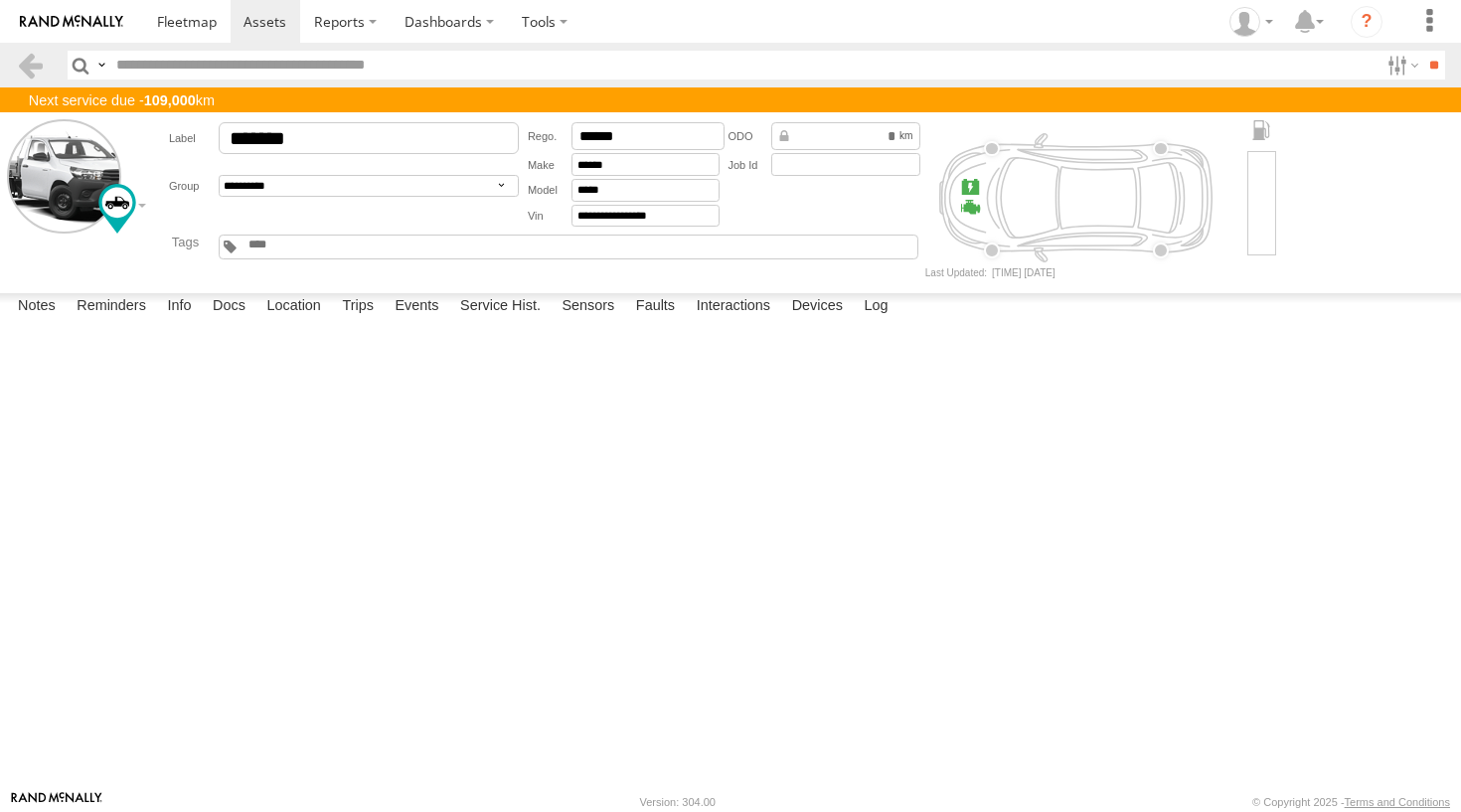 click at bounding box center (0, 0) 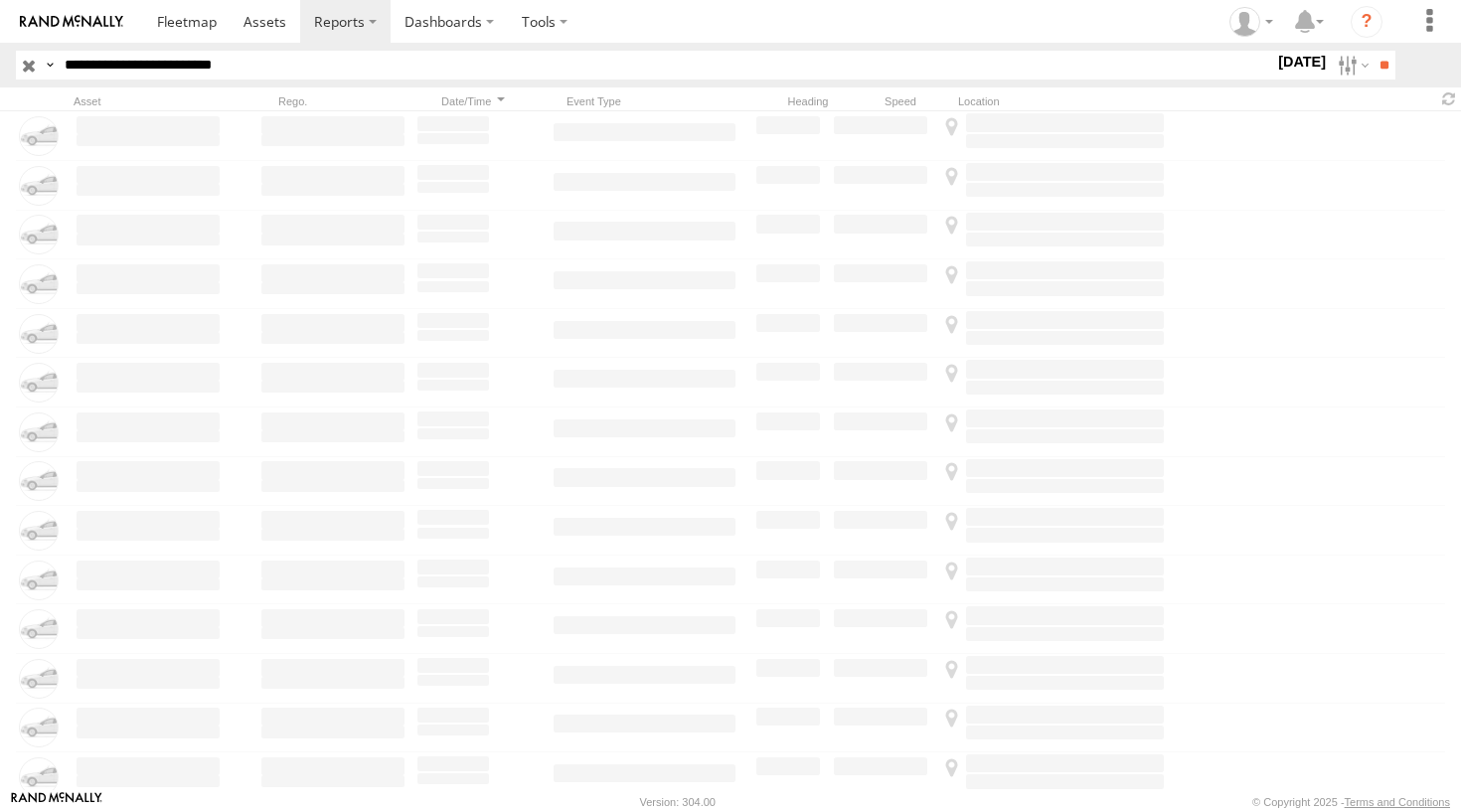 scroll, scrollTop: 0, scrollLeft: 0, axis: both 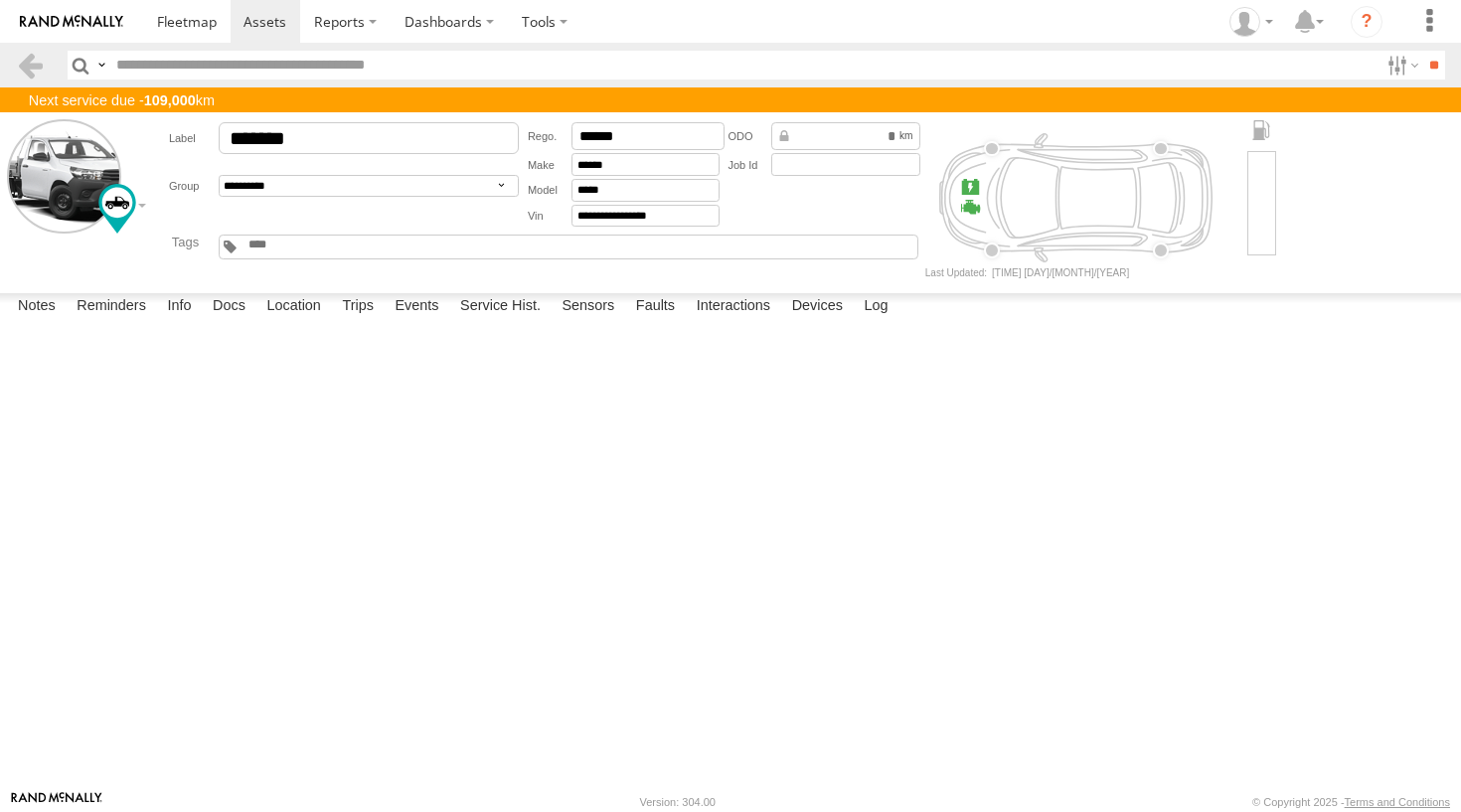 click at bounding box center [0, 0] 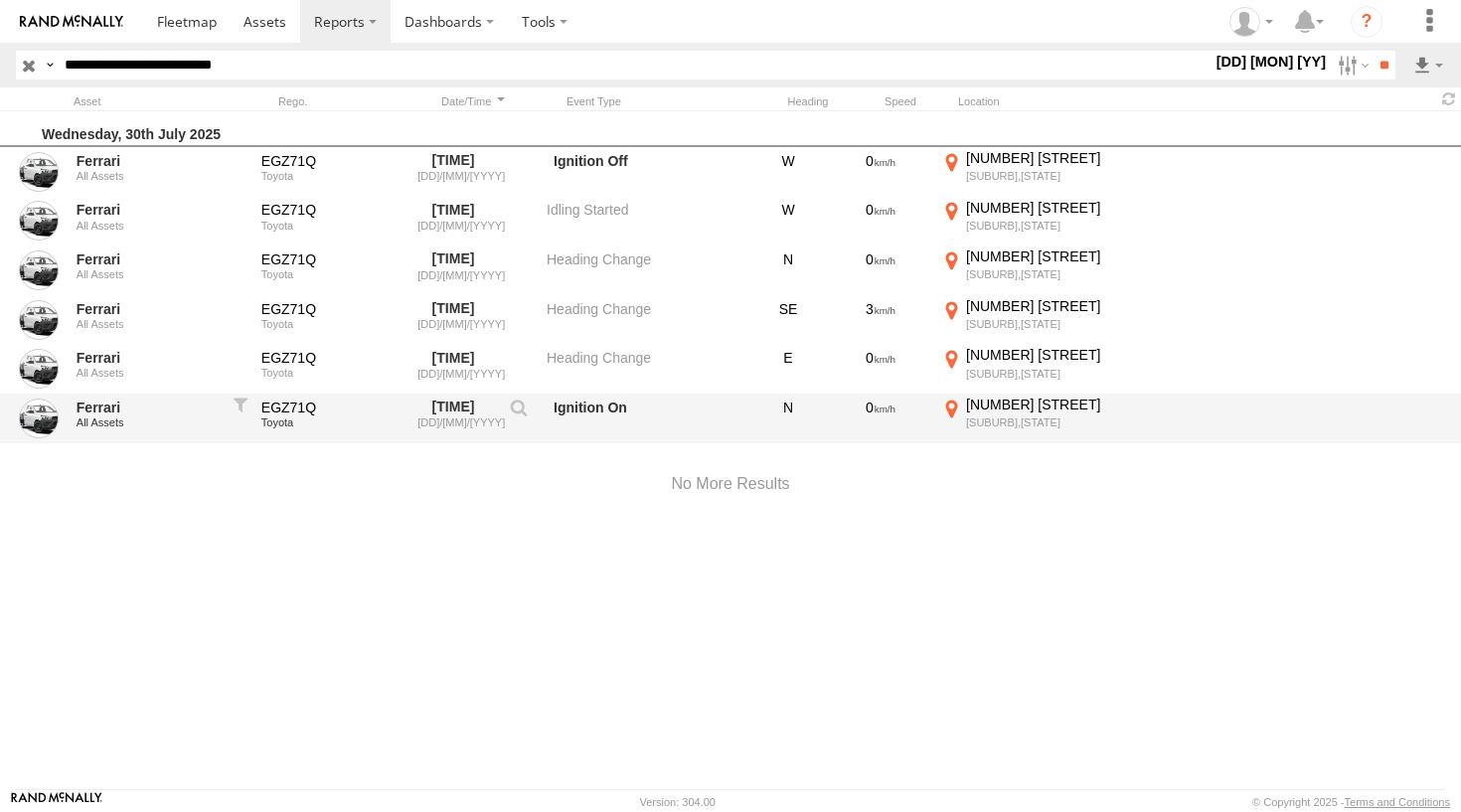 scroll, scrollTop: 0, scrollLeft: 0, axis: both 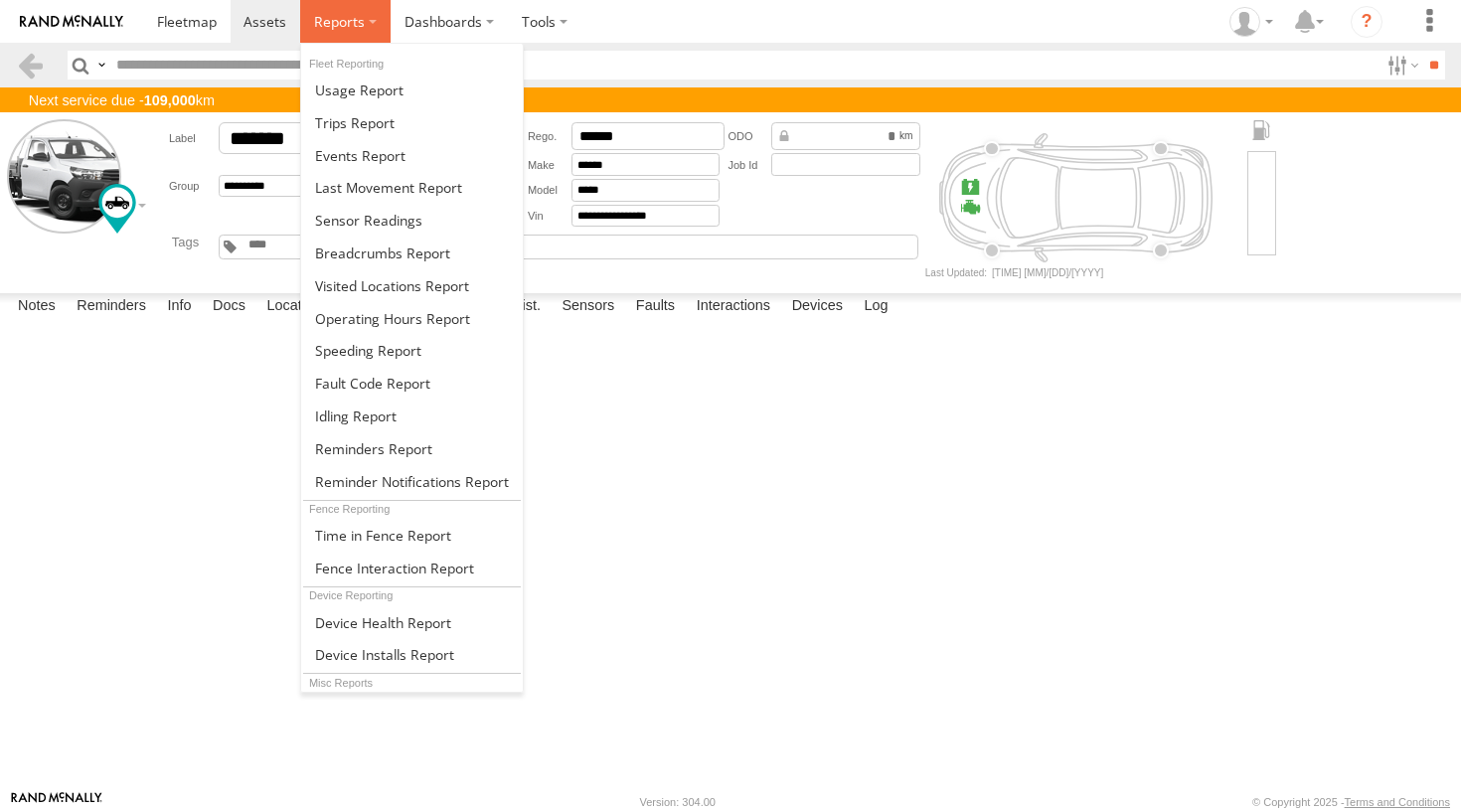 click at bounding box center (339, 21) 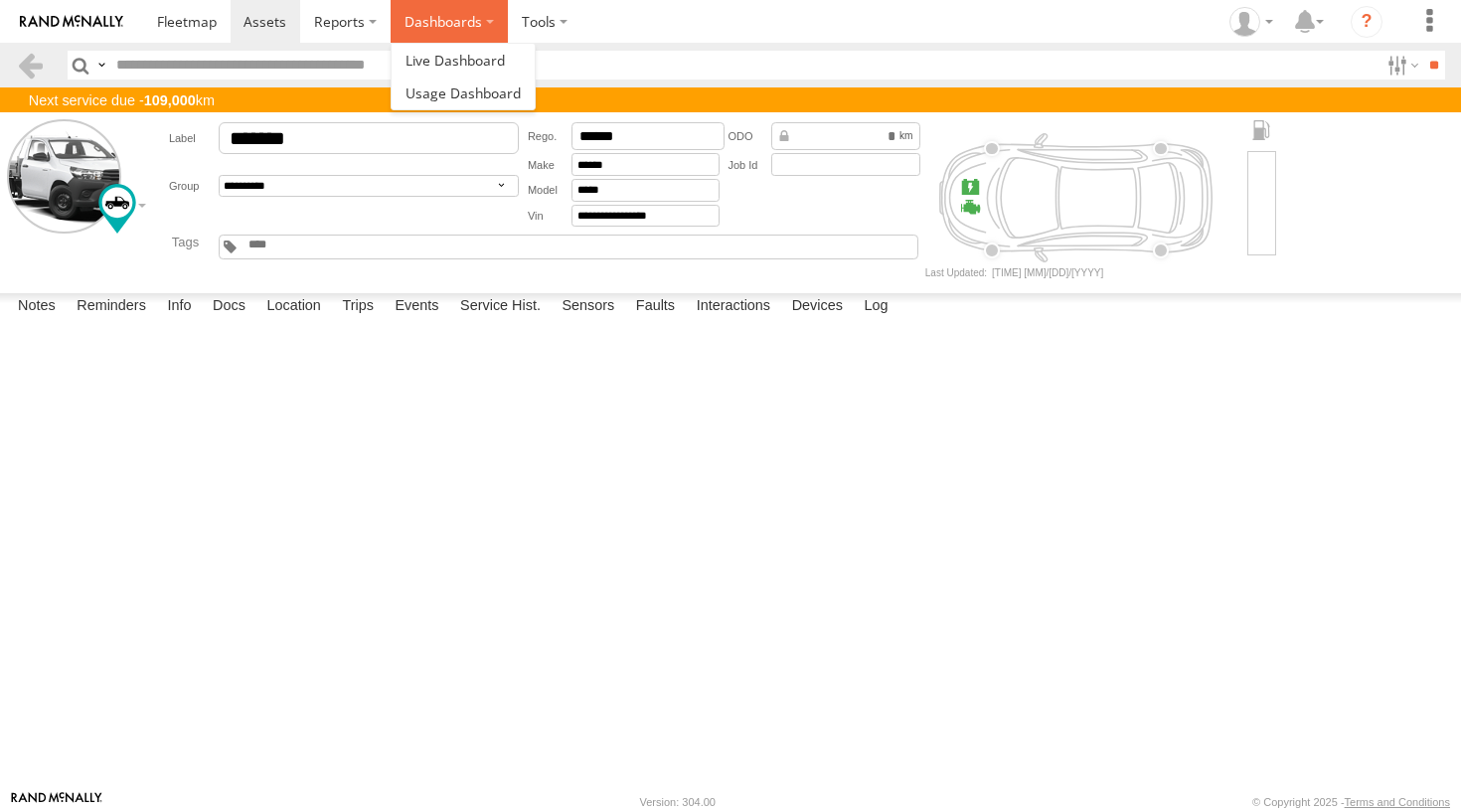 click on "Dashboards" at bounding box center (449, 21) 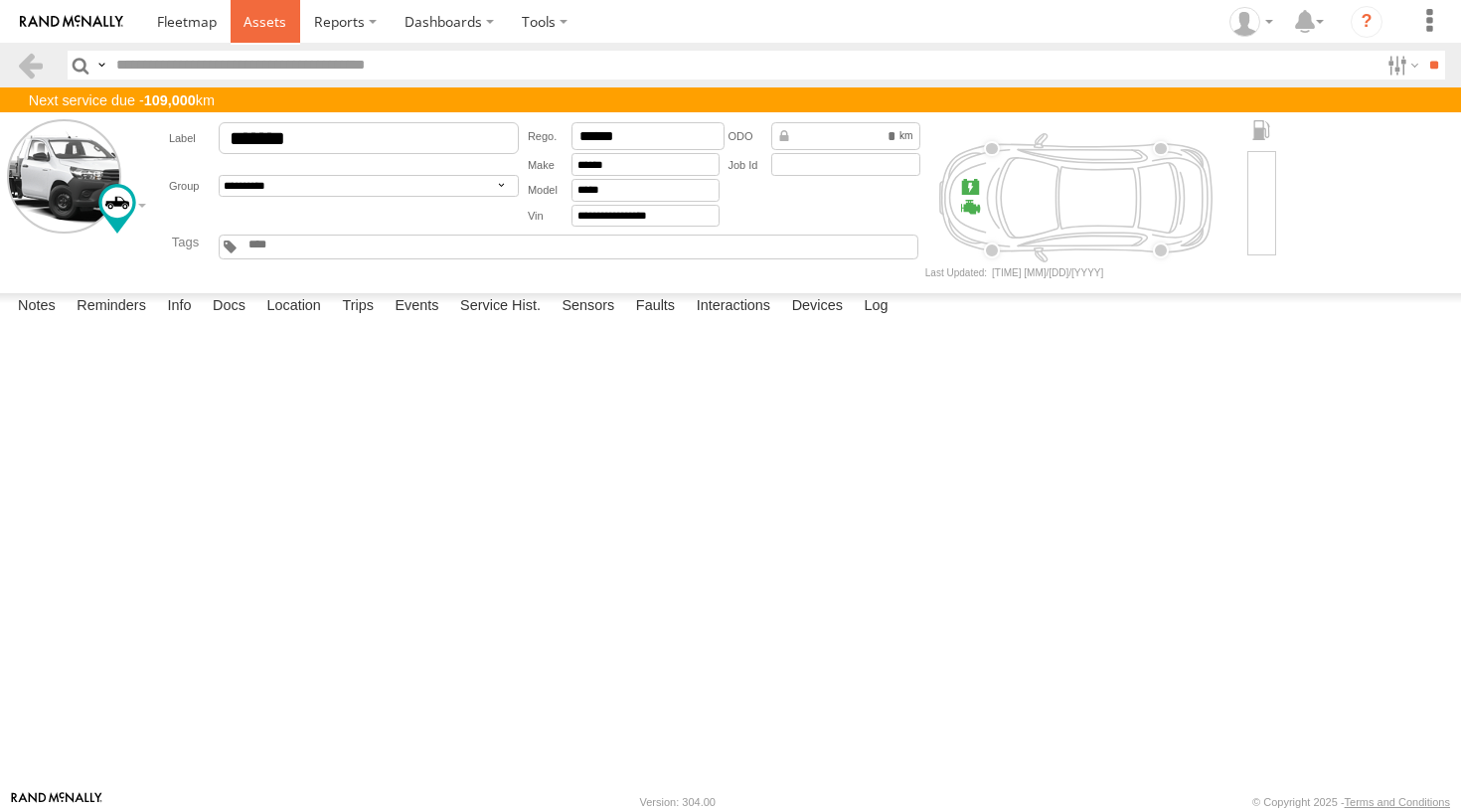 click at bounding box center (264, 21) 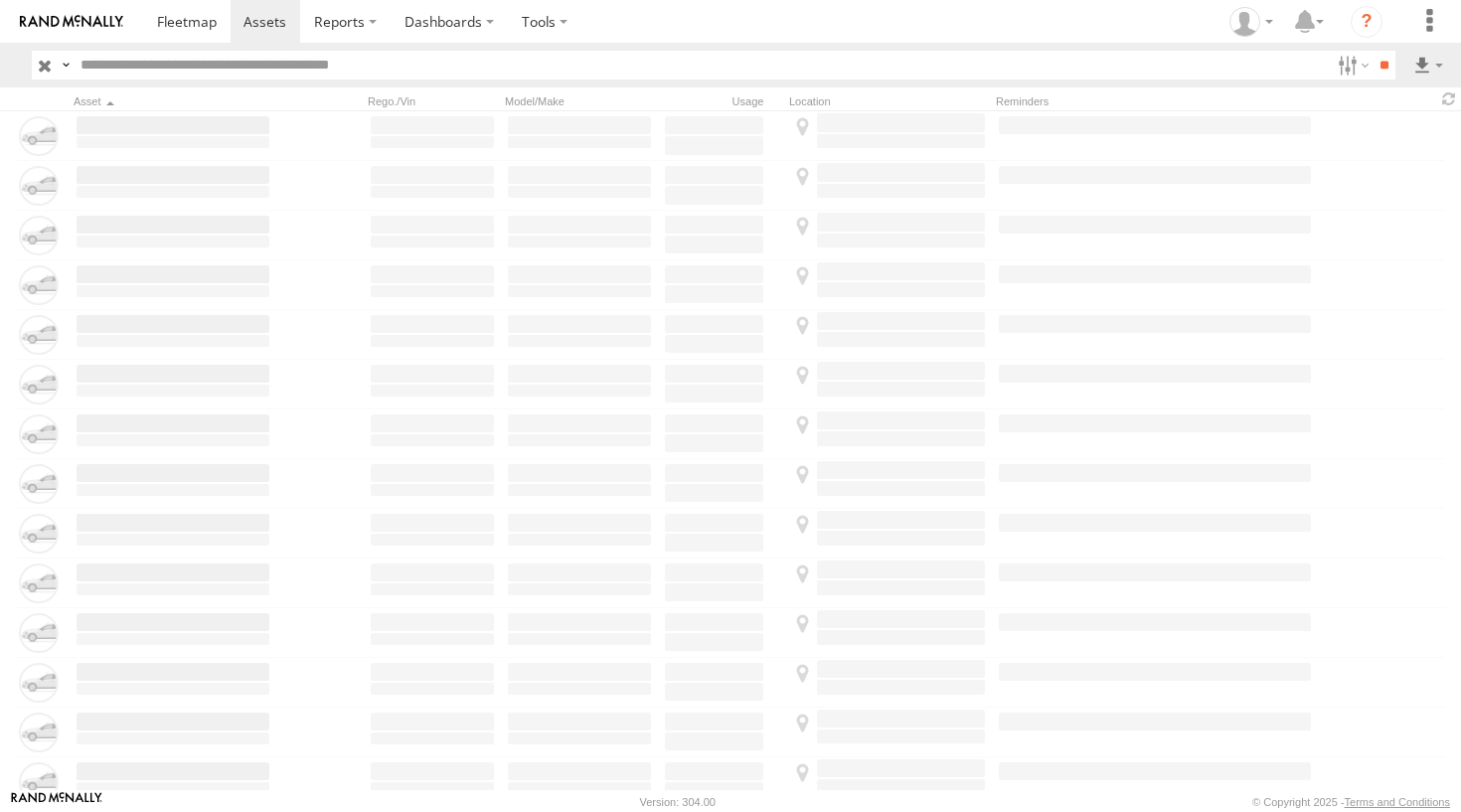 scroll, scrollTop: 0, scrollLeft: 0, axis: both 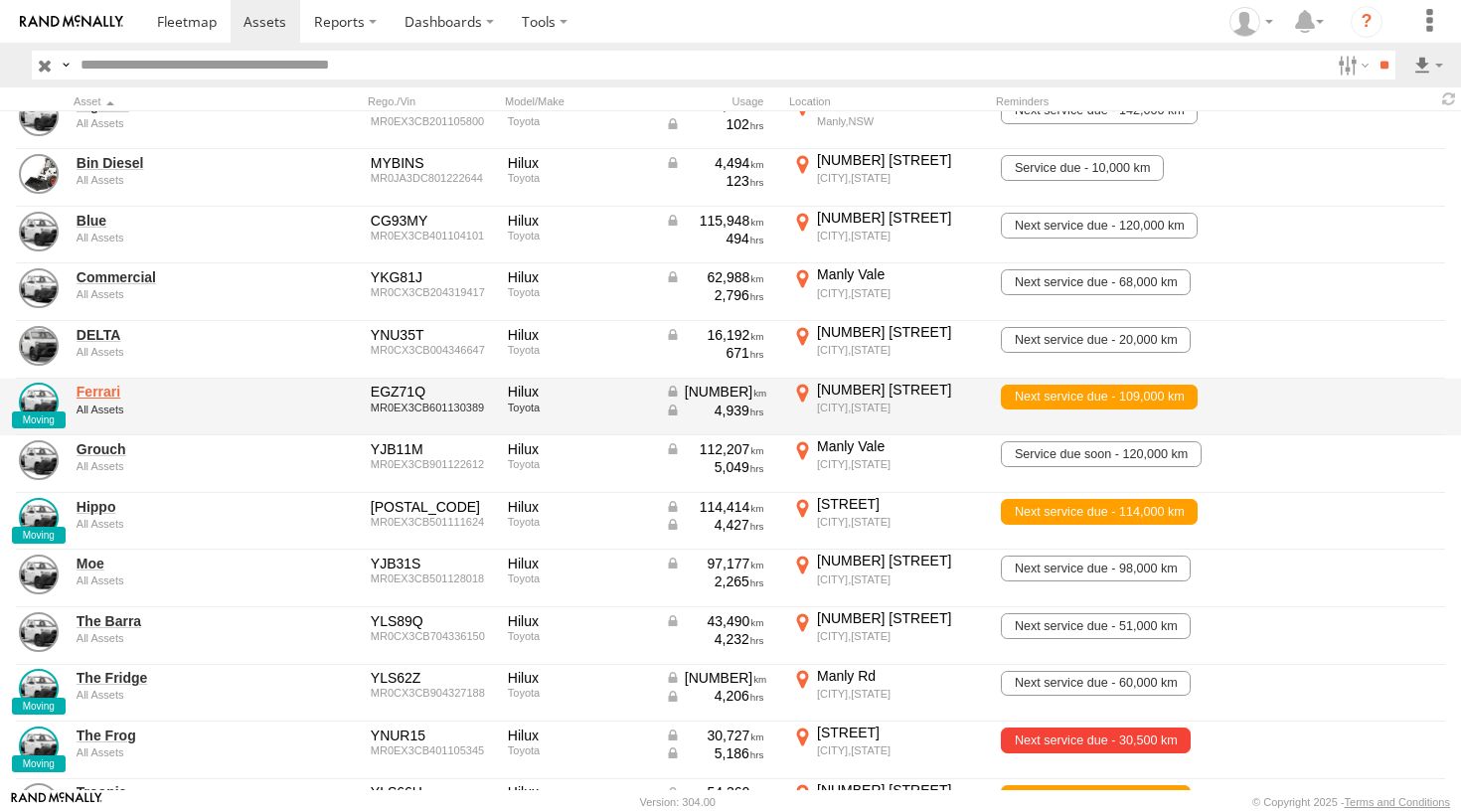 click on "Ferrari" at bounding box center (173, 392) 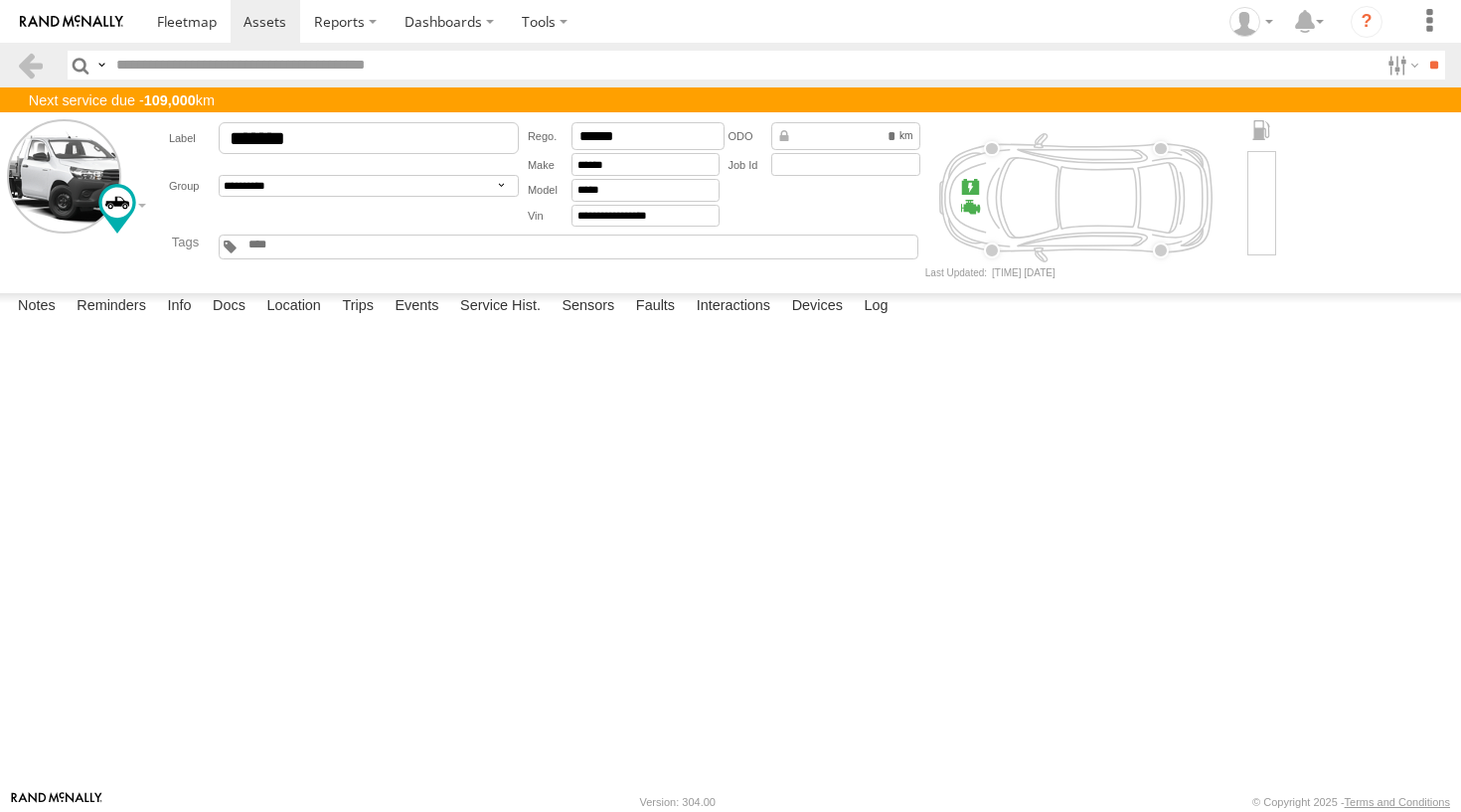 scroll, scrollTop: 0, scrollLeft: 0, axis: both 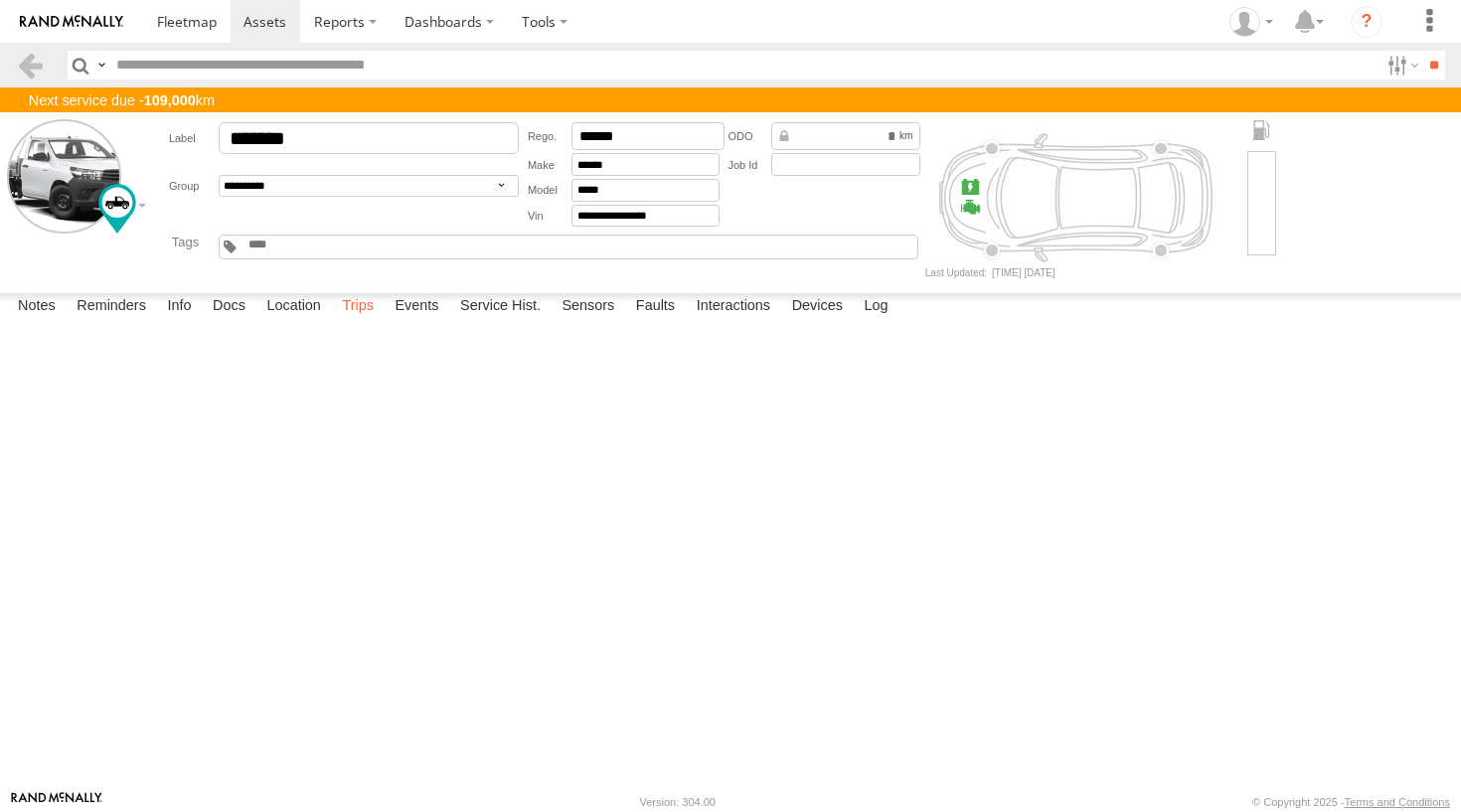 click on "Trips" at bounding box center (358, 307) 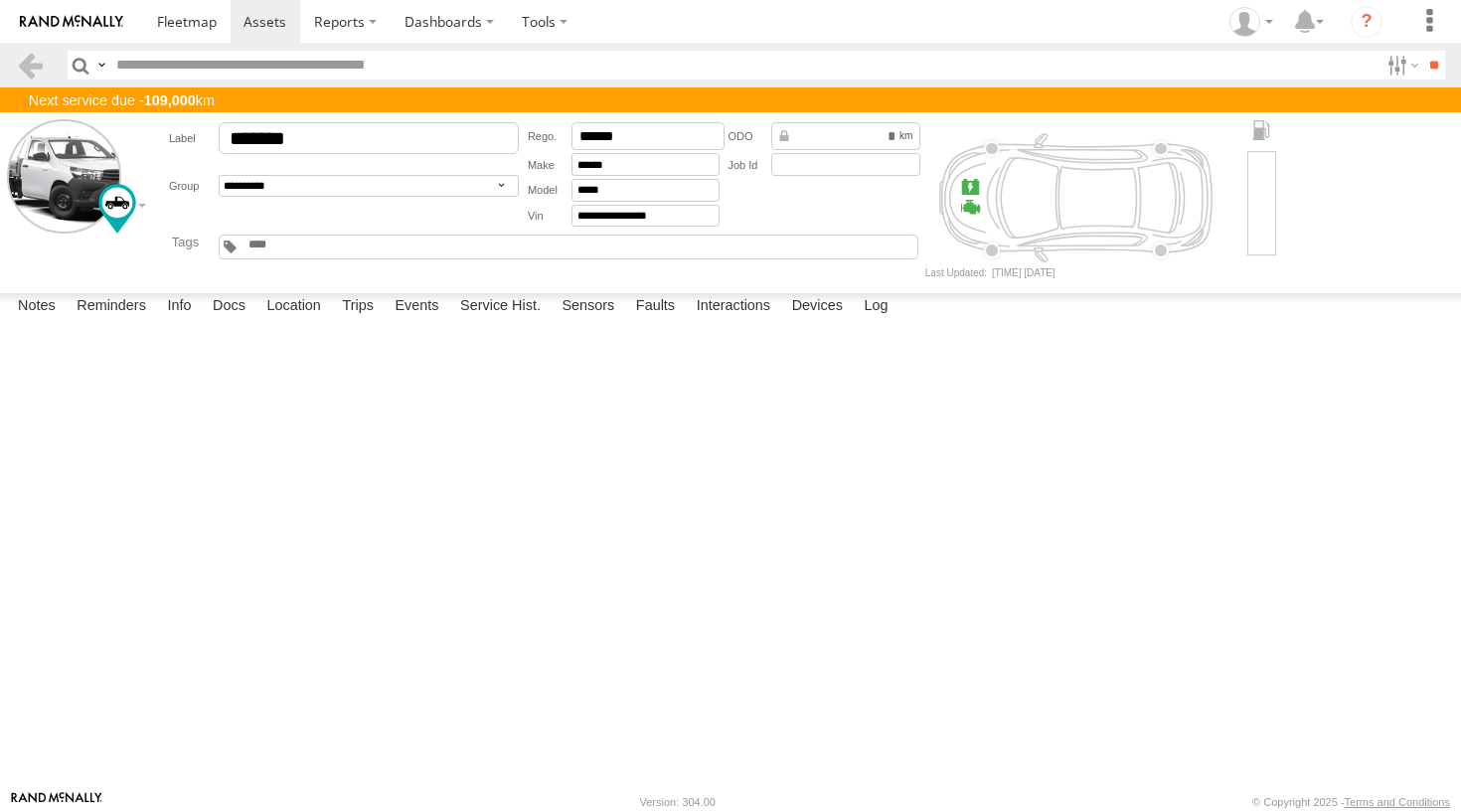 scroll, scrollTop: 1360, scrollLeft: 0, axis: vertical 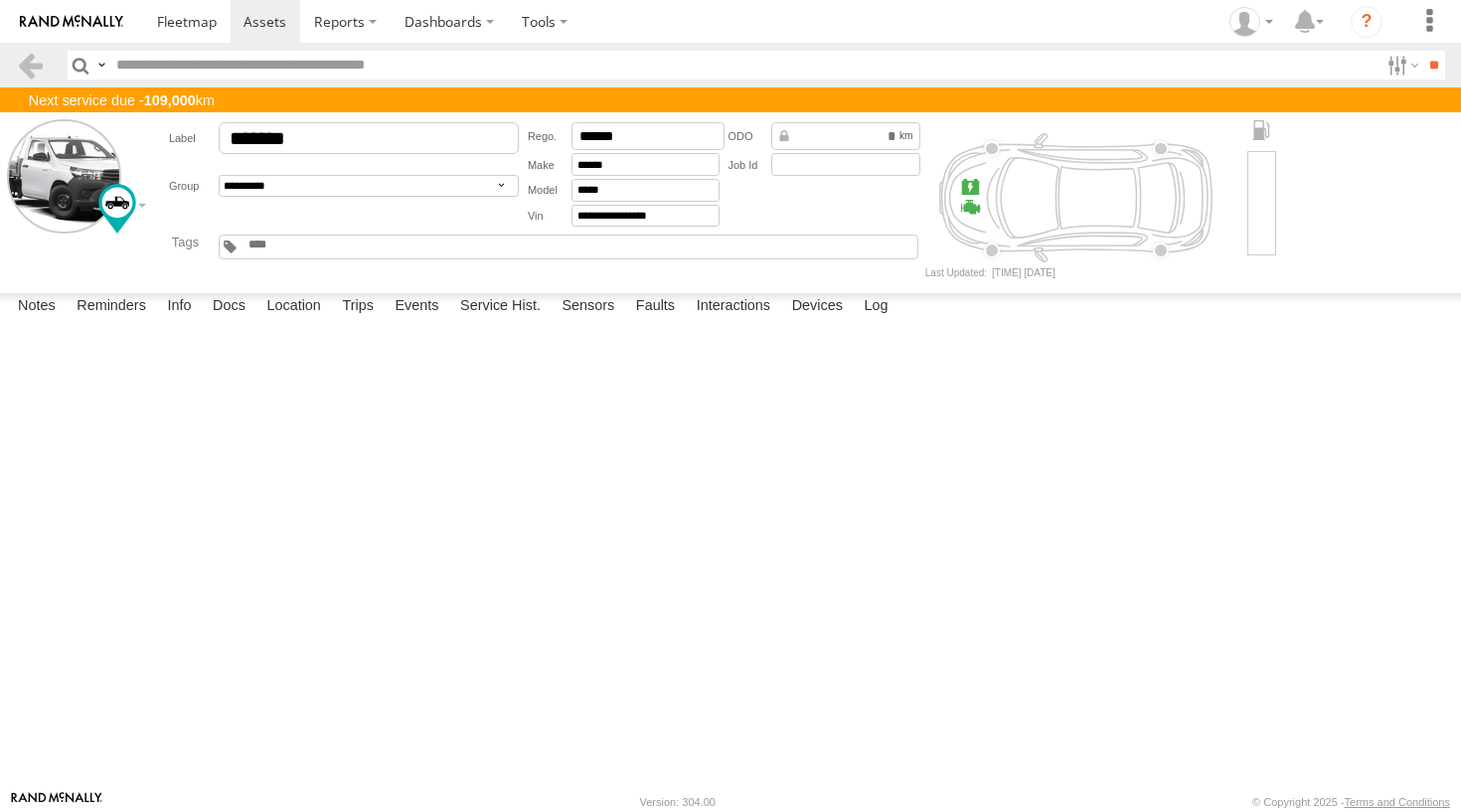 click at bounding box center [0, 0] 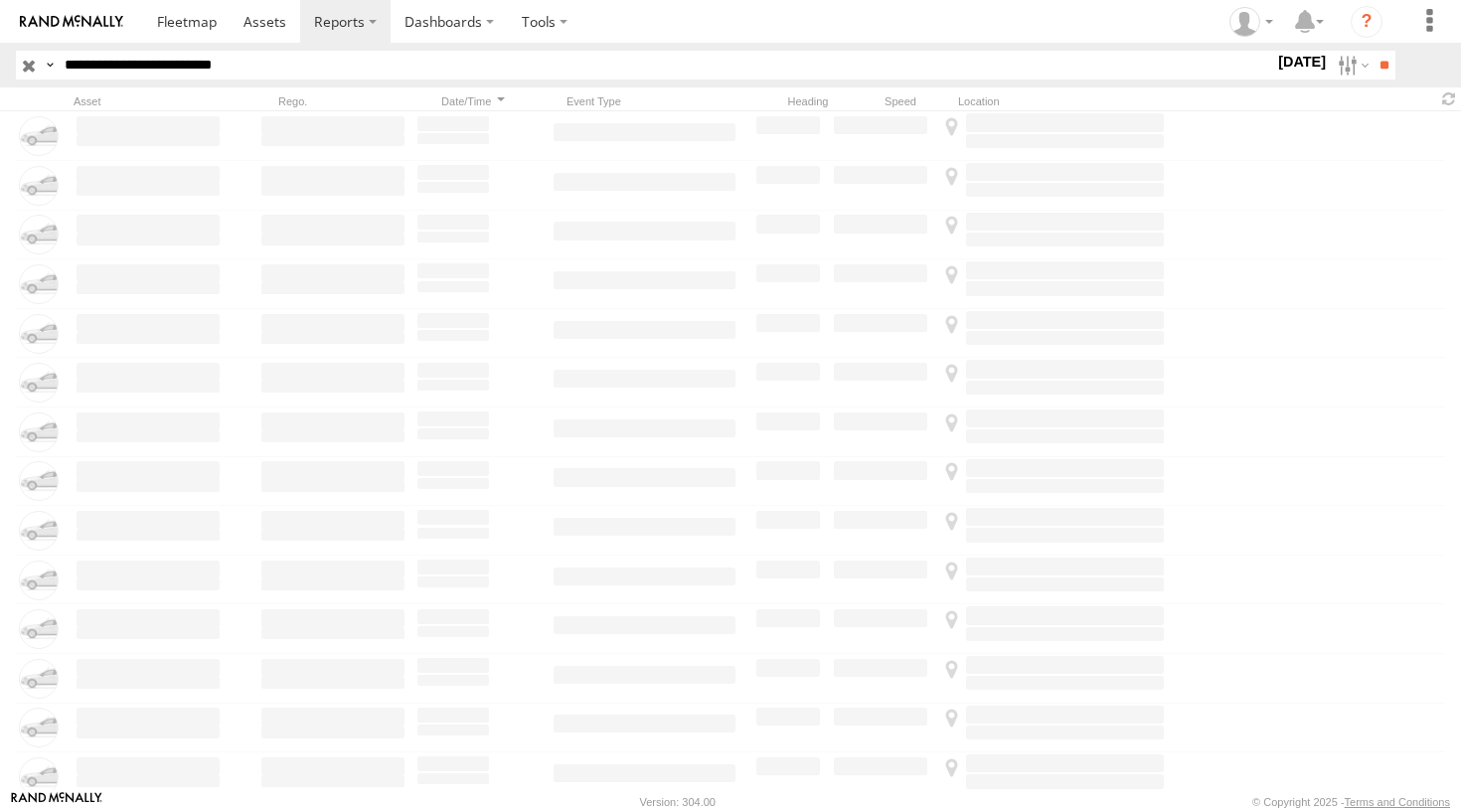 scroll, scrollTop: 0, scrollLeft: 0, axis: both 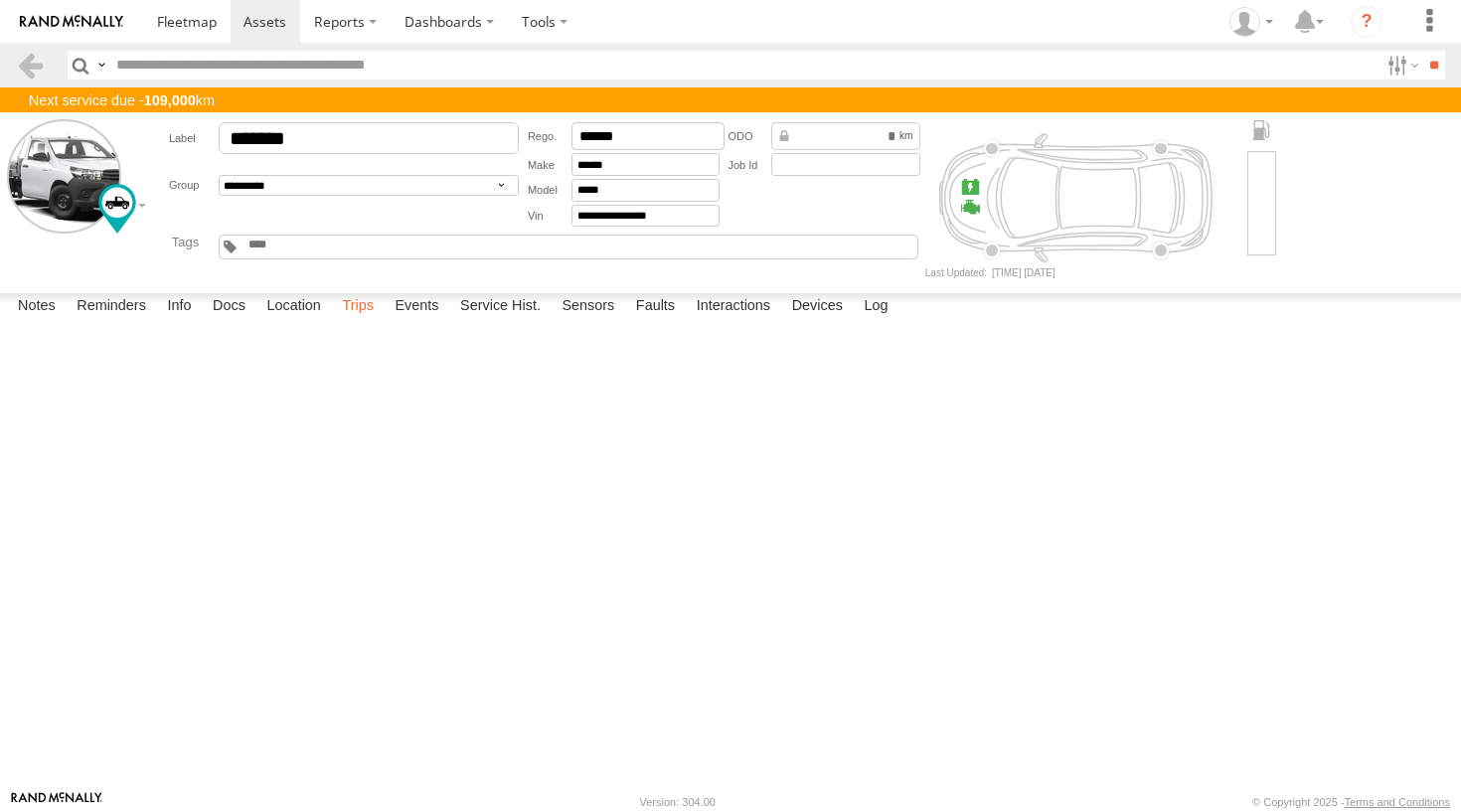 click on "Trips" at bounding box center (358, 307) 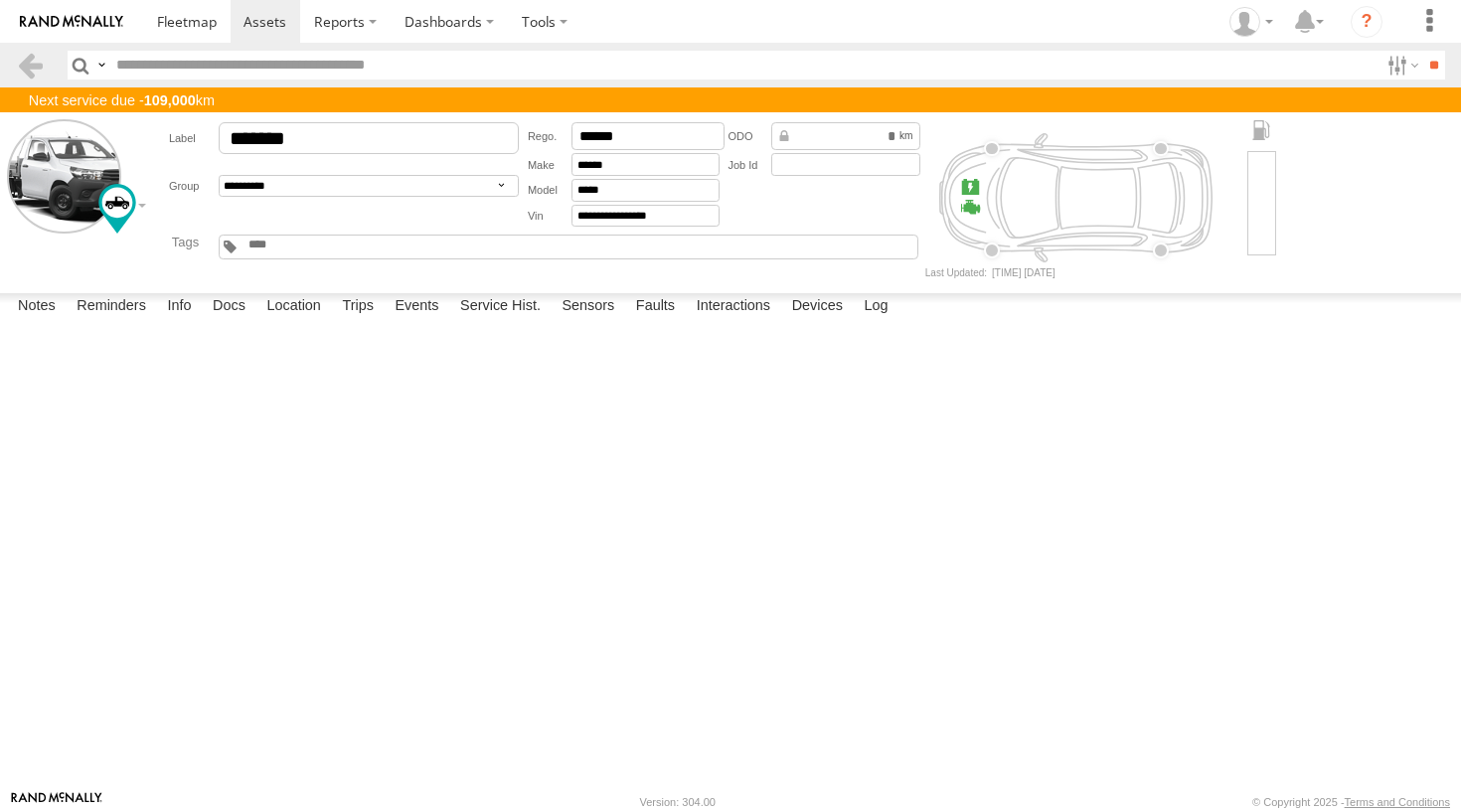 scroll, scrollTop: 1454, scrollLeft: 0, axis: vertical 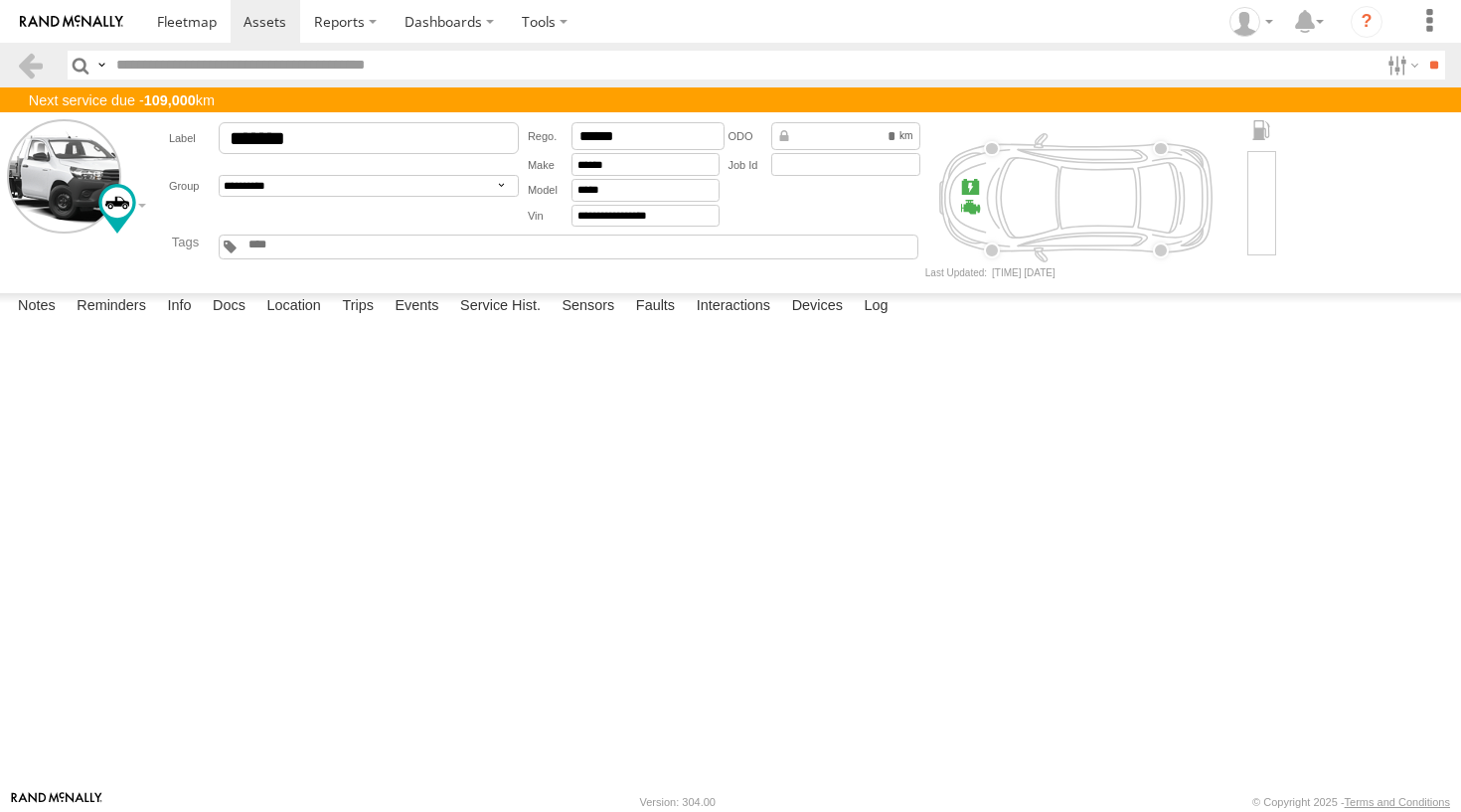 click at bounding box center [0, 0] 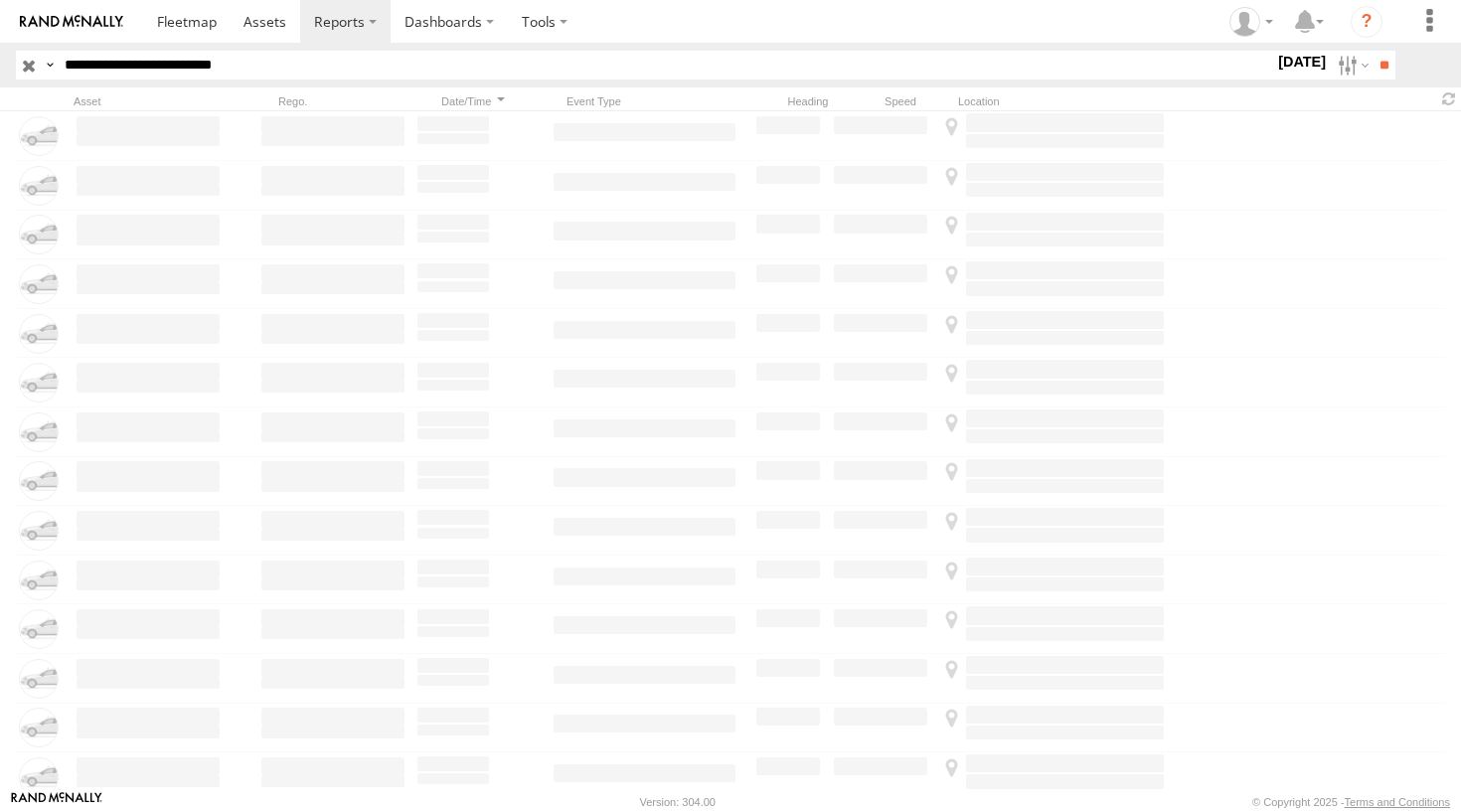 scroll, scrollTop: 0, scrollLeft: 0, axis: both 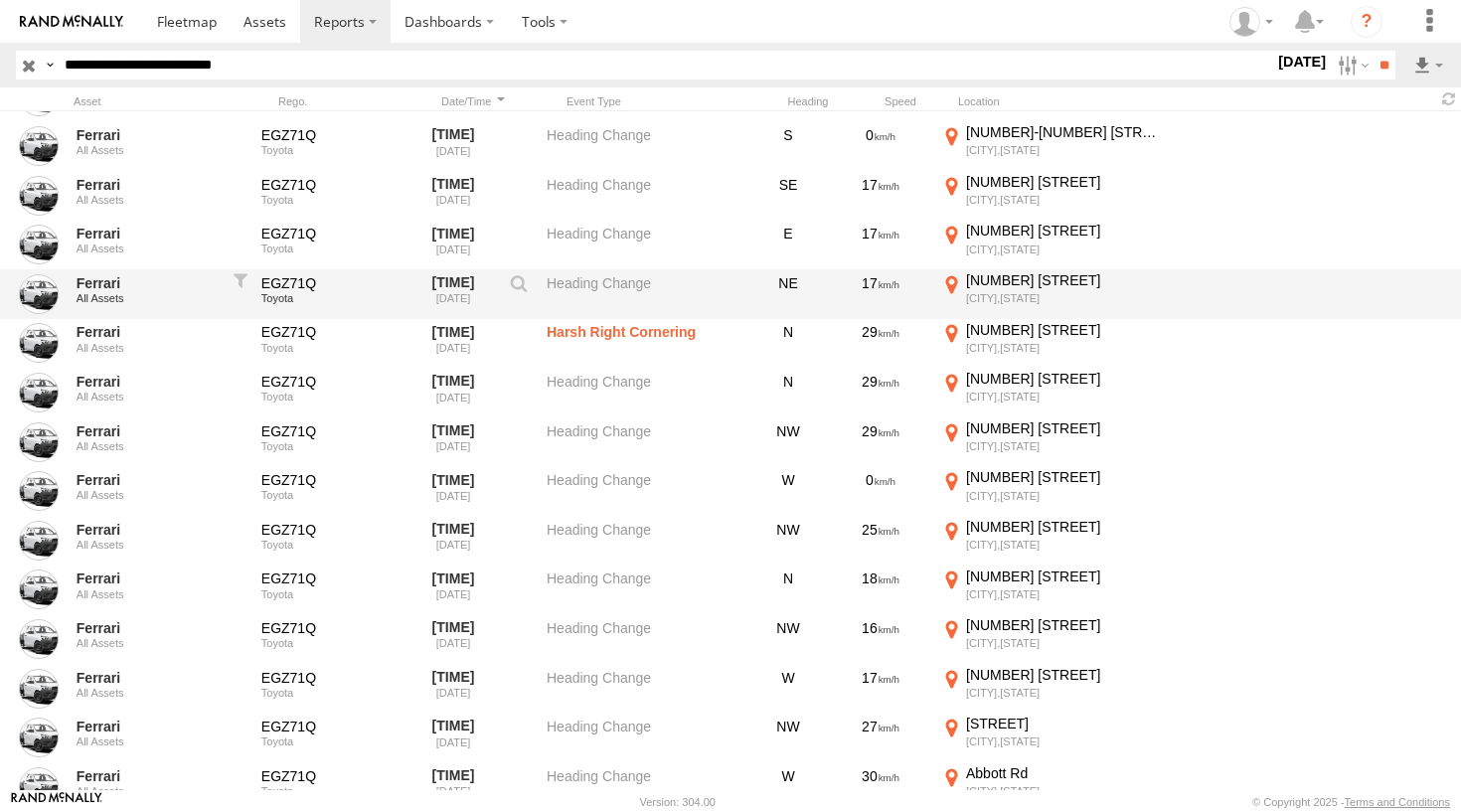 click on "Heading Change" at bounding box center [646, 294] 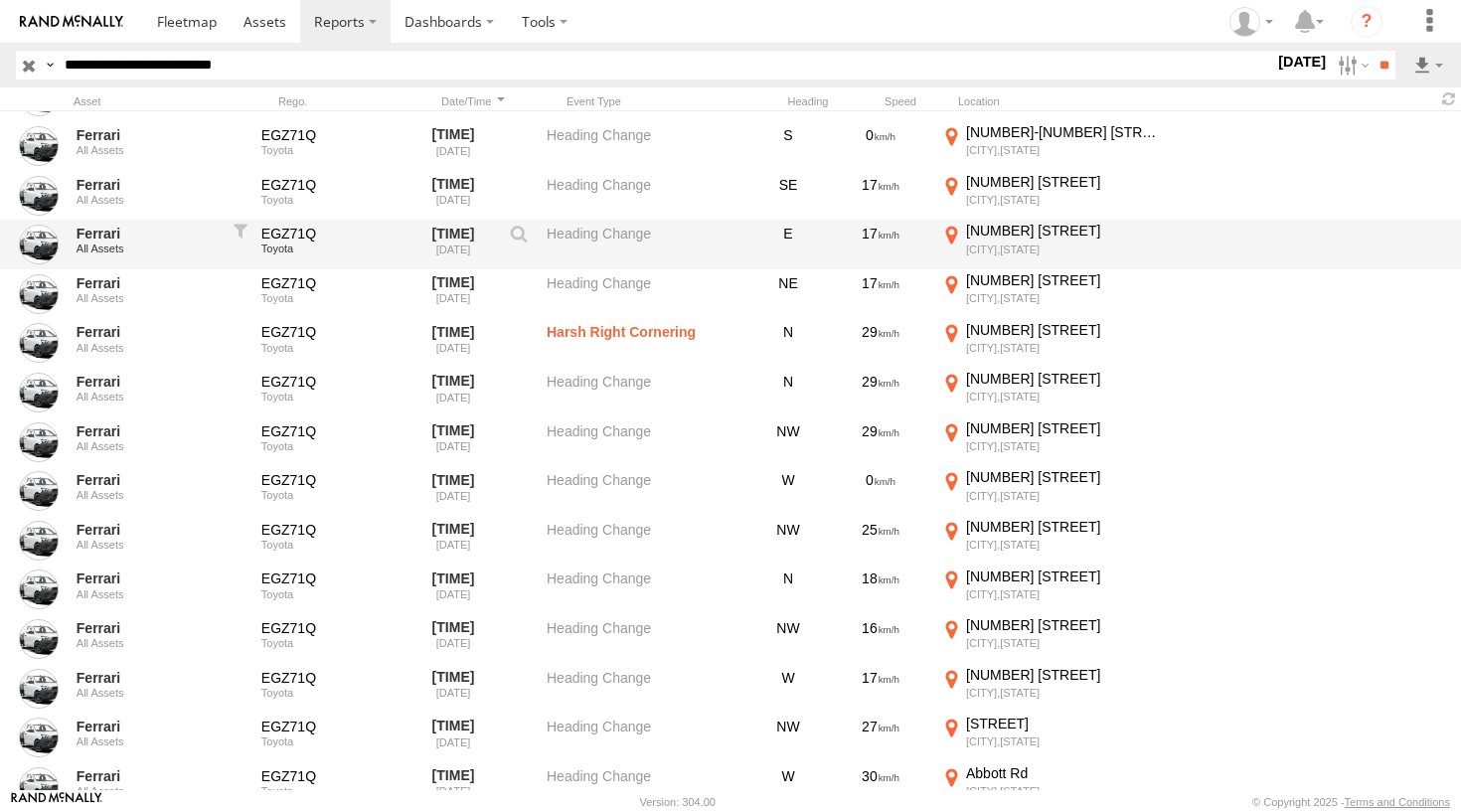 click on "Heading Change" at bounding box center [646, 244] 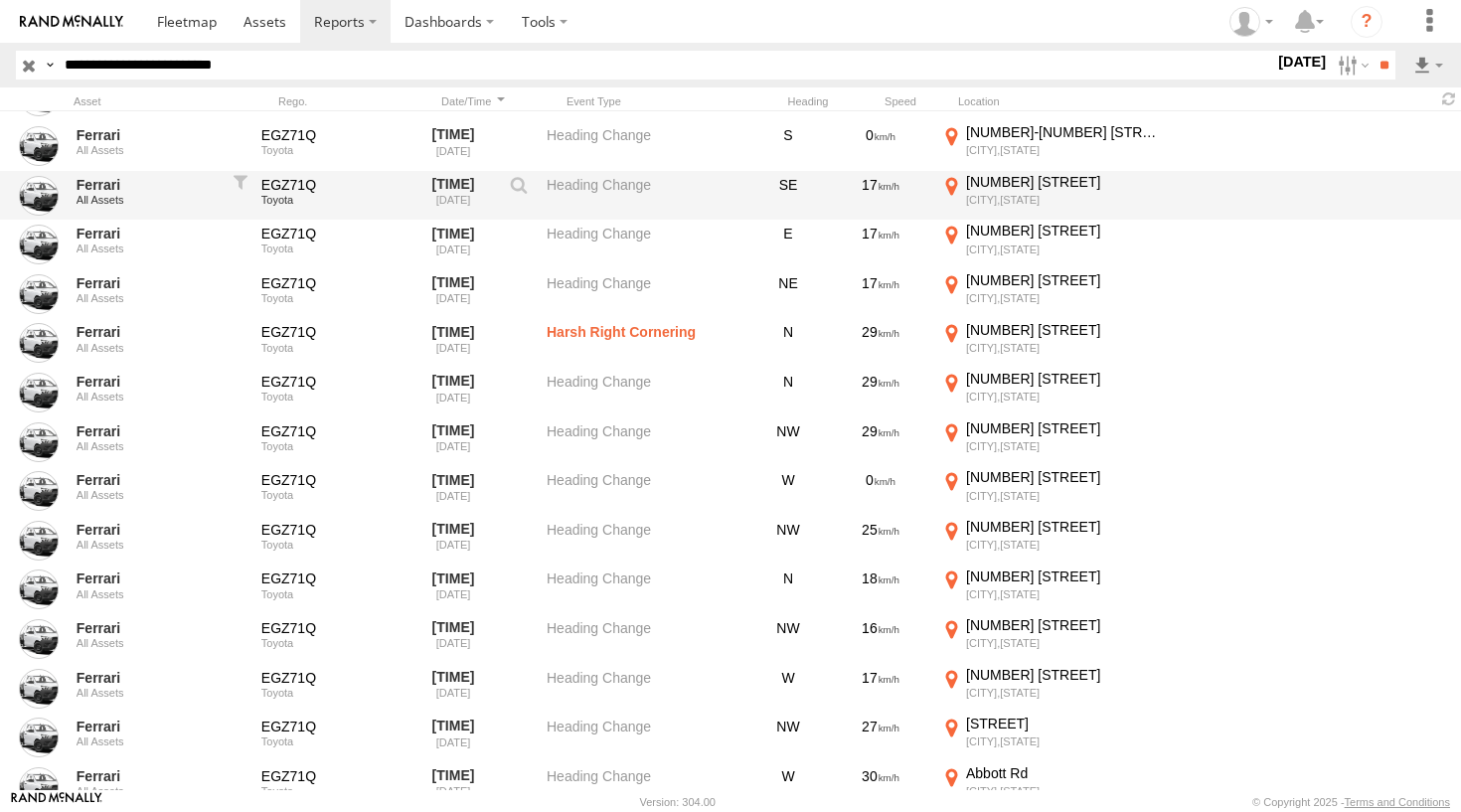 click on "Heading Change" at bounding box center [646, 196] 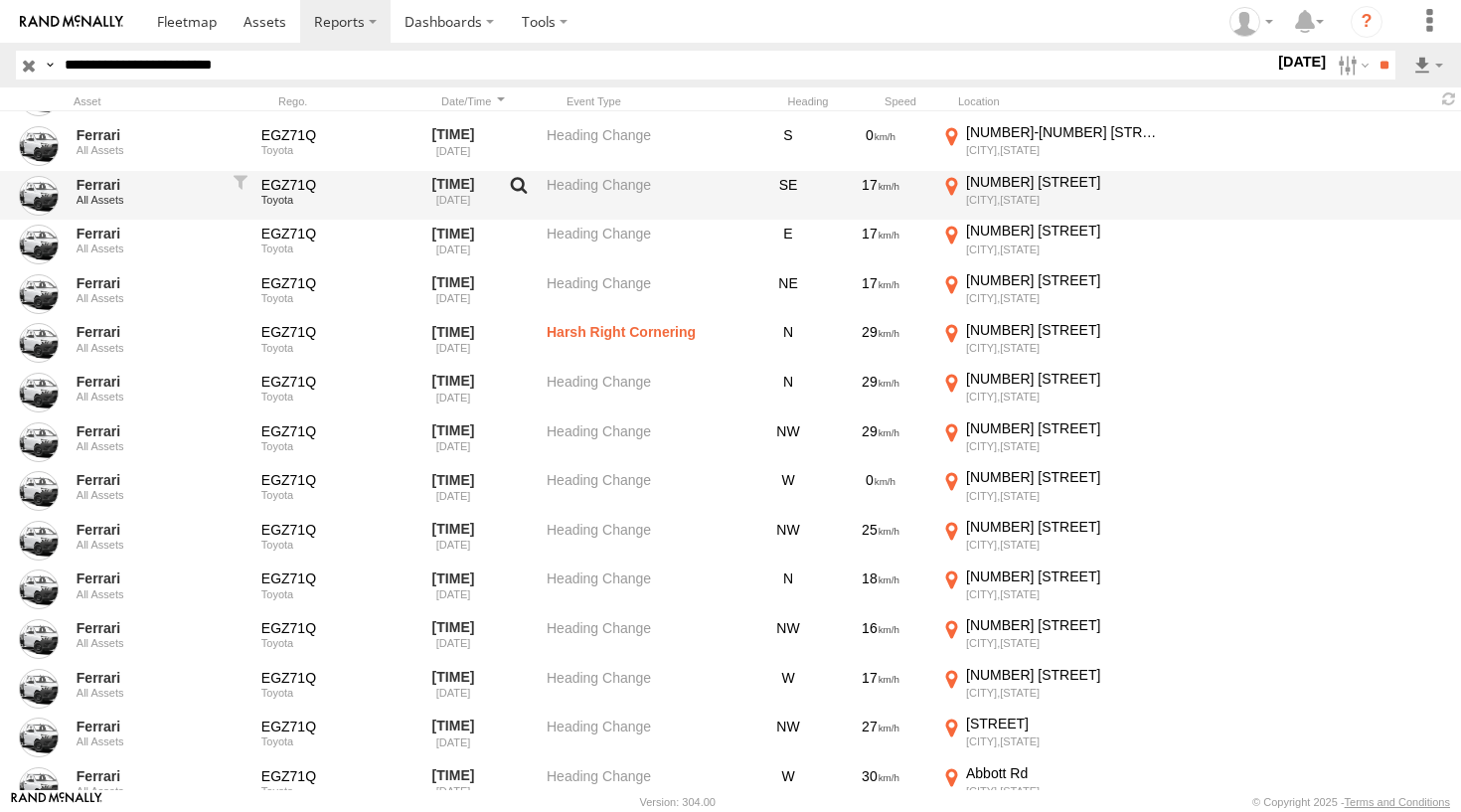 click at bounding box center (519, 190) 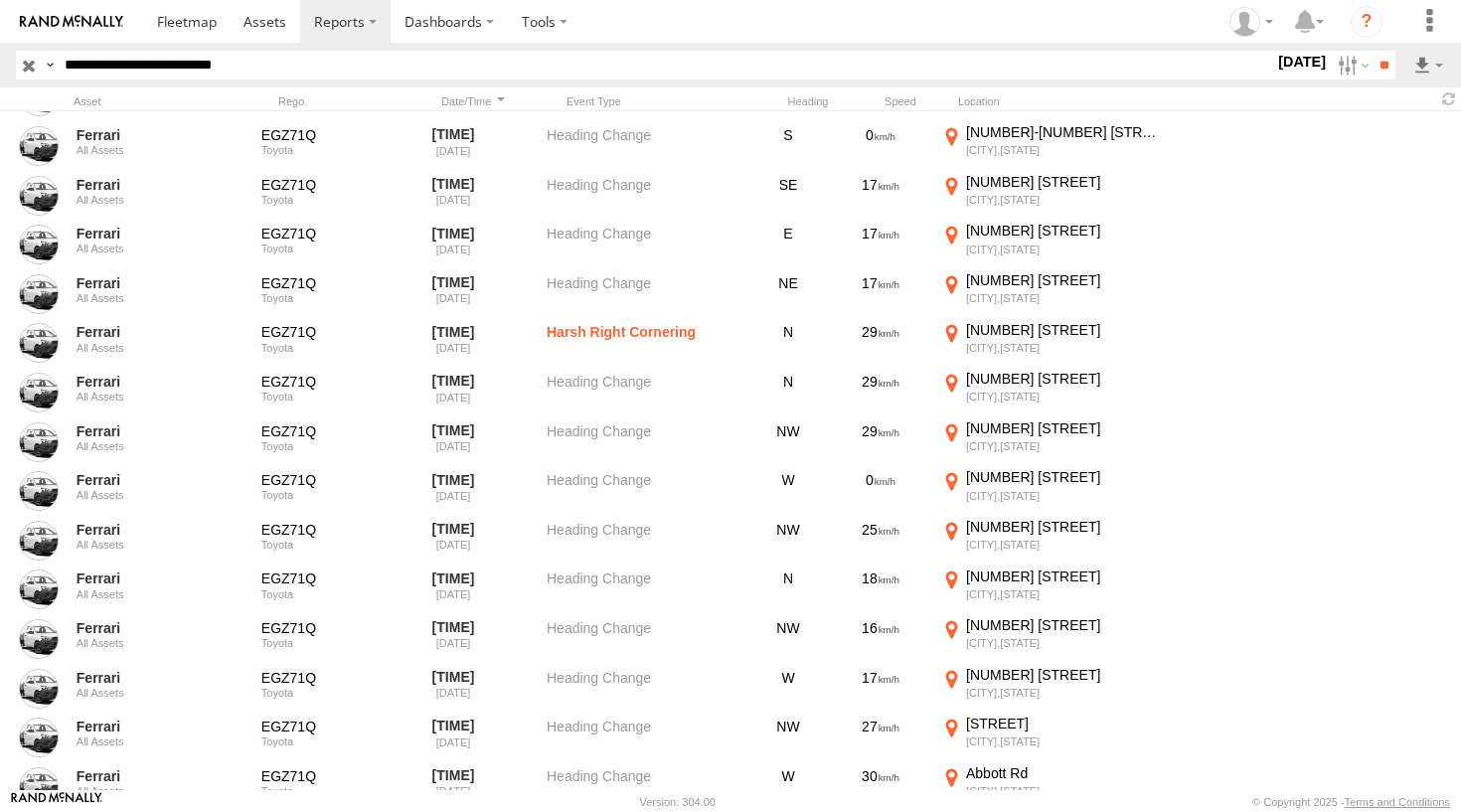 scroll, scrollTop: 648, scrollLeft: 0, axis: vertical 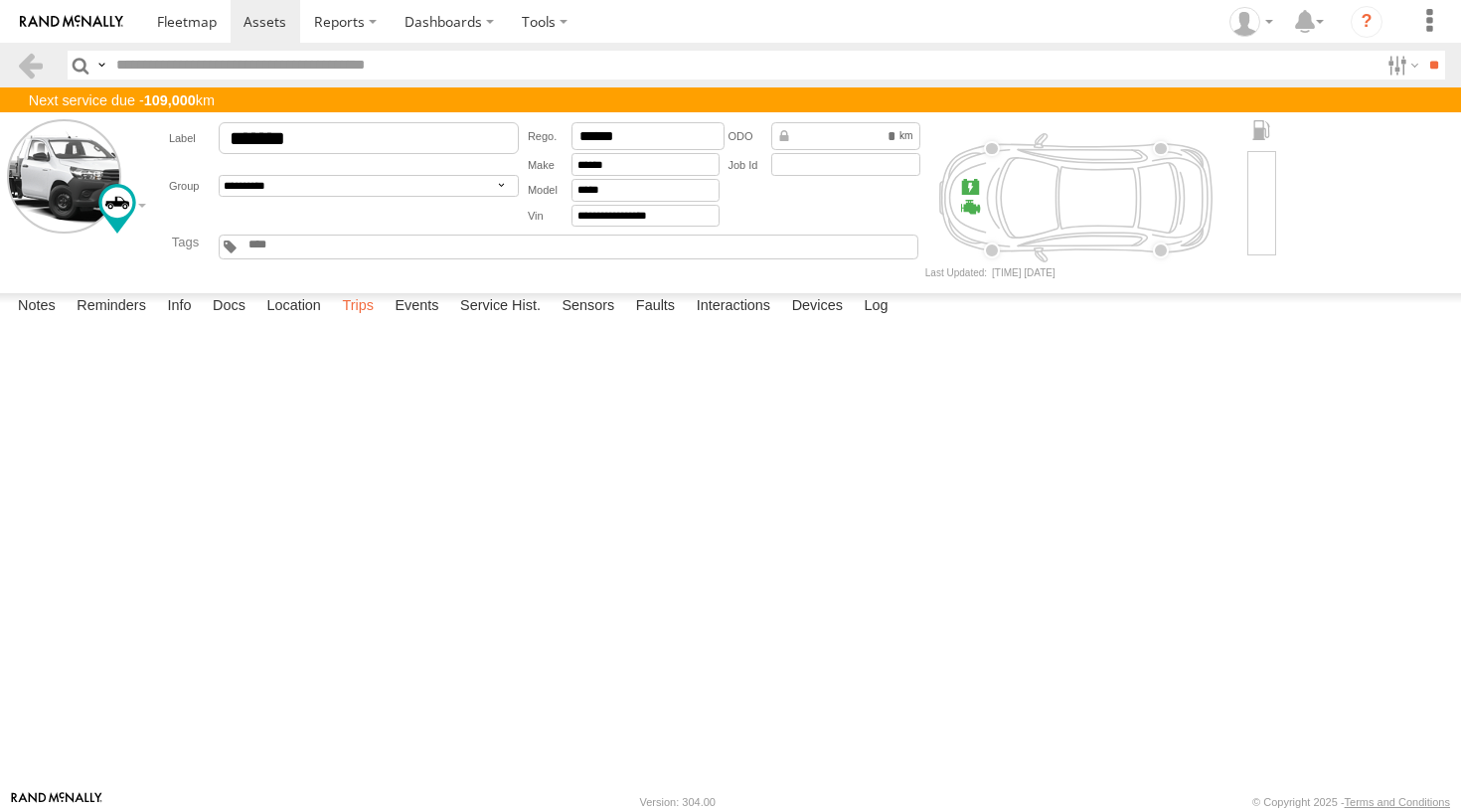 click on "Trips" at bounding box center (358, 307) 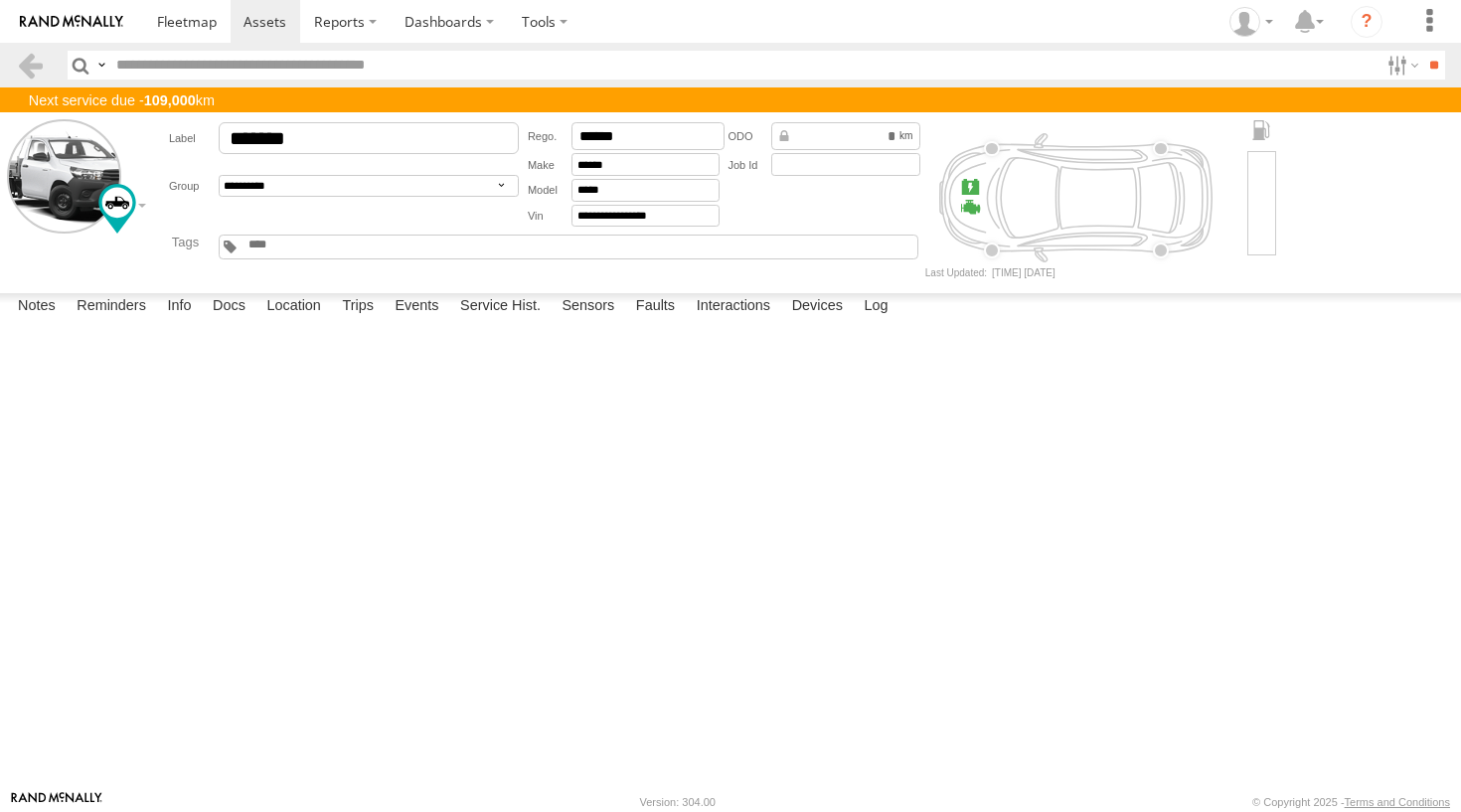 scroll, scrollTop: 1242, scrollLeft: 0, axis: vertical 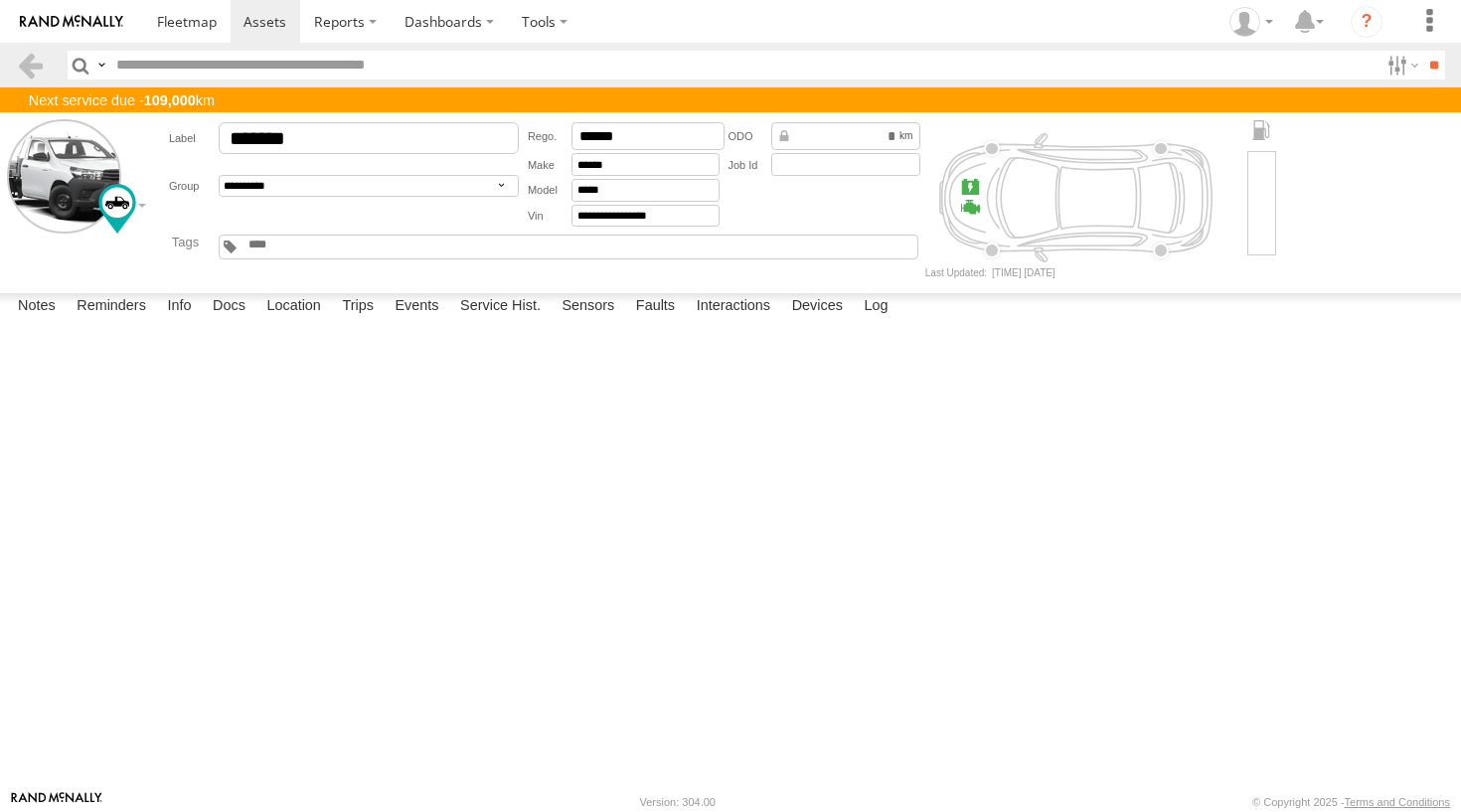 click on "Wednesday, 30th July 2025" at bounding box center (0, 0) 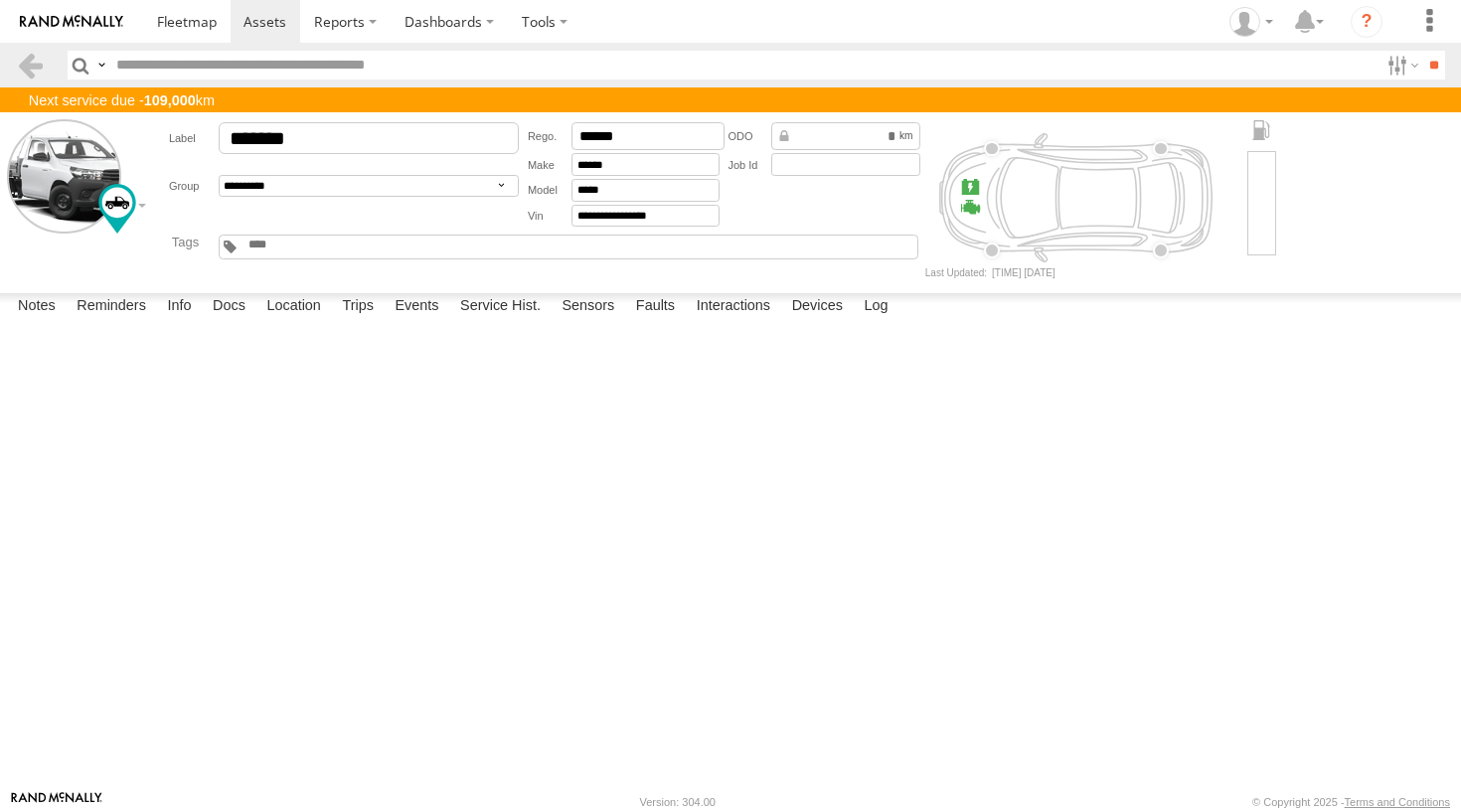 scroll, scrollTop: 1380, scrollLeft: 0, axis: vertical 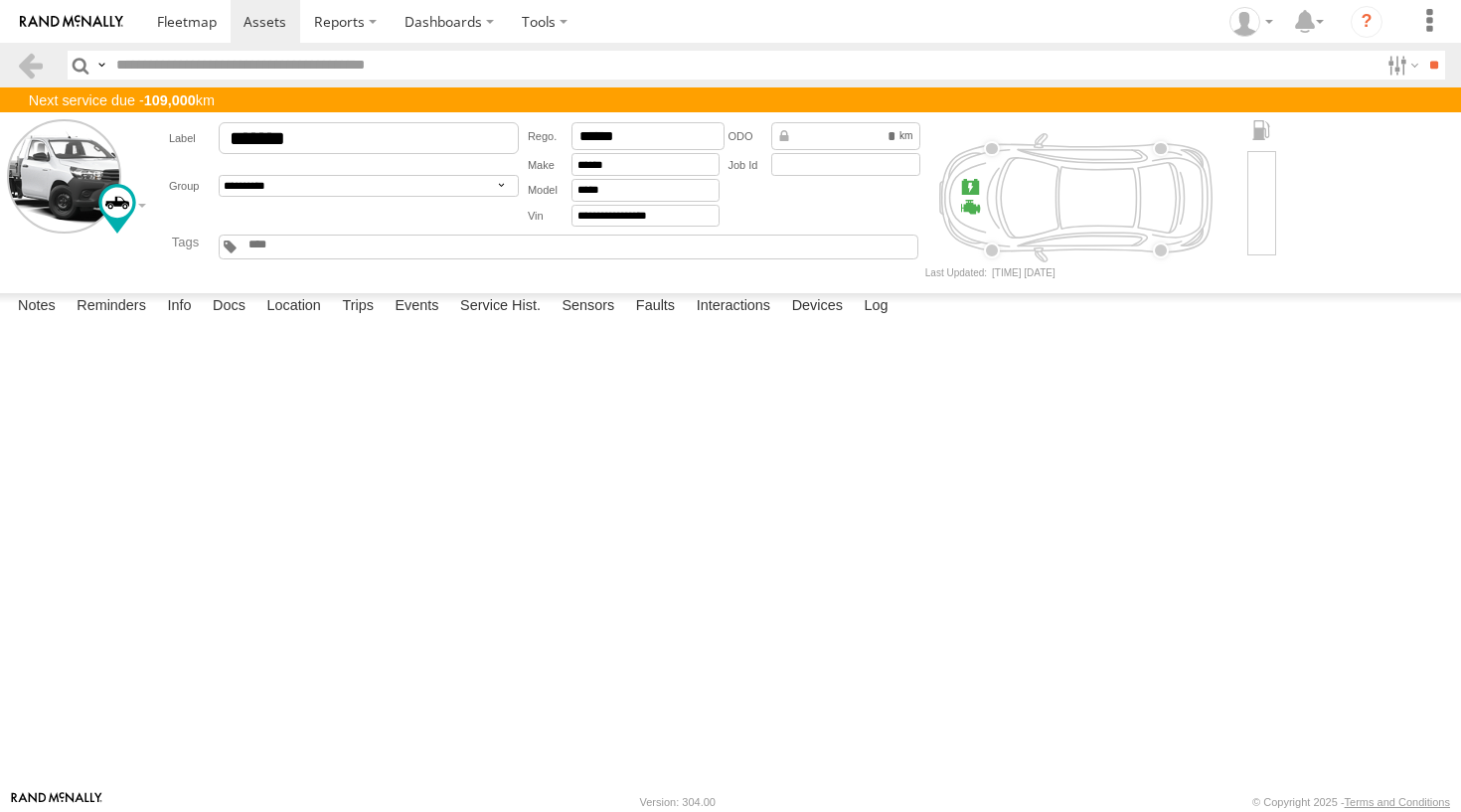 click at bounding box center [0, 0] 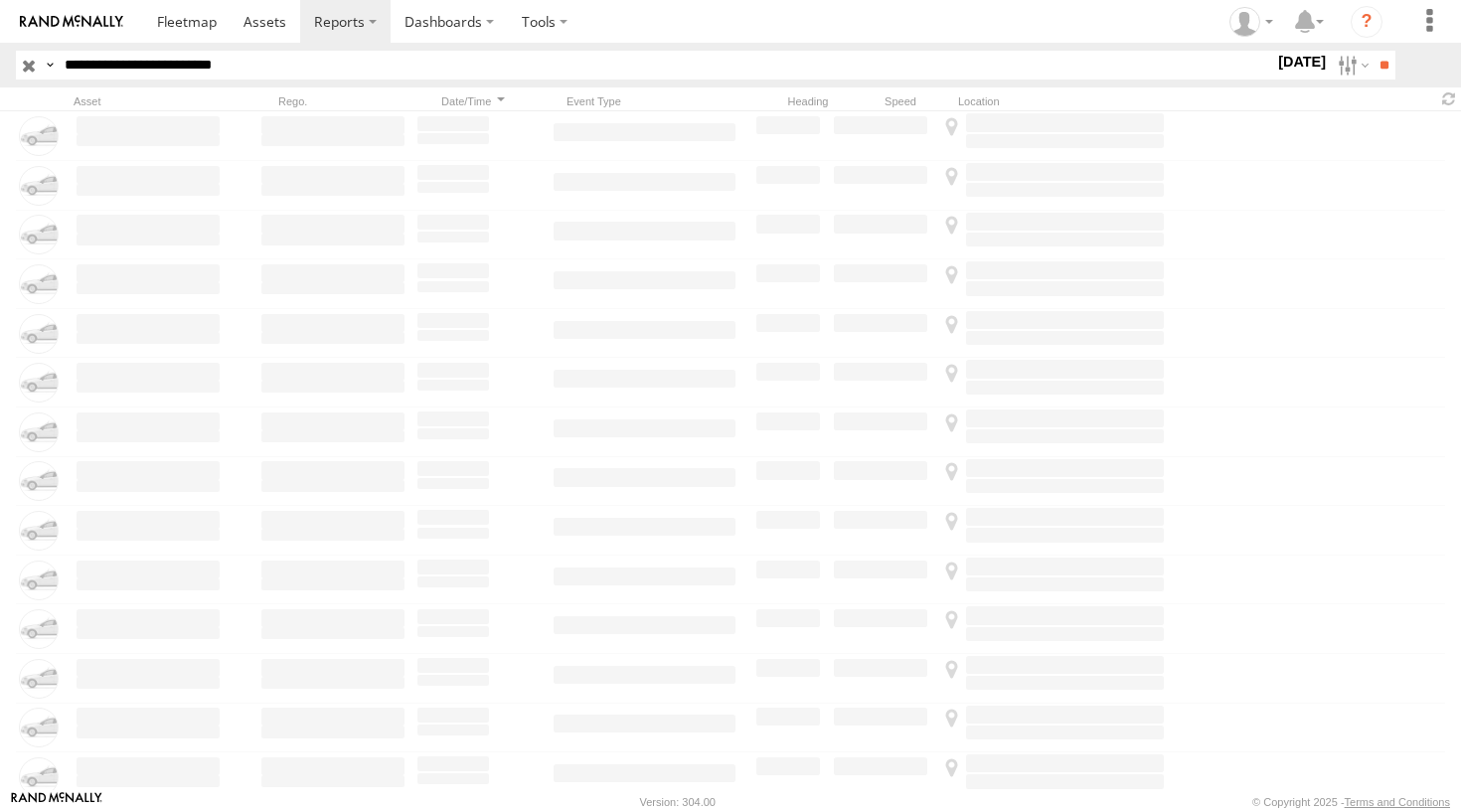 scroll, scrollTop: 0, scrollLeft: 0, axis: both 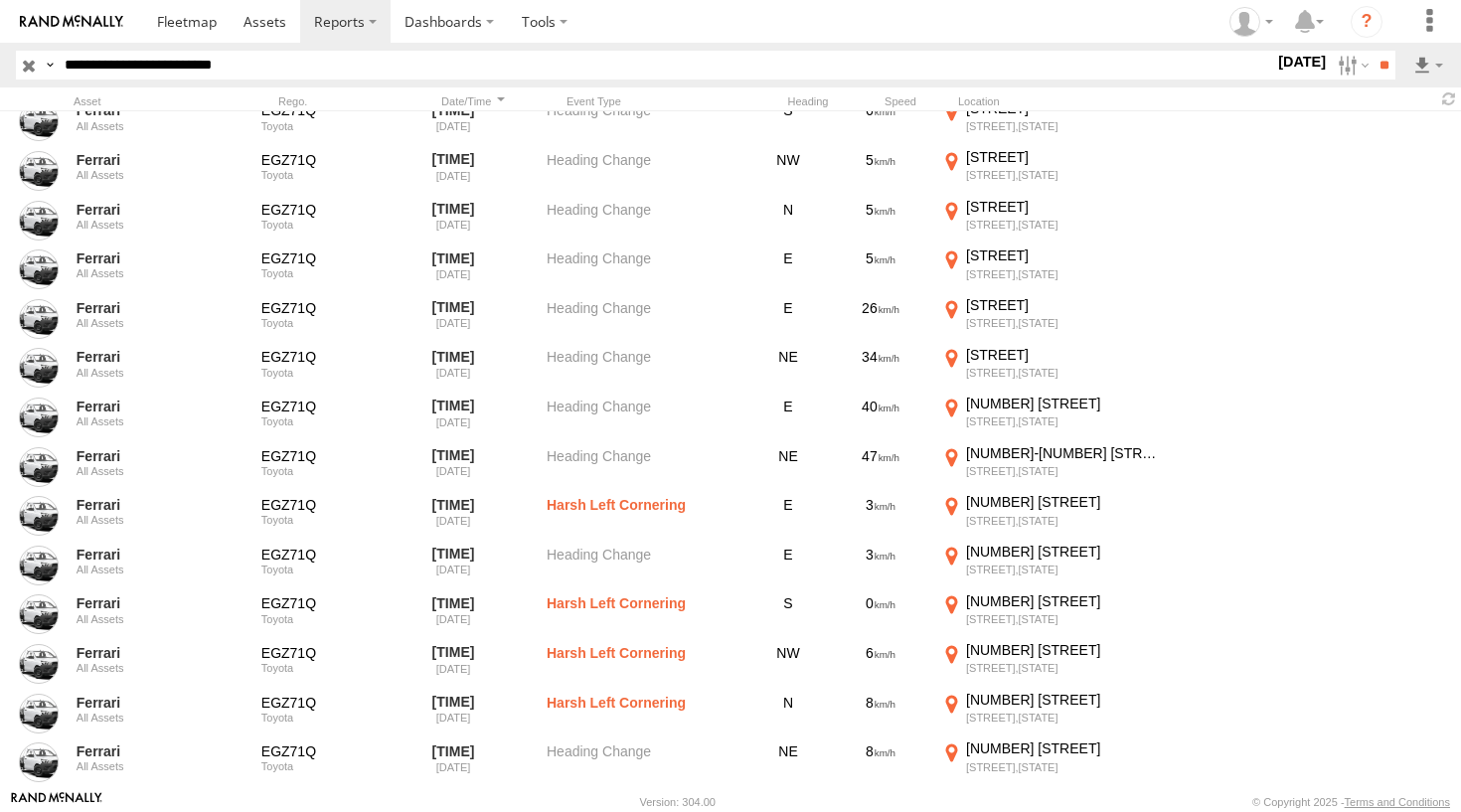 click at bounding box center [29, 65] 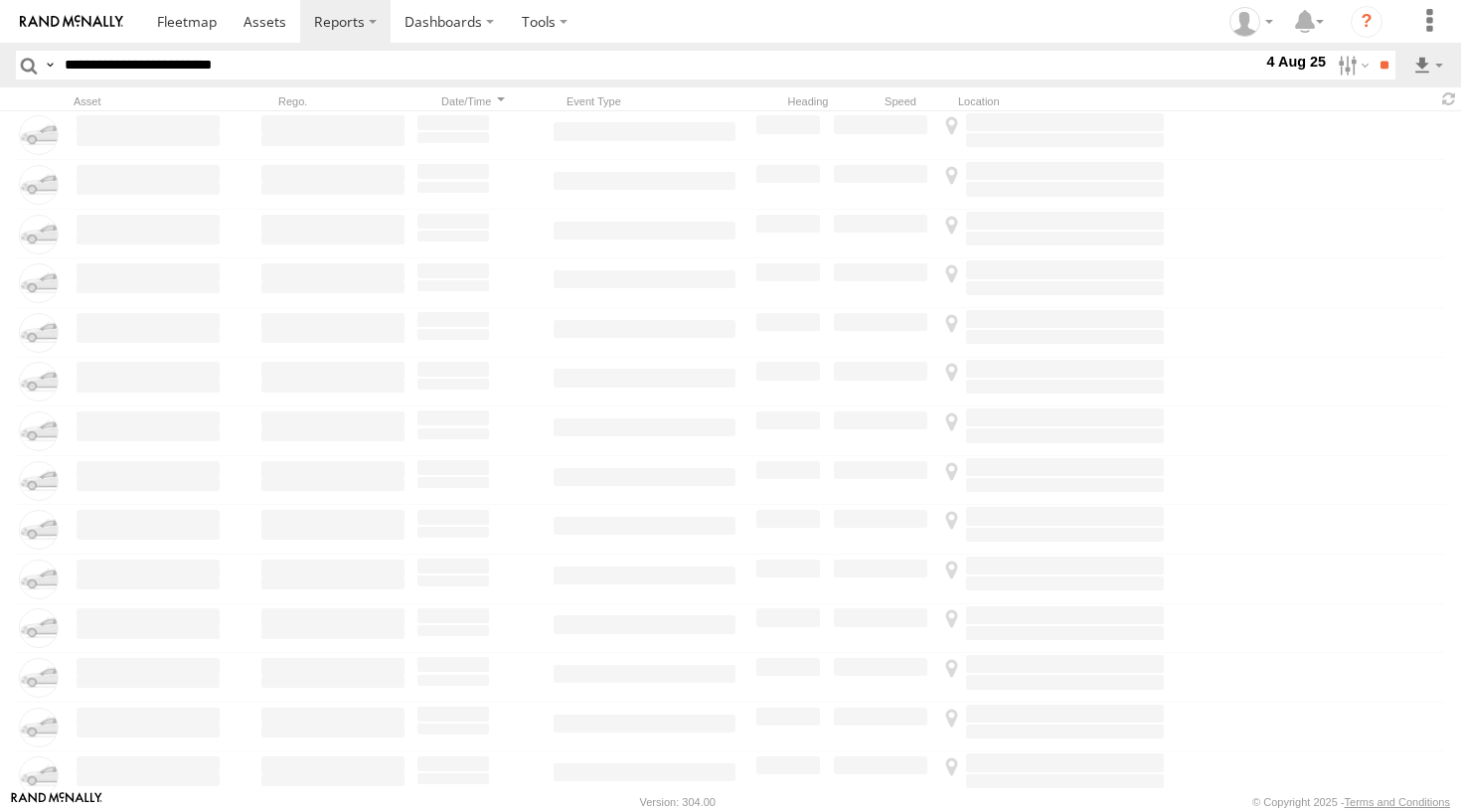 scroll, scrollTop: 0, scrollLeft: 0, axis: both 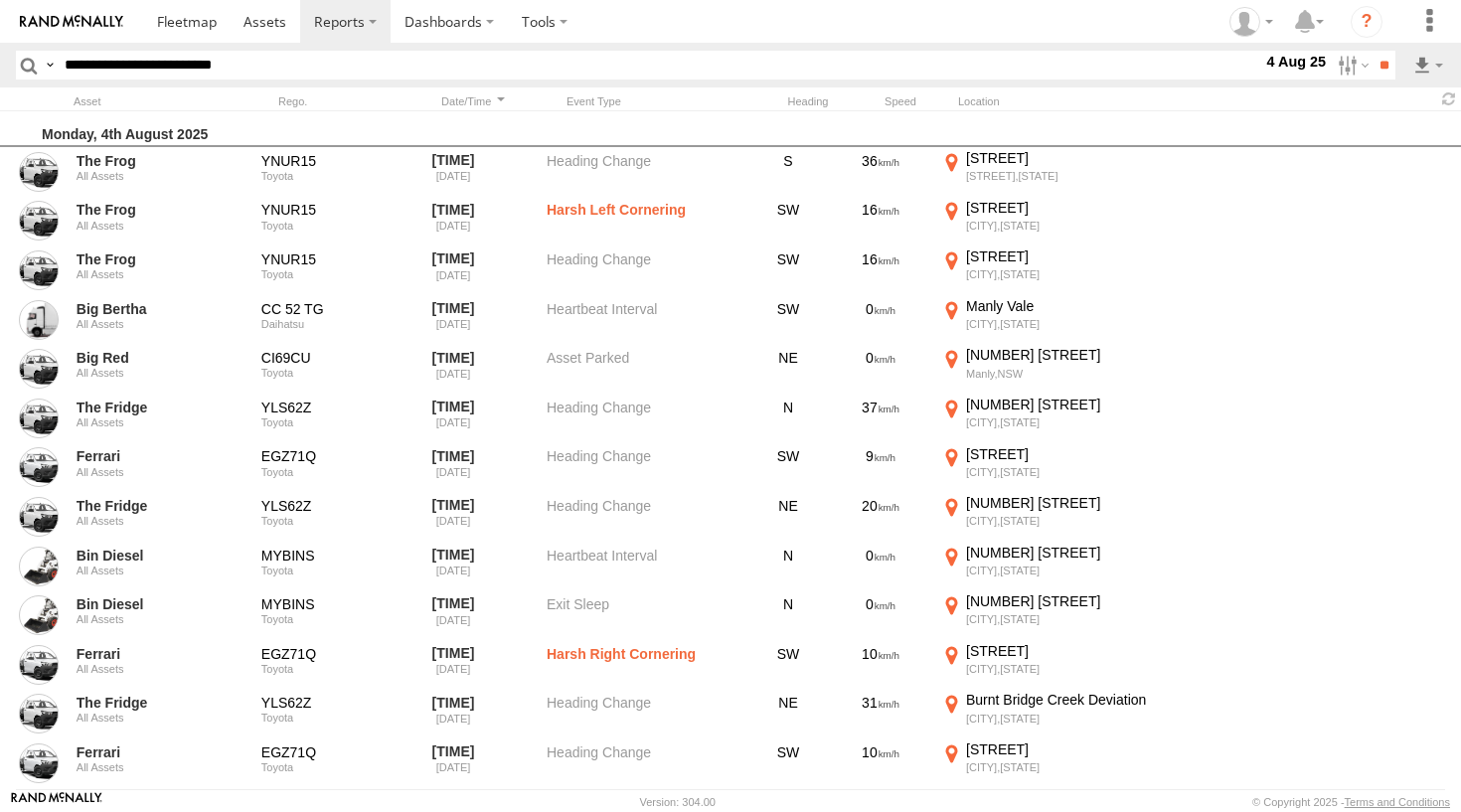 click on "**********" at bounding box center (659, 65) 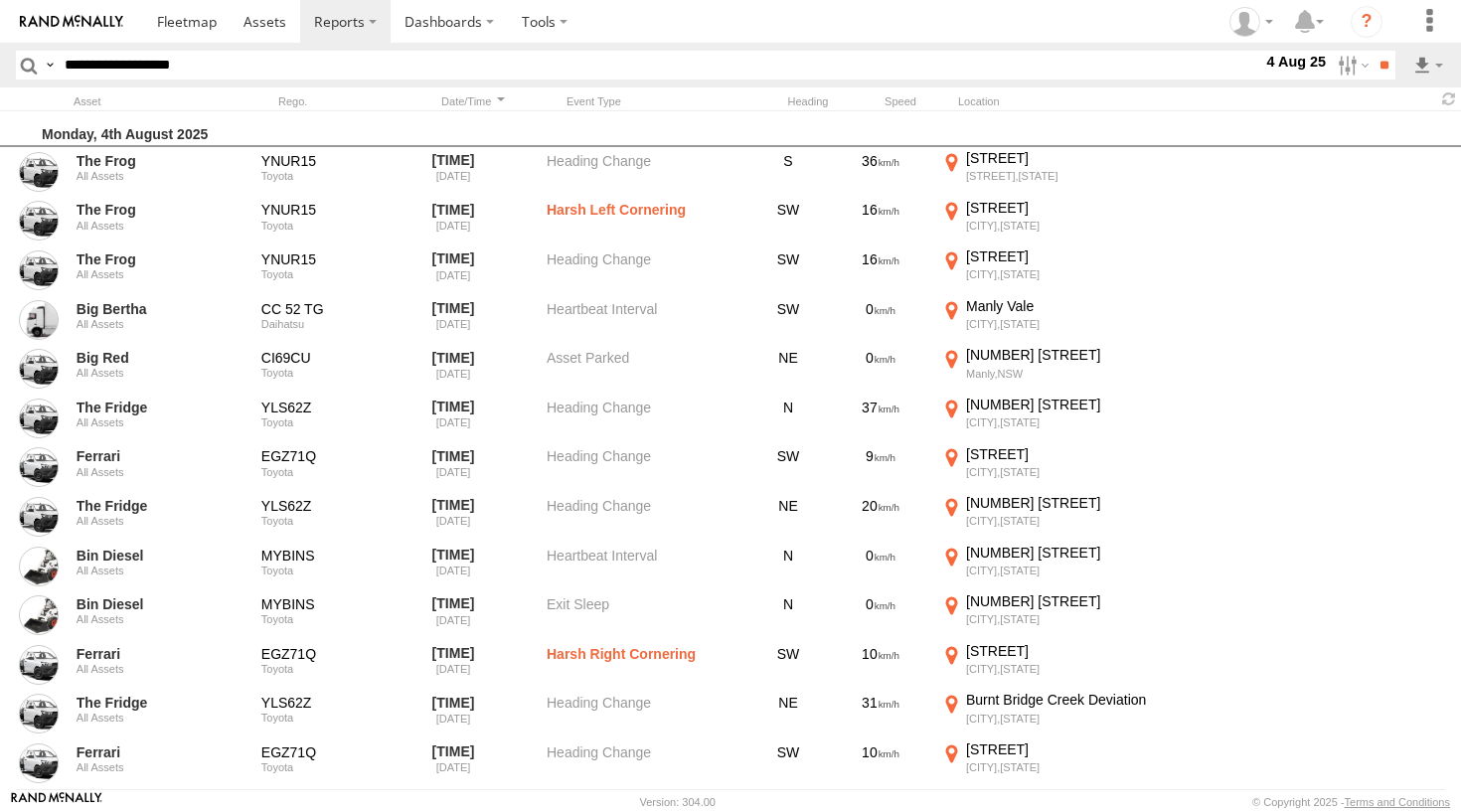 click on "**" at bounding box center [1383, 65] 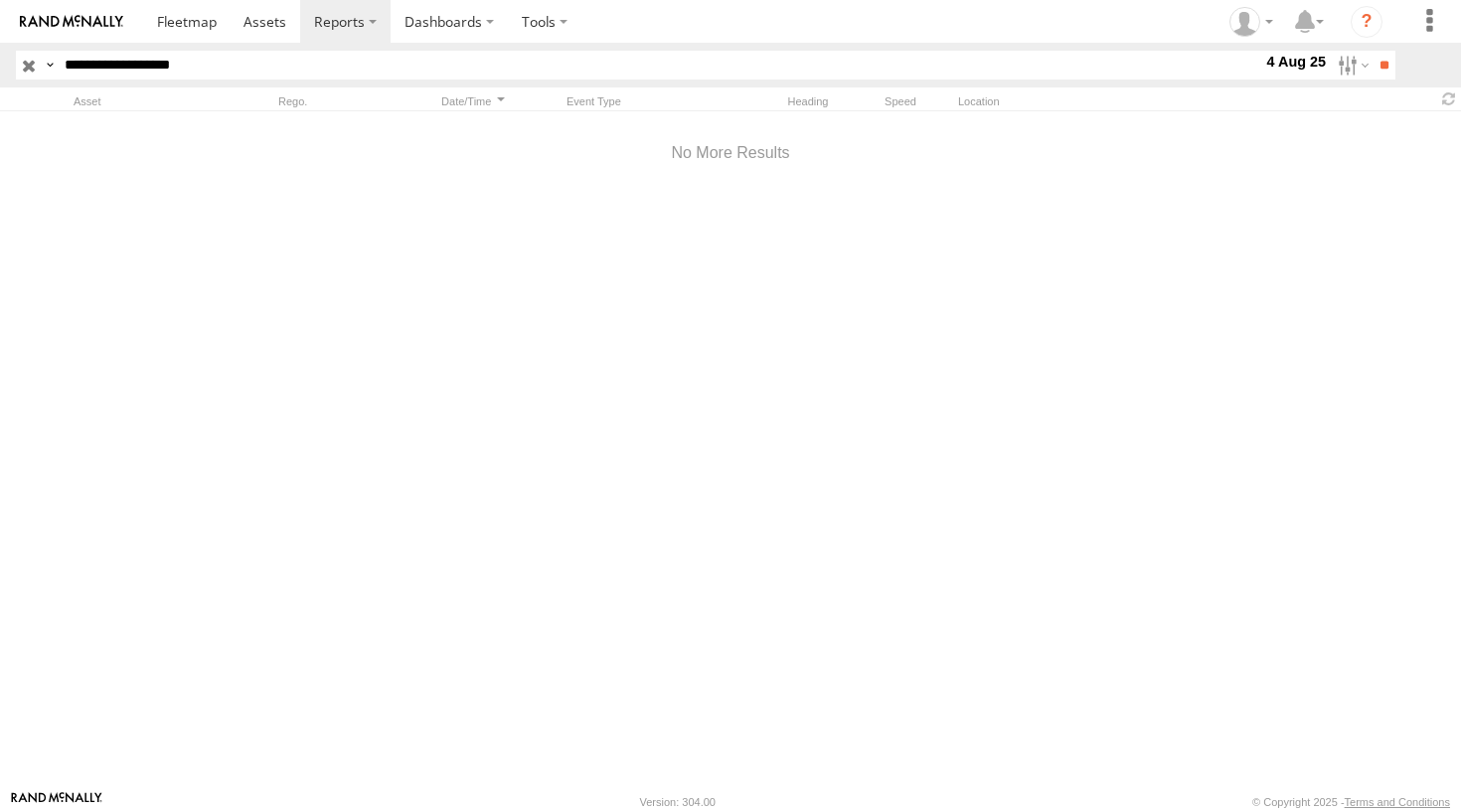 click on "**********" at bounding box center [659, 65] 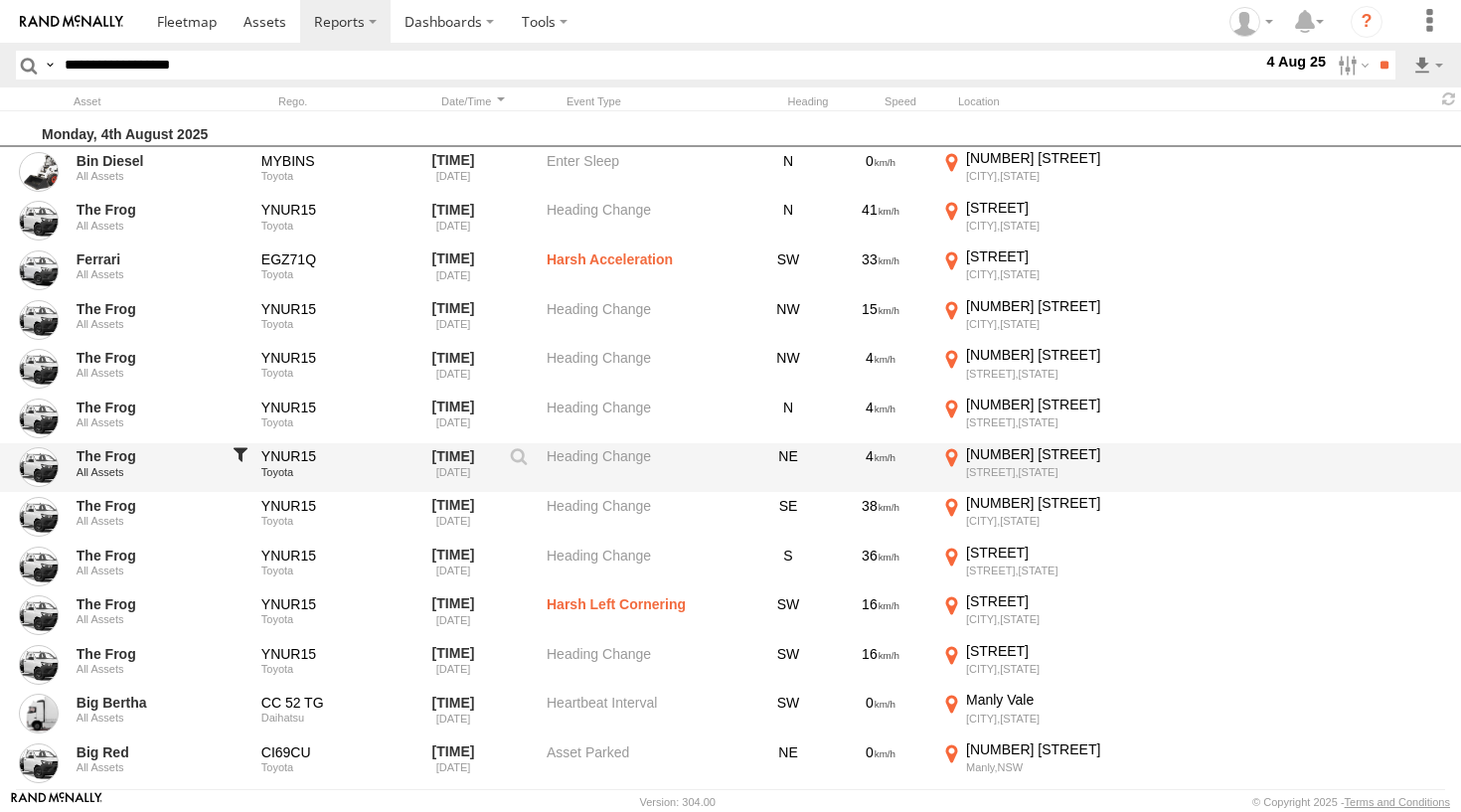 scroll, scrollTop: 0, scrollLeft: 0, axis: both 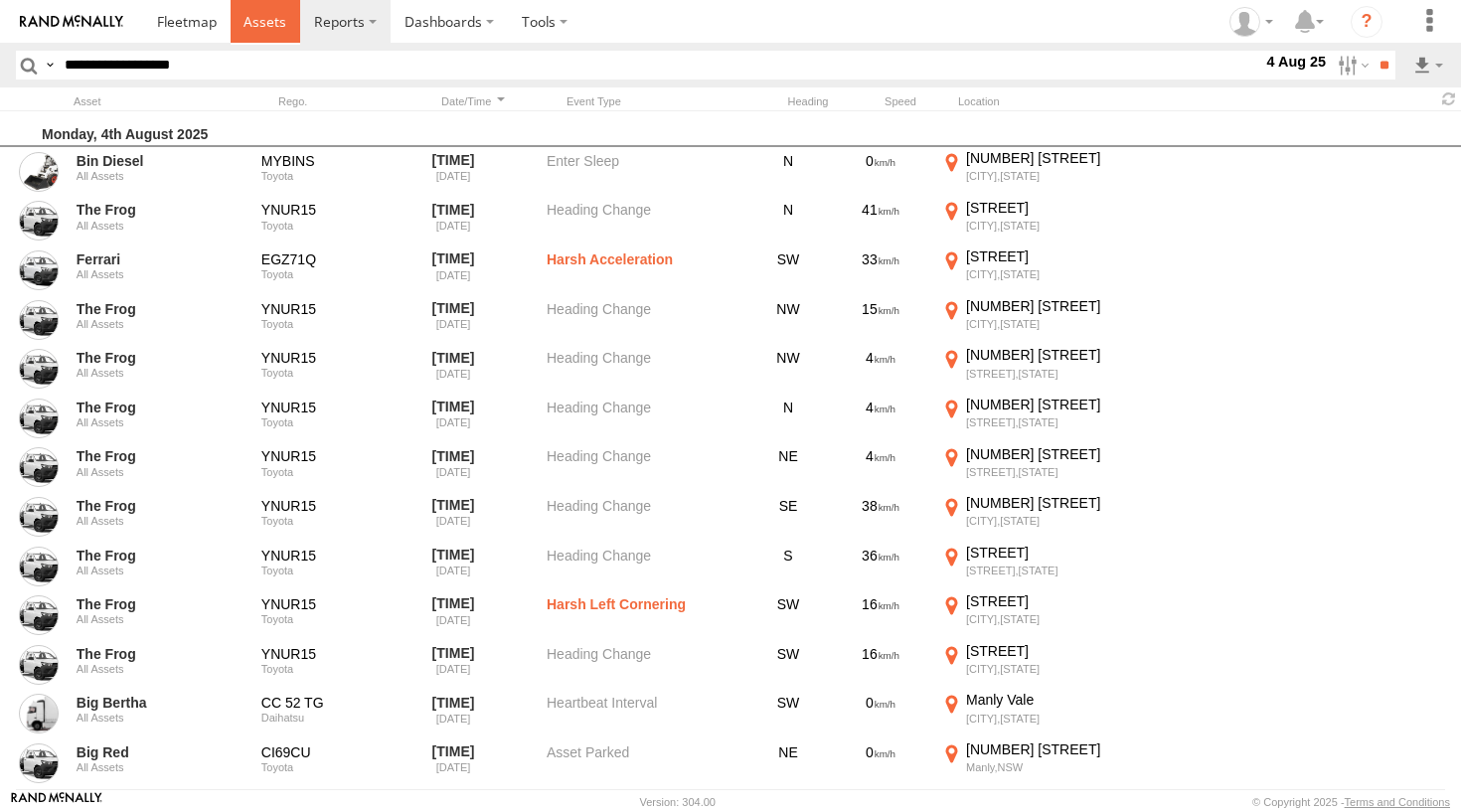 click at bounding box center (264, 21) 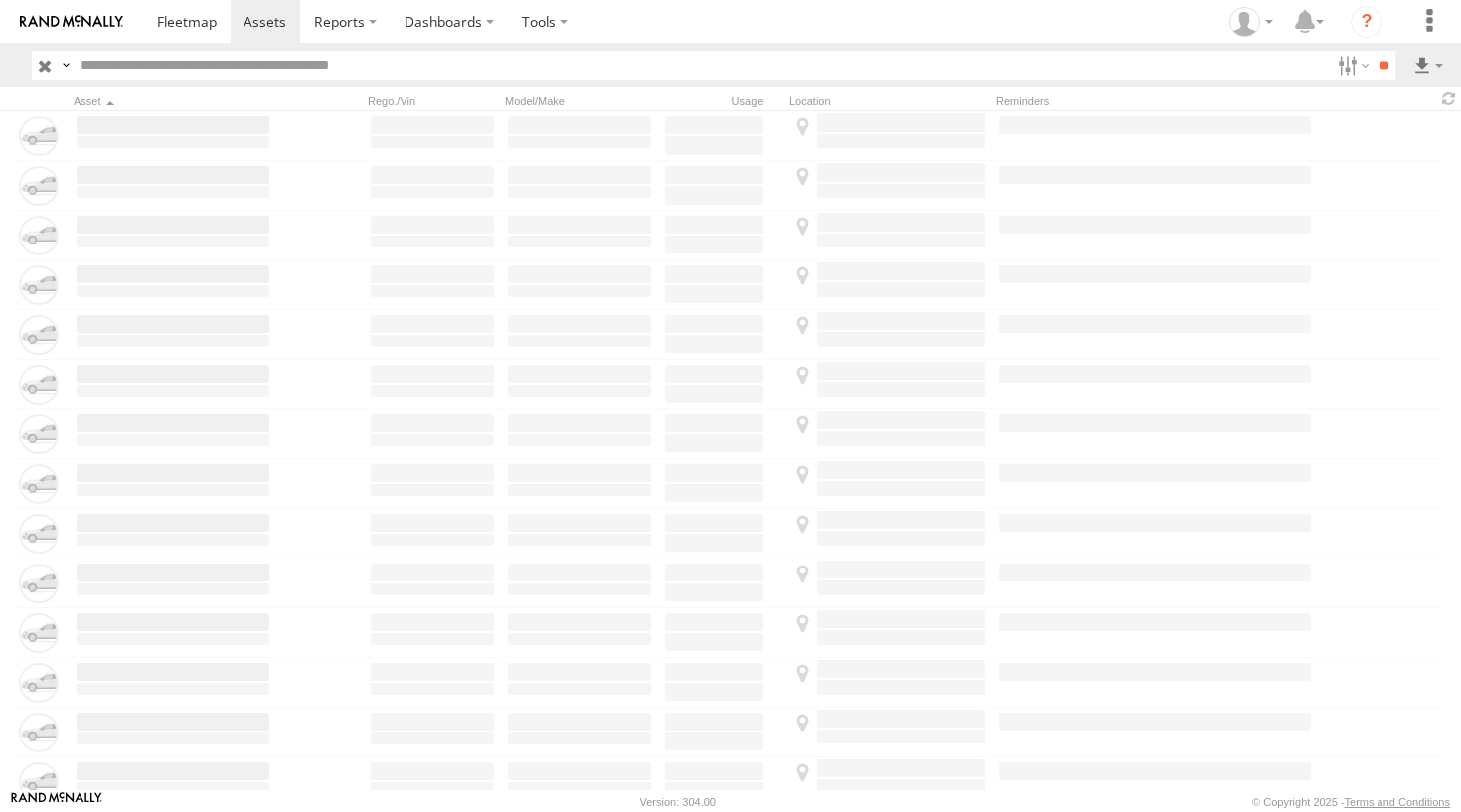 scroll, scrollTop: 0, scrollLeft: 0, axis: both 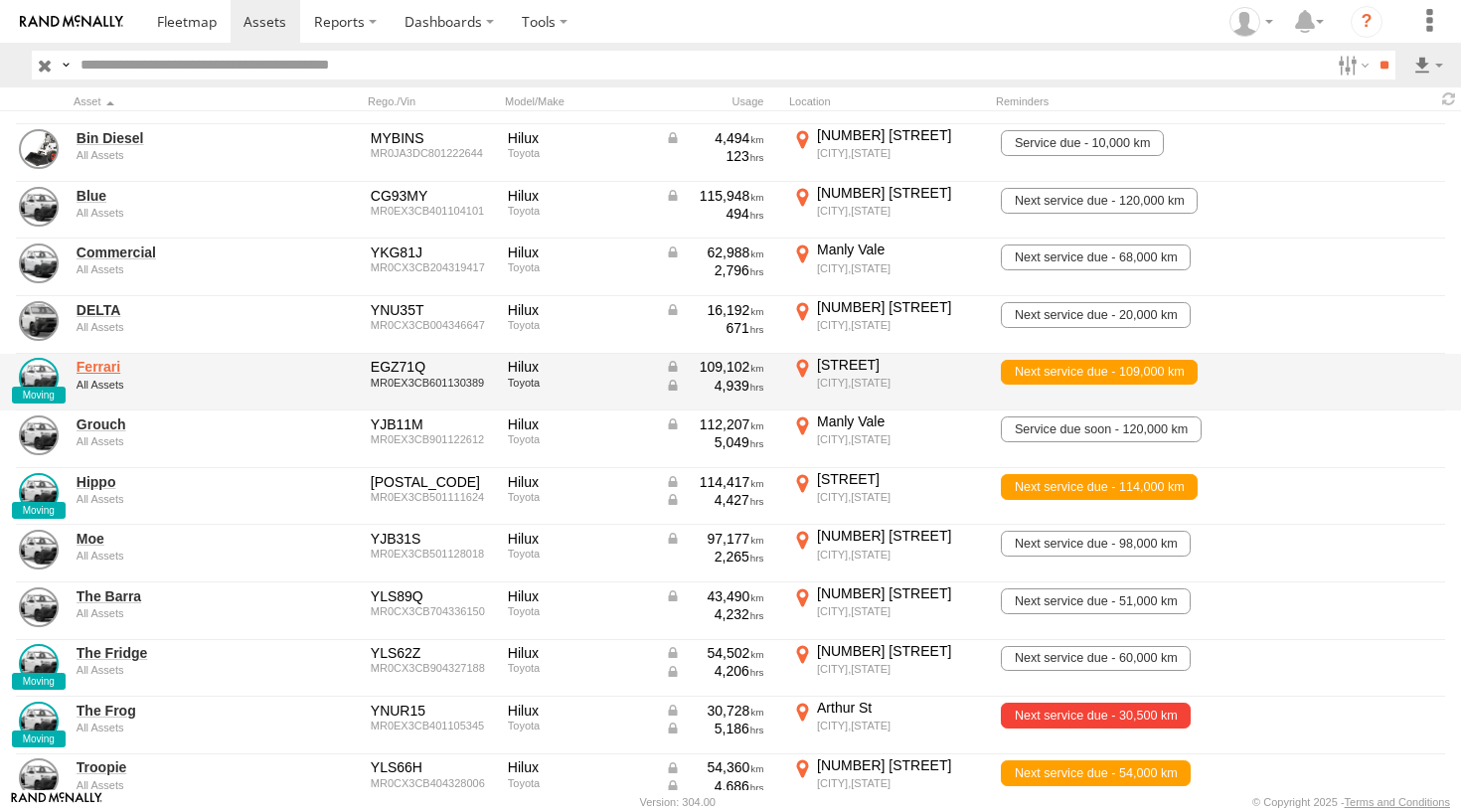 click on "Ferrari" at bounding box center (173, 367) 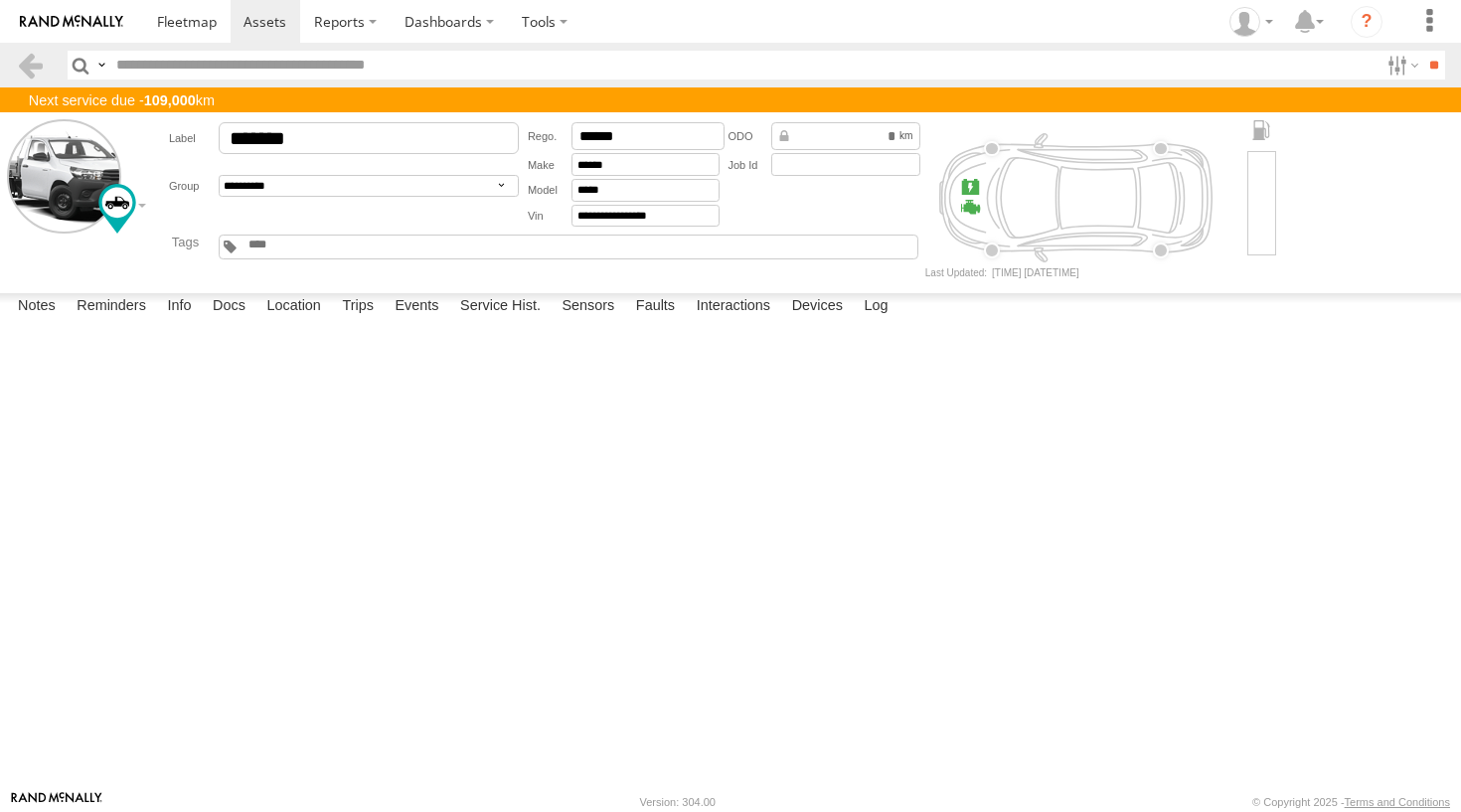 scroll, scrollTop: 0, scrollLeft: 0, axis: both 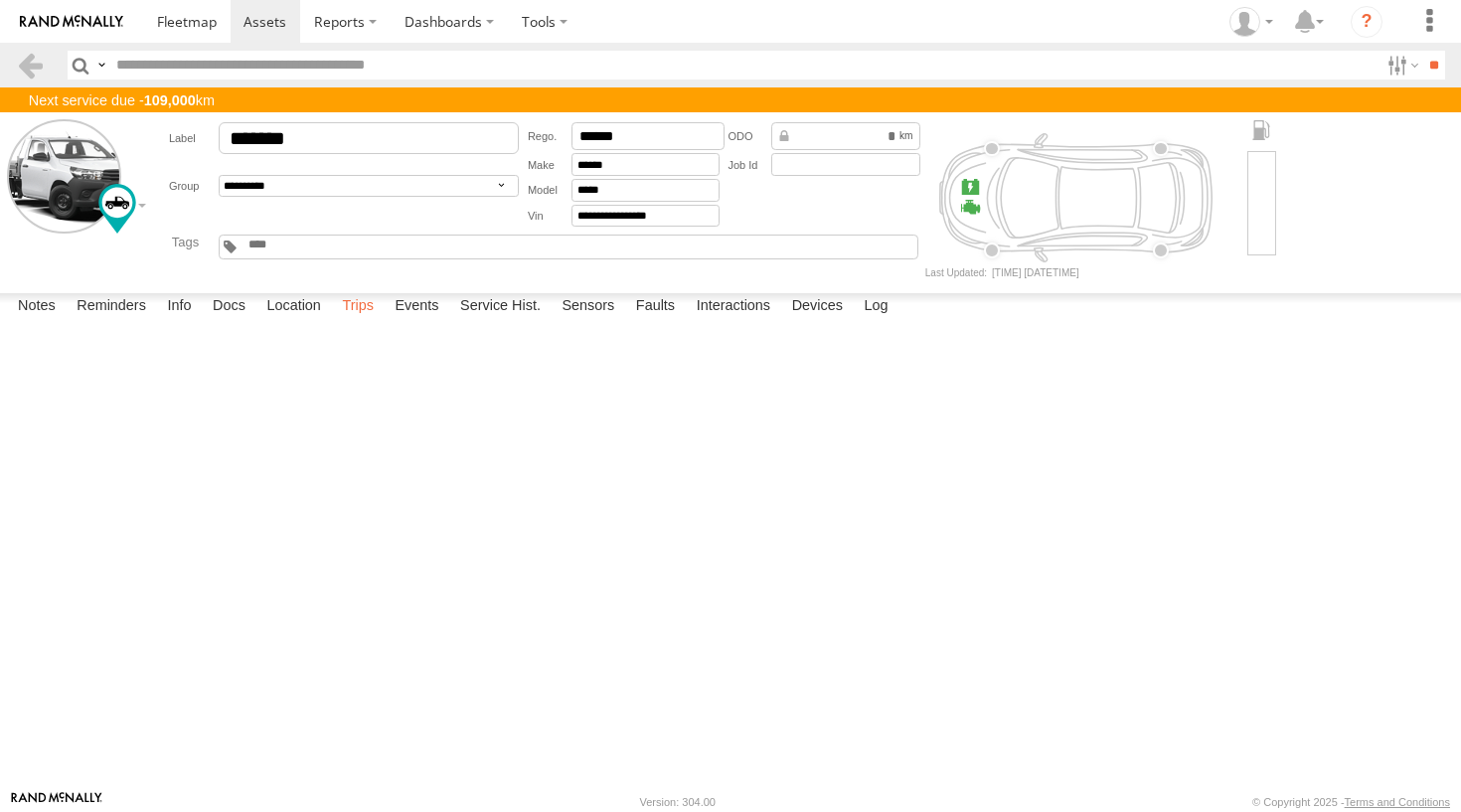 click on "Trips" at bounding box center (358, 307) 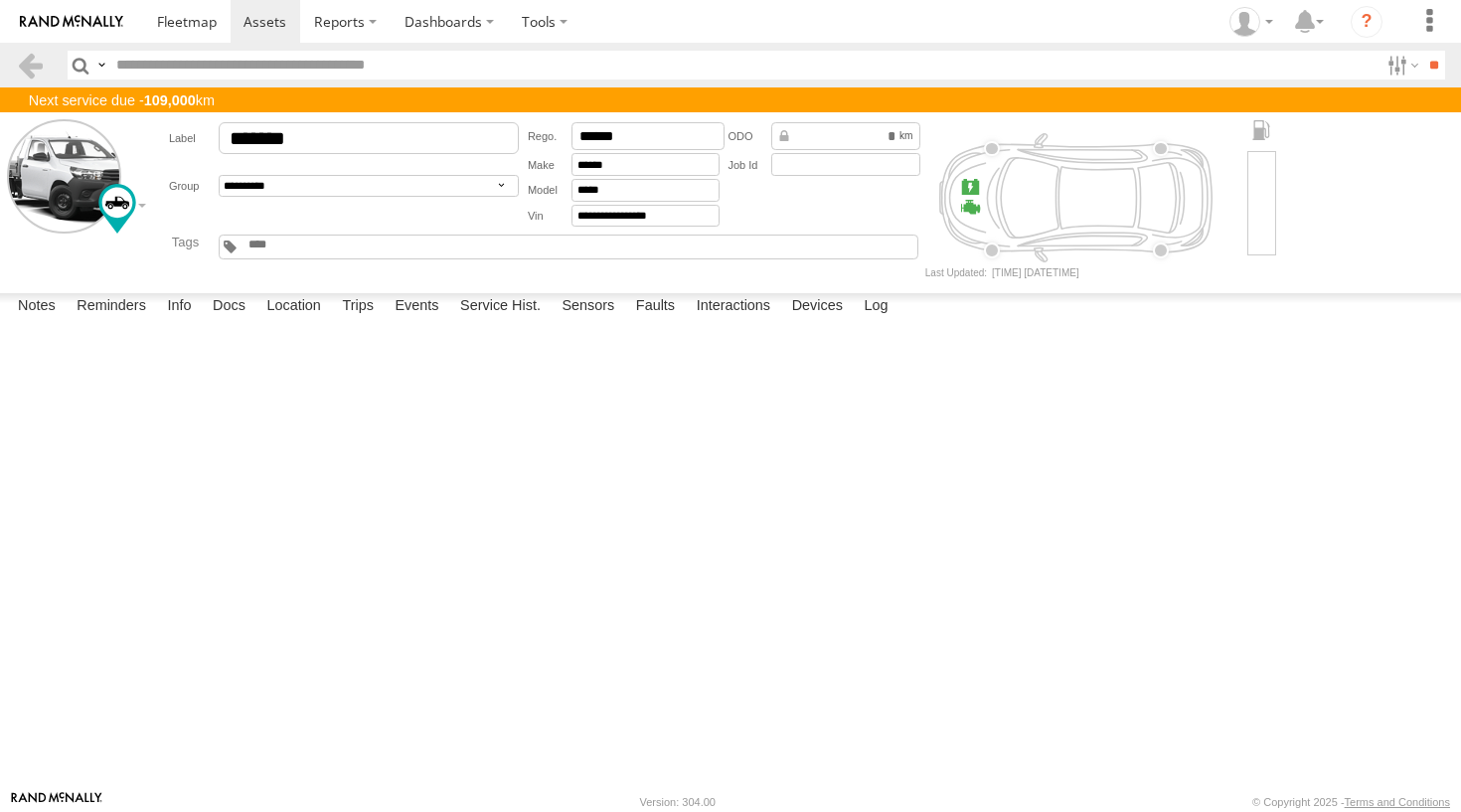 click at bounding box center [743, 65] 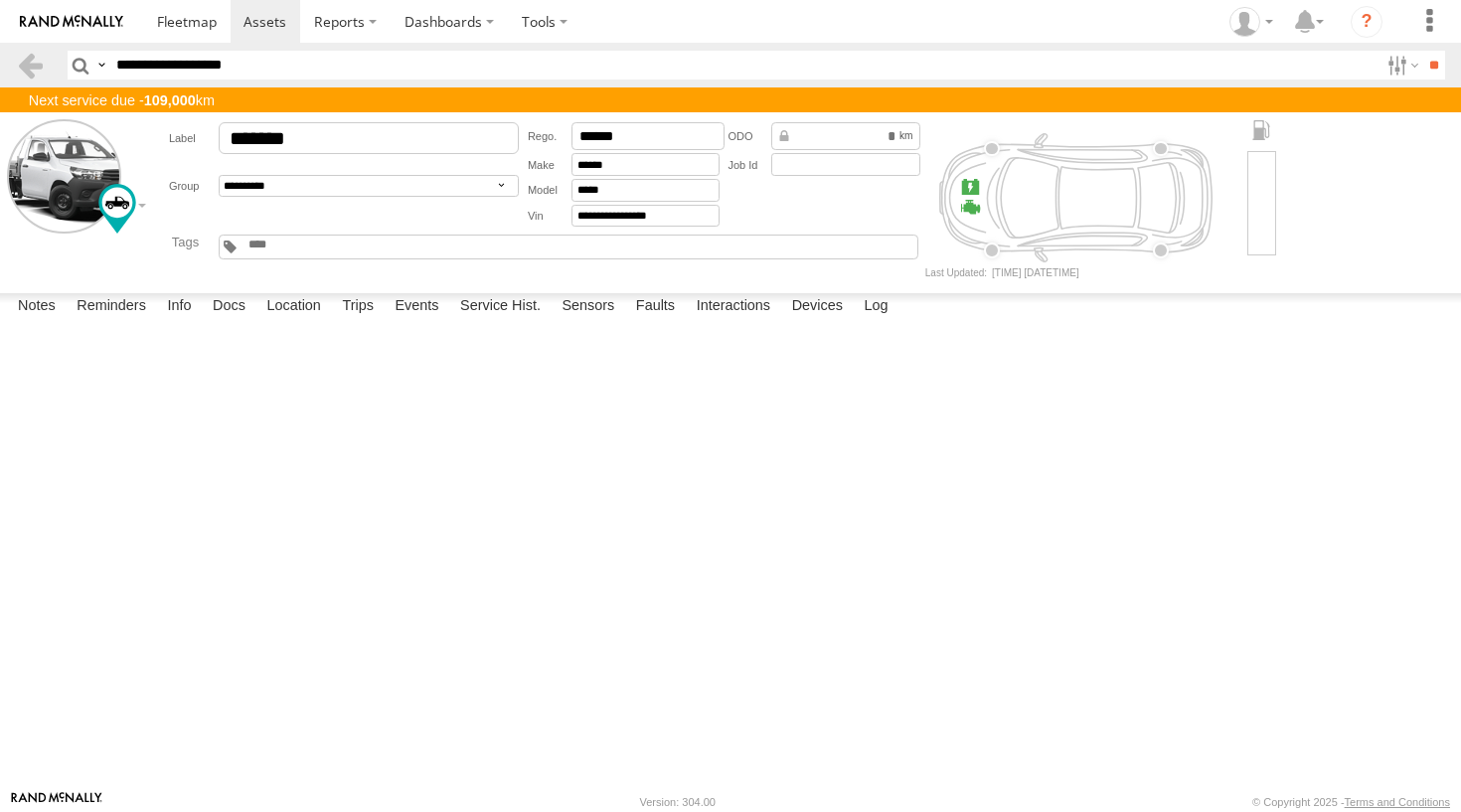 type on "**********" 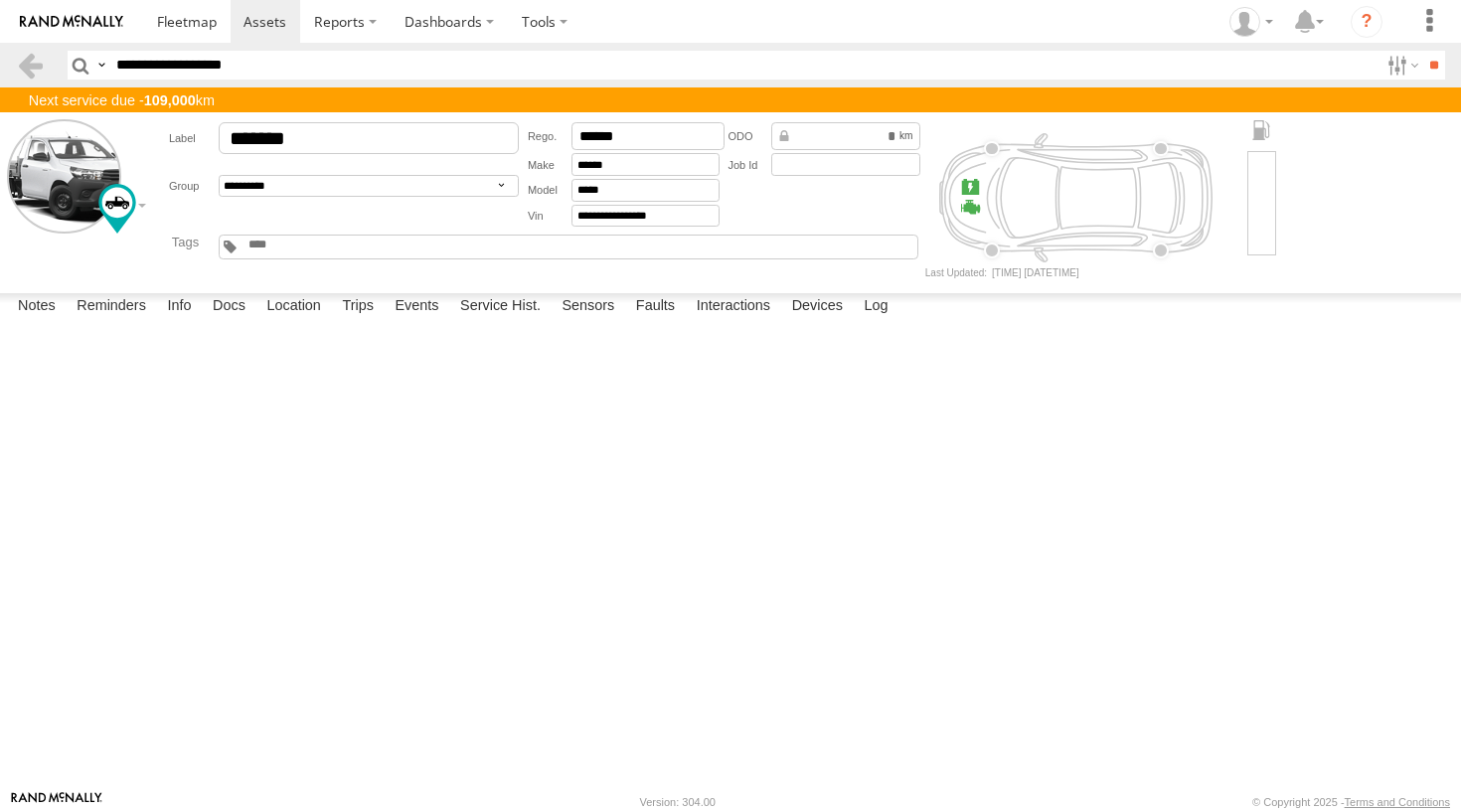 click on "**" at bounding box center (1433, 65) 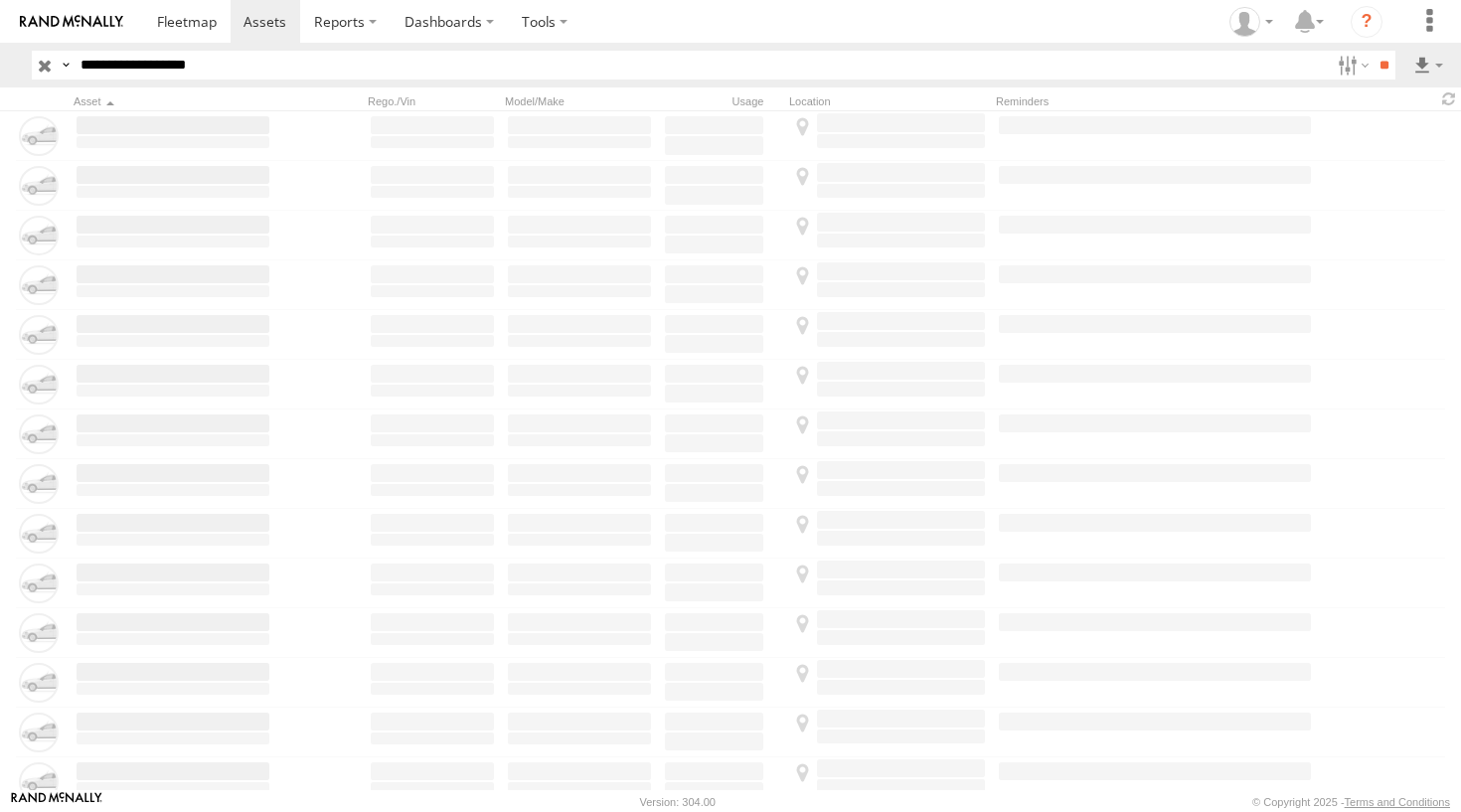 scroll, scrollTop: 0, scrollLeft: 0, axis: both 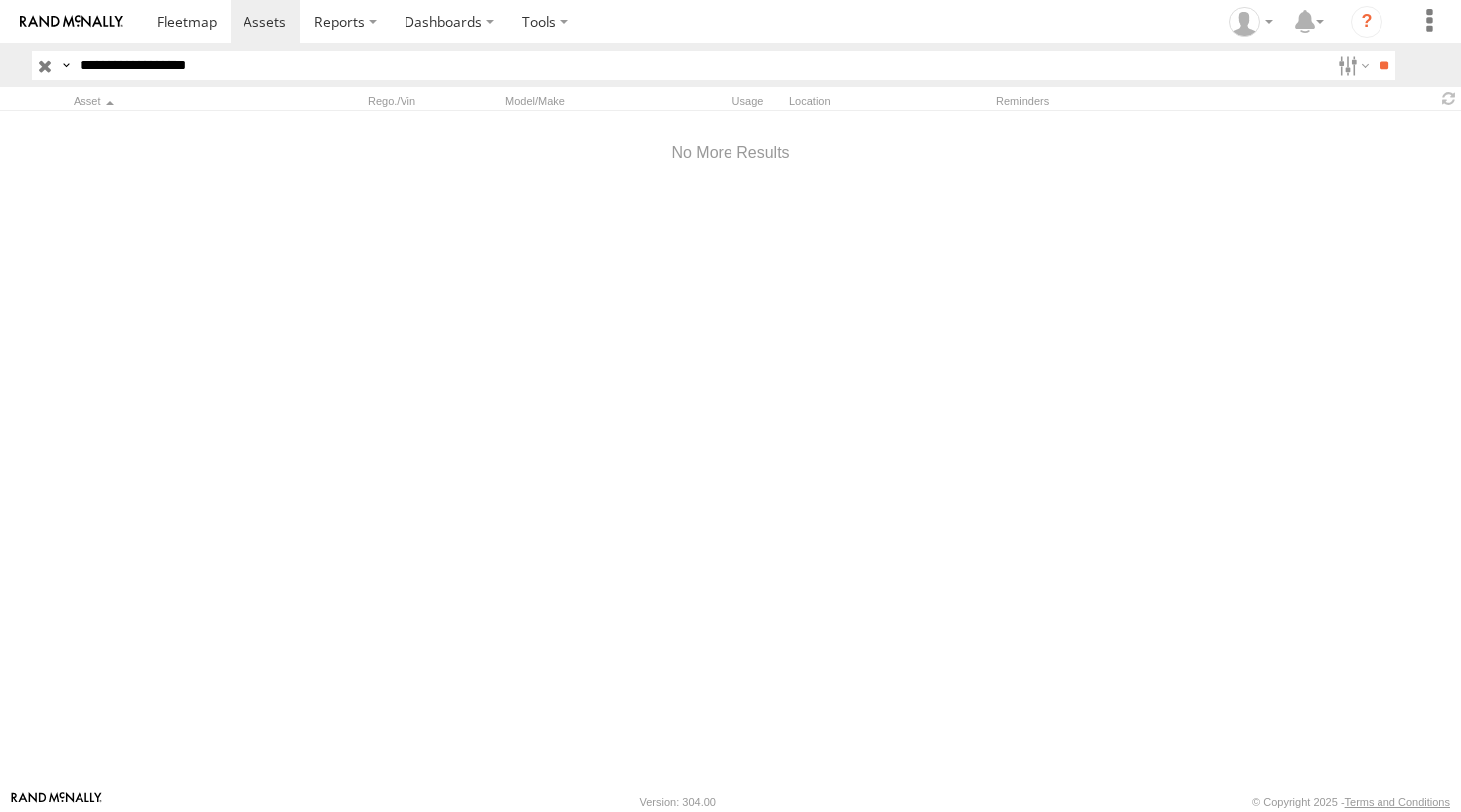 click at bounding box center [45, 65] 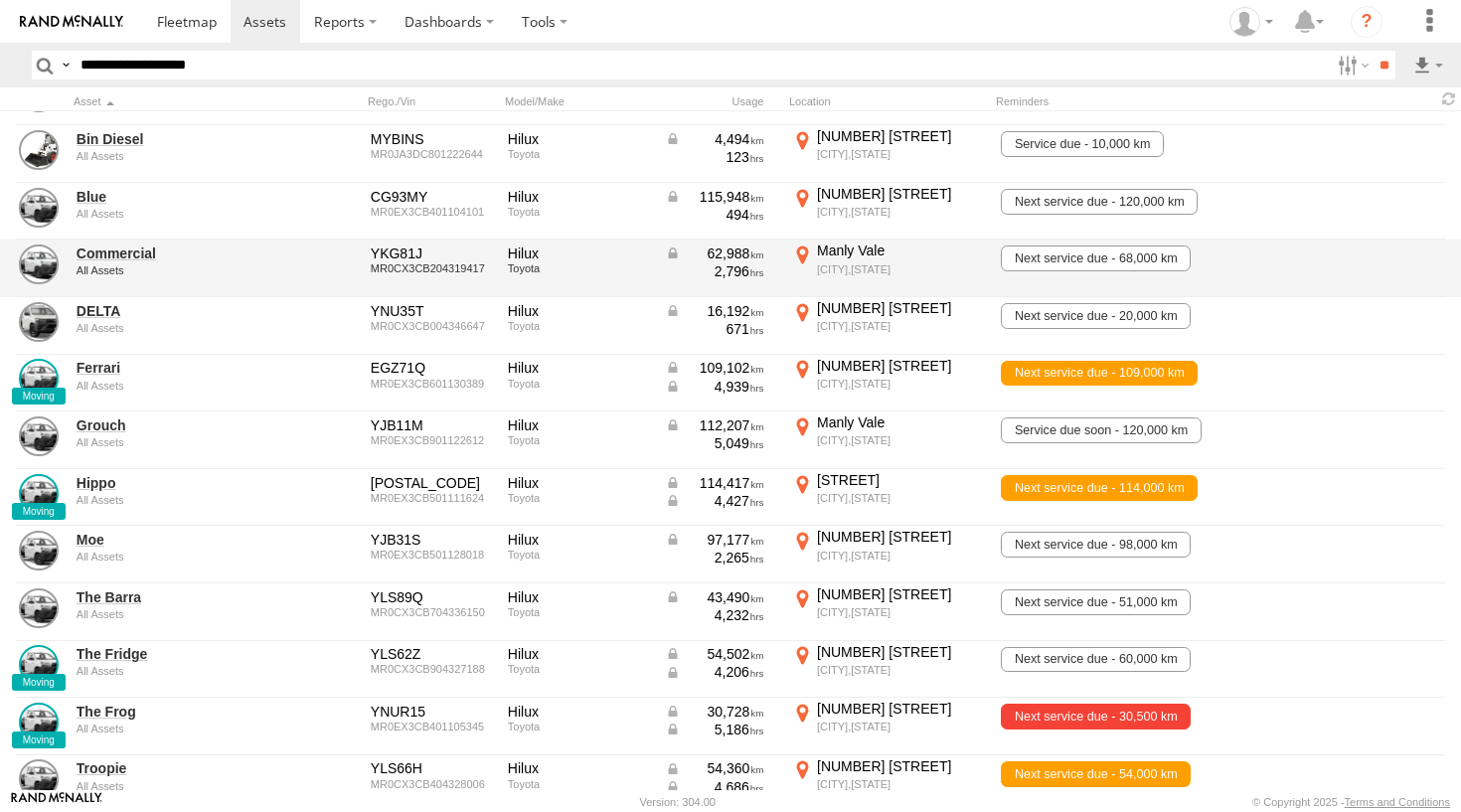 scroll, scrollTop: 159, scrollLeft: 0, axis: vertical 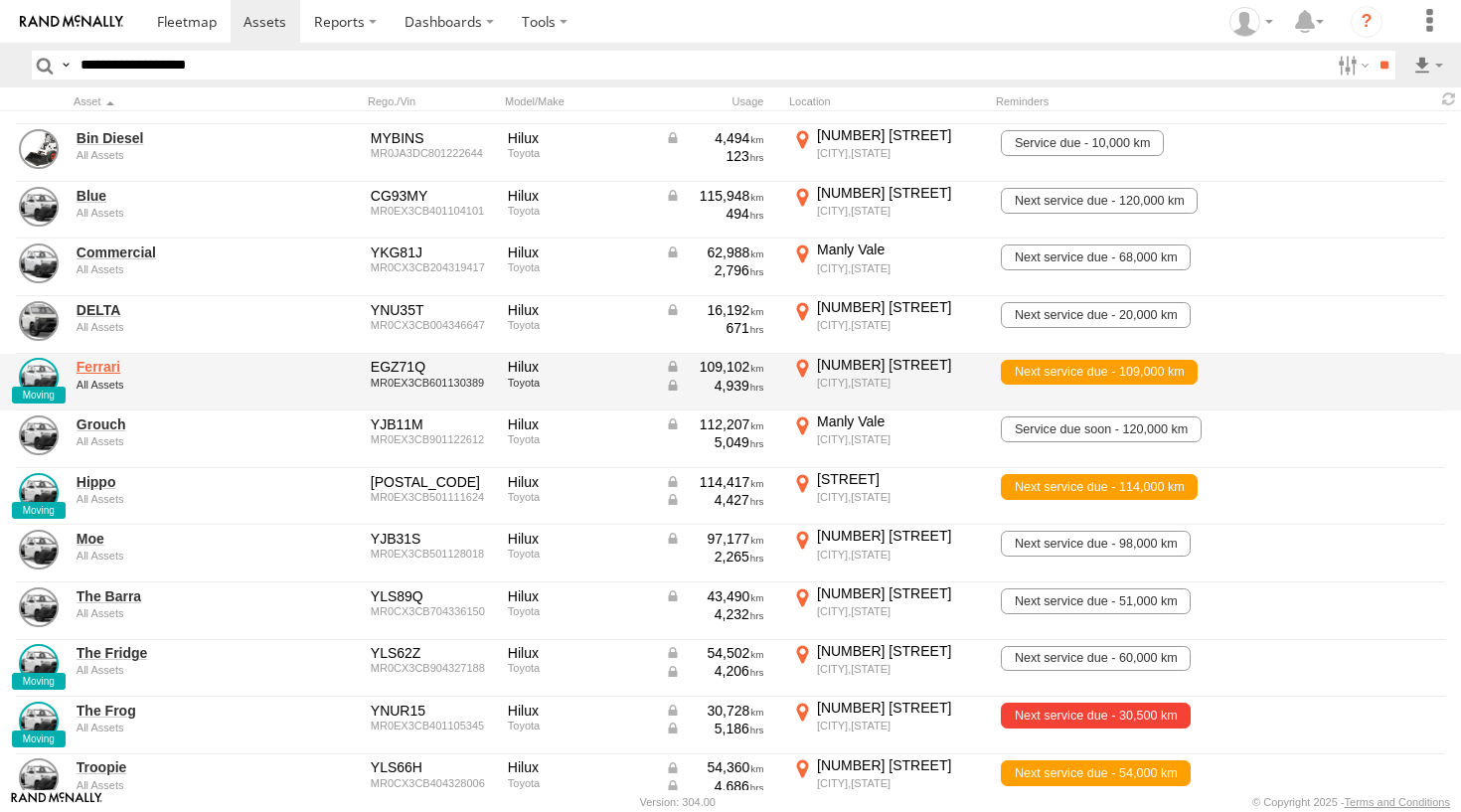 click on "Ferrari" at bounding box center (173, 367) 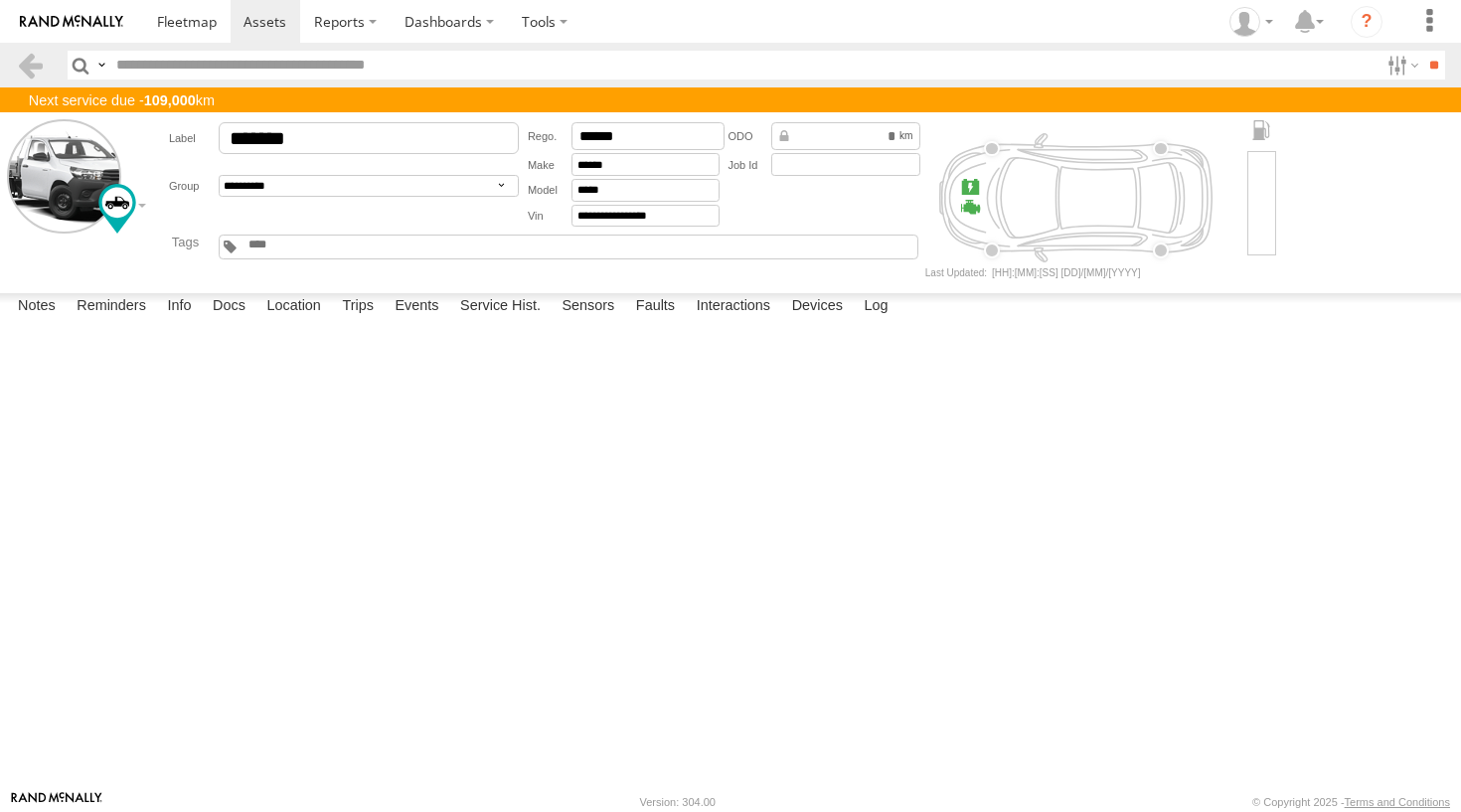 scroll, scrollTop: 0, scrollLeft: 0, axis: both 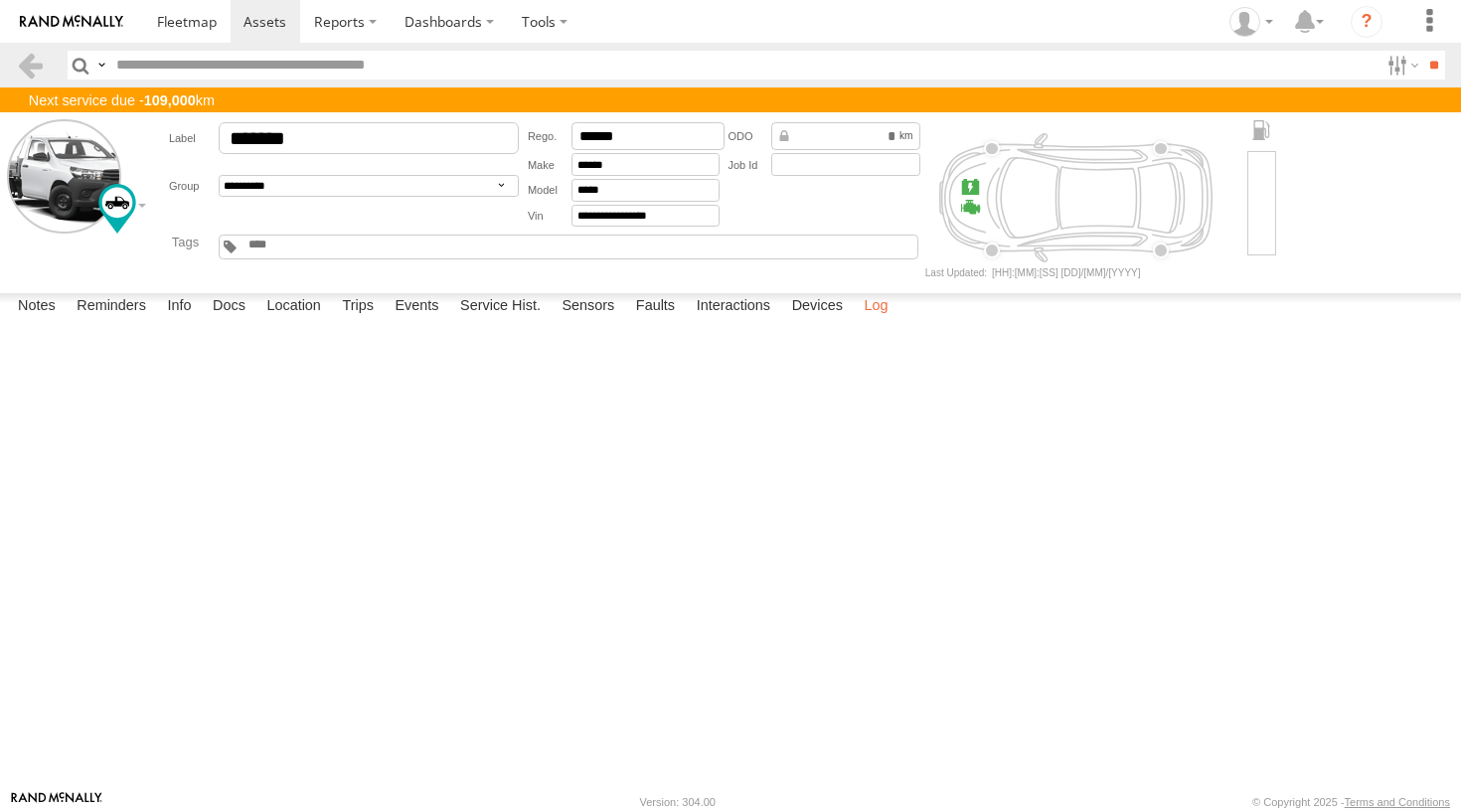 click on "Log" at bounding box center (876, 307) 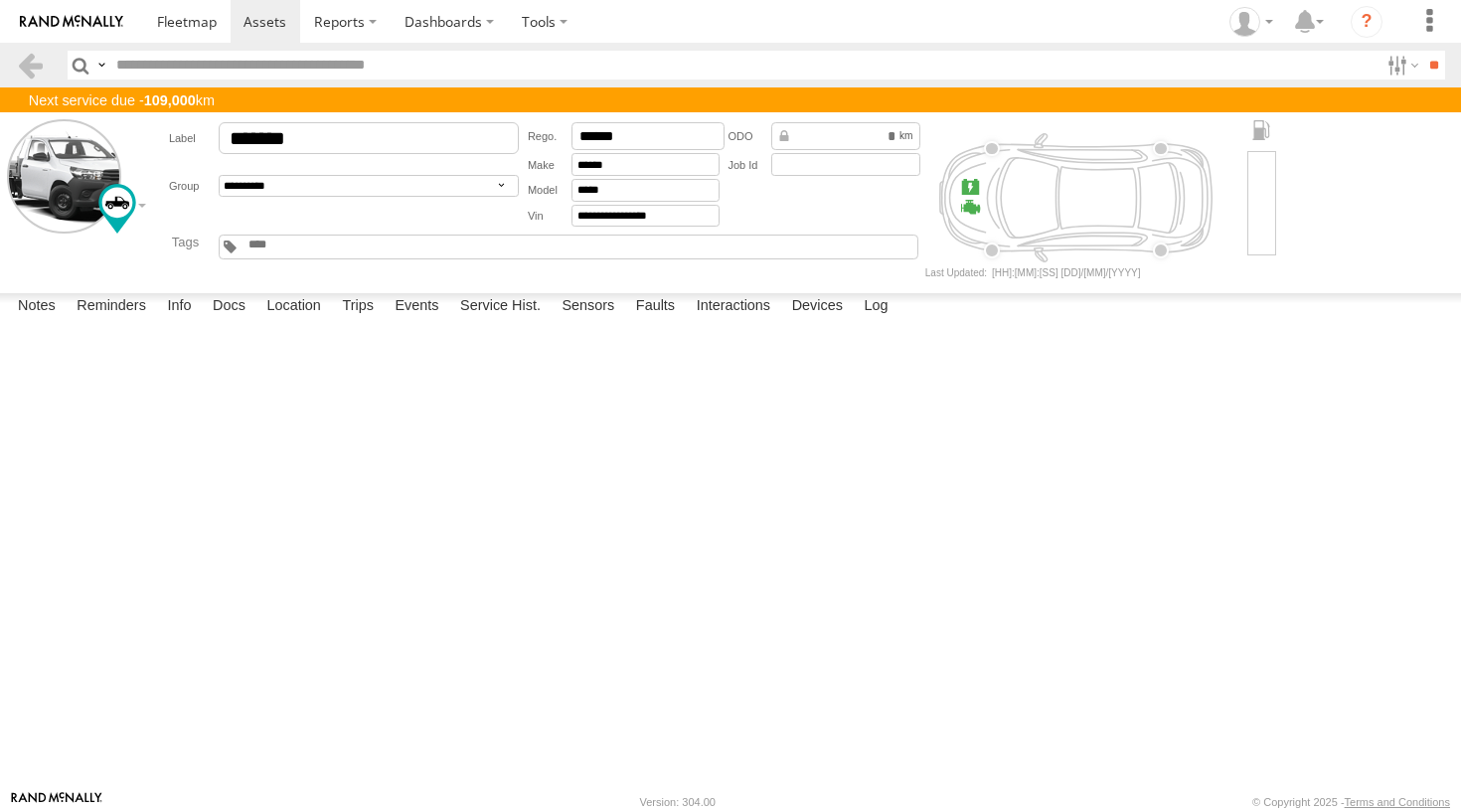 scroll, scrollTop: 0, scrollLeft: 0, axis: both 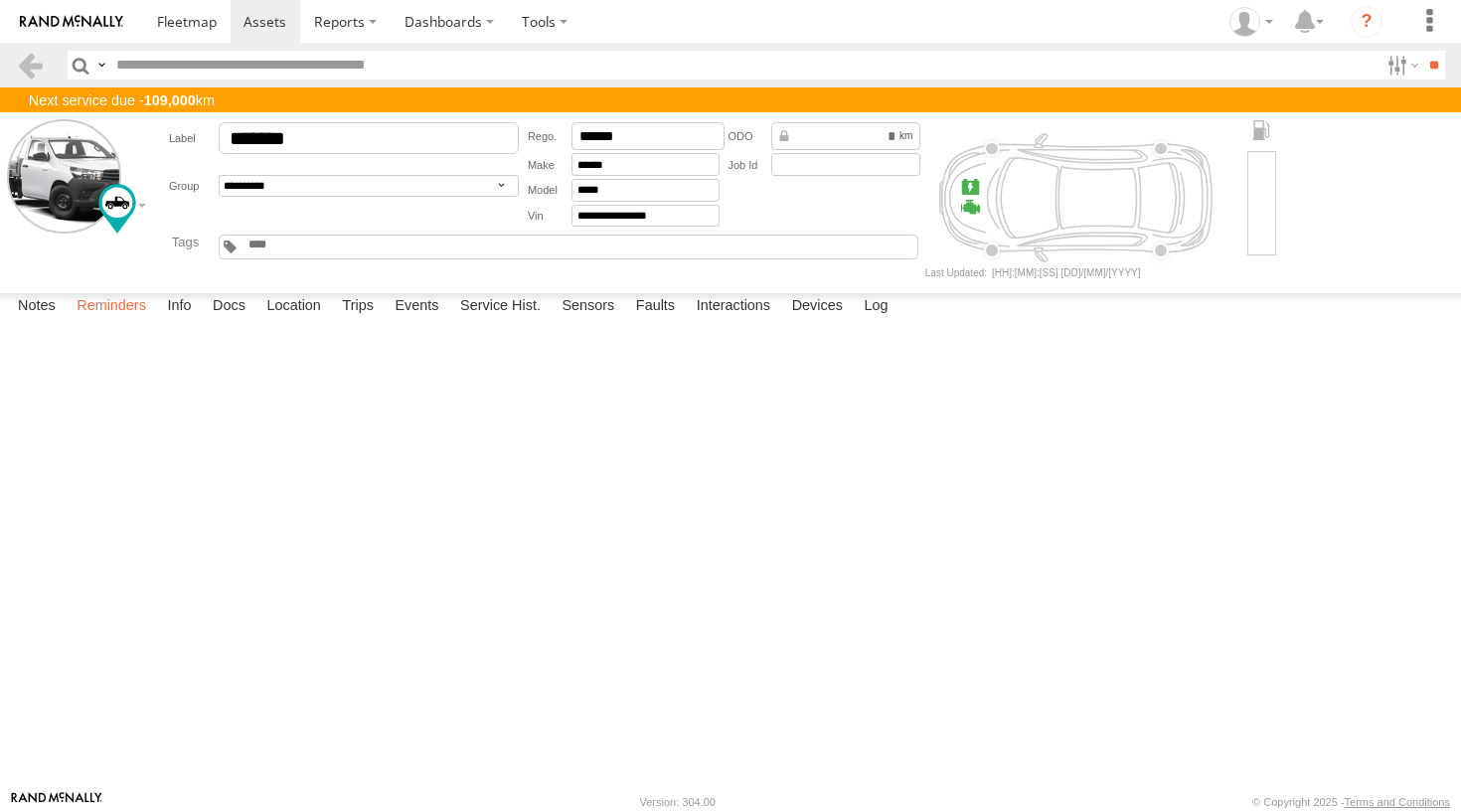 click on "Reminders" at bounding box center [111, 307] 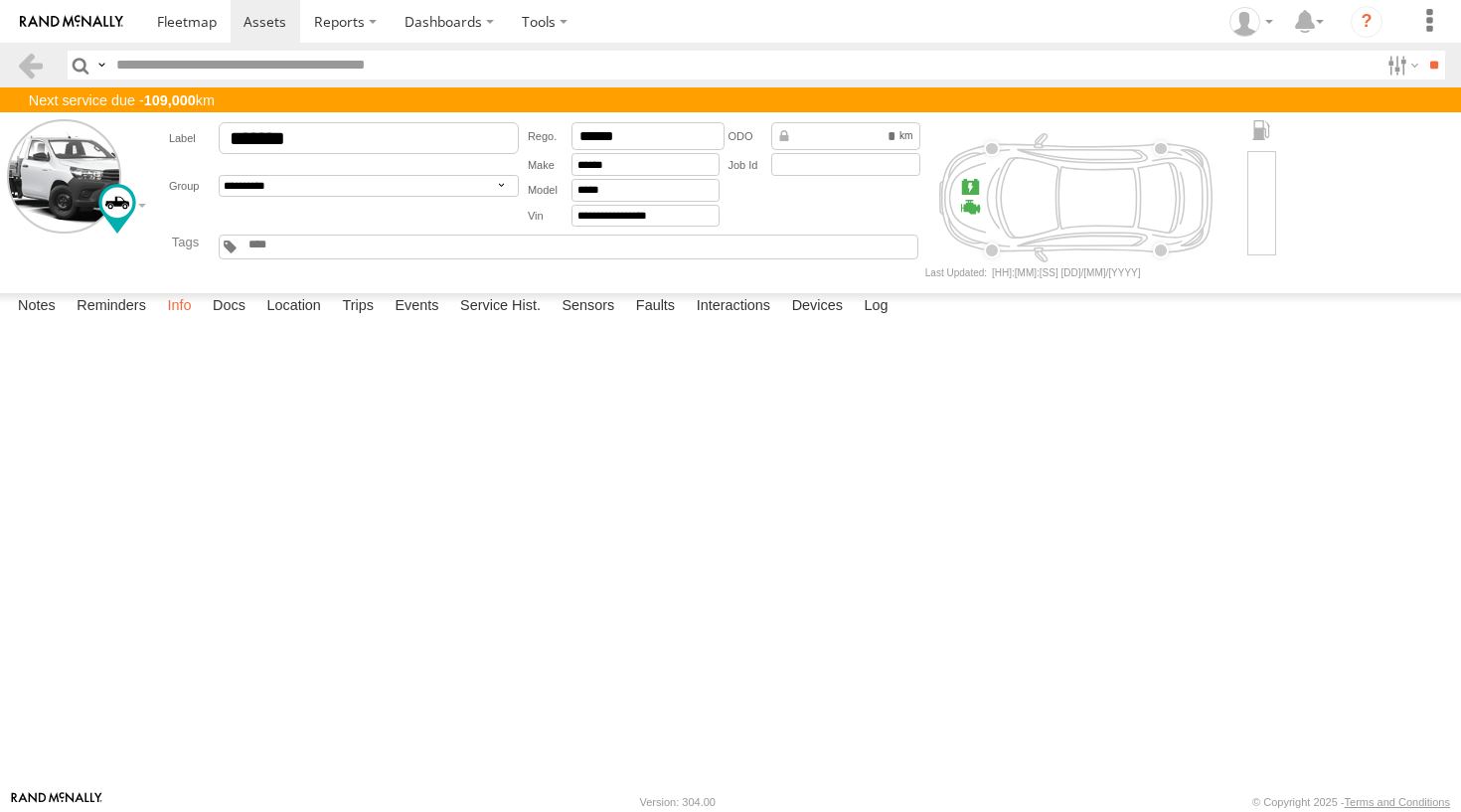 click on "Info" at bounding box center (179, 307) 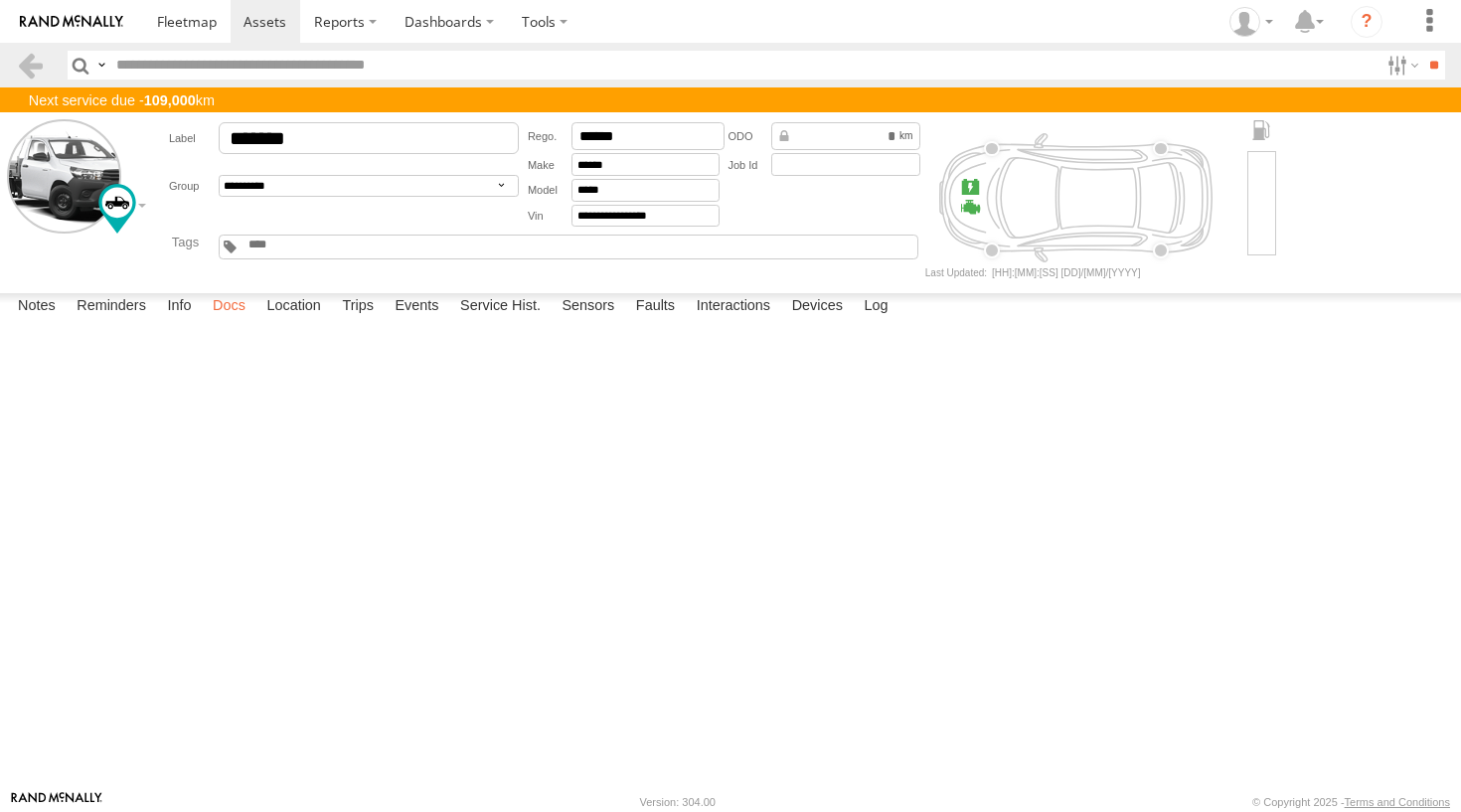 click on "Docs" at bounding box center (229, 307) 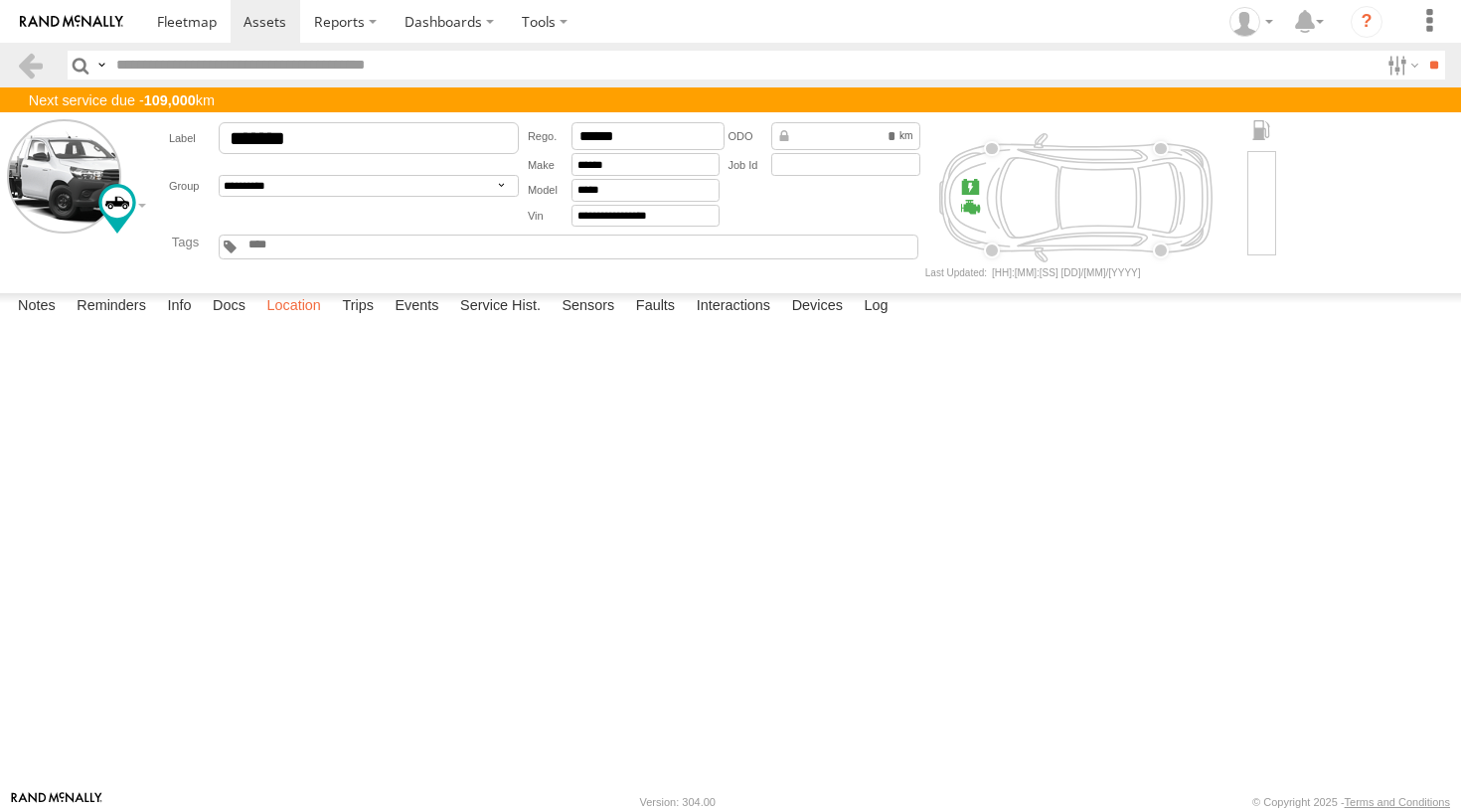 click on "Location" at bounding box center [293, 307] 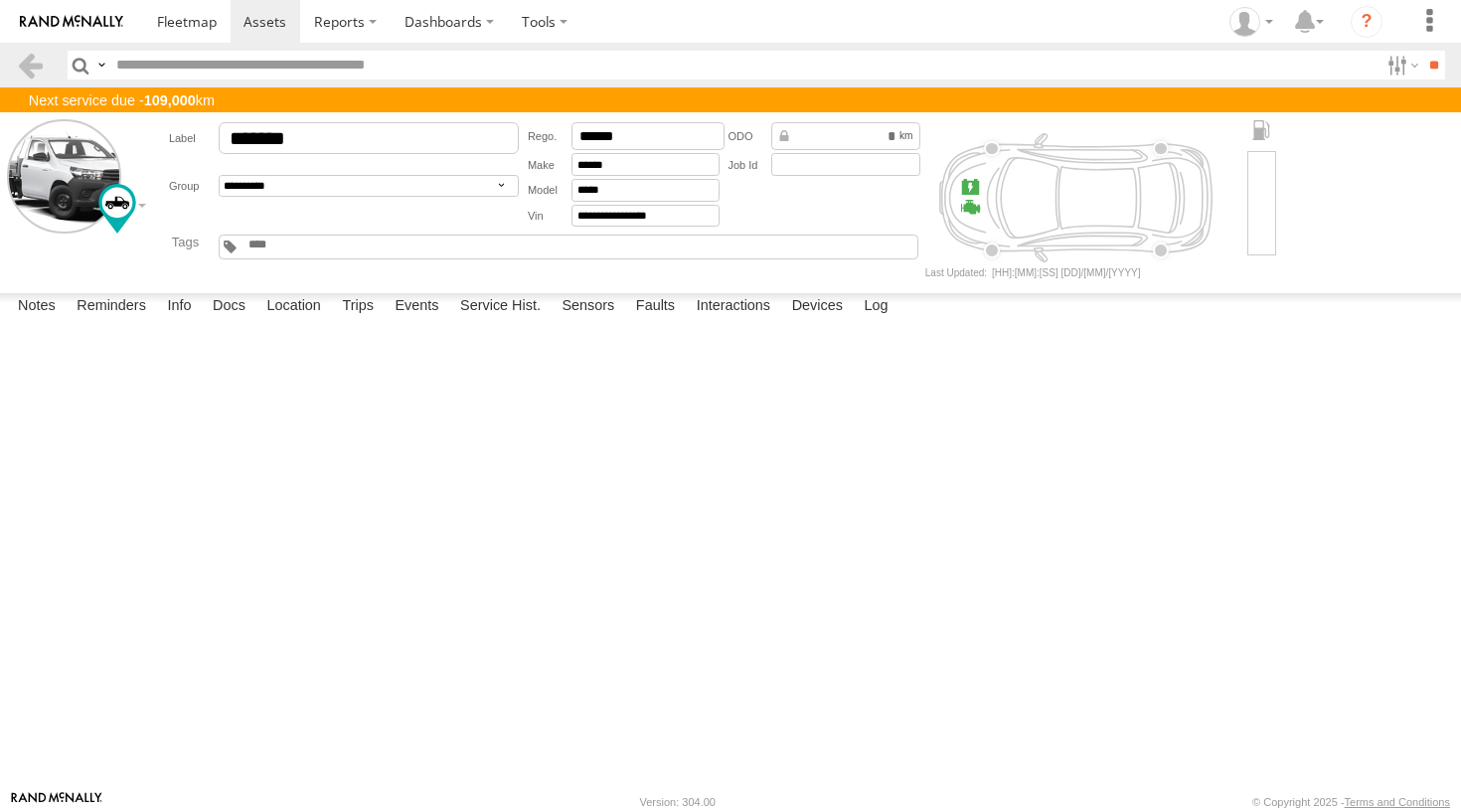 click at bounding box center [0, 0] 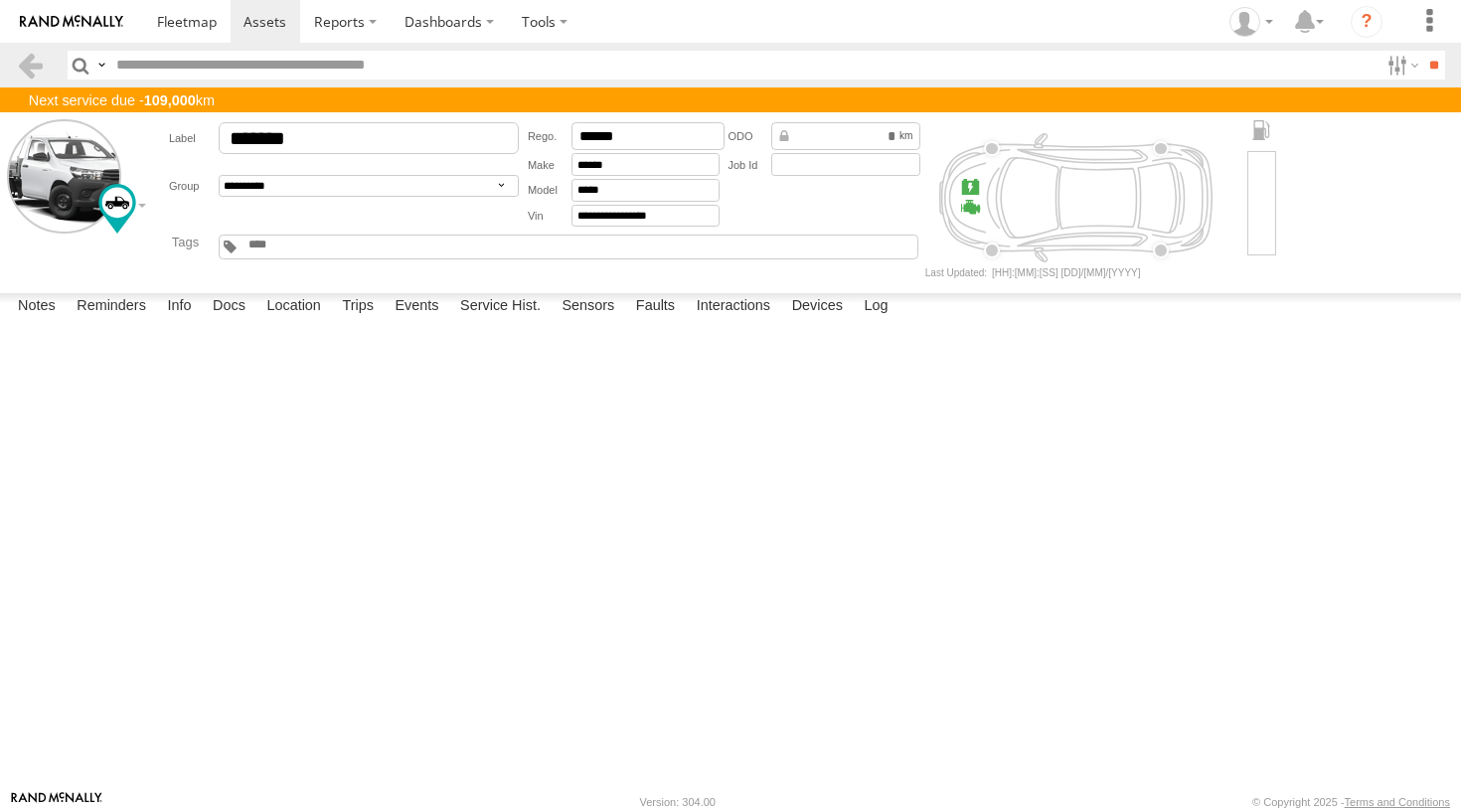 click on "Ferrari" at bounding box center (0, 0) 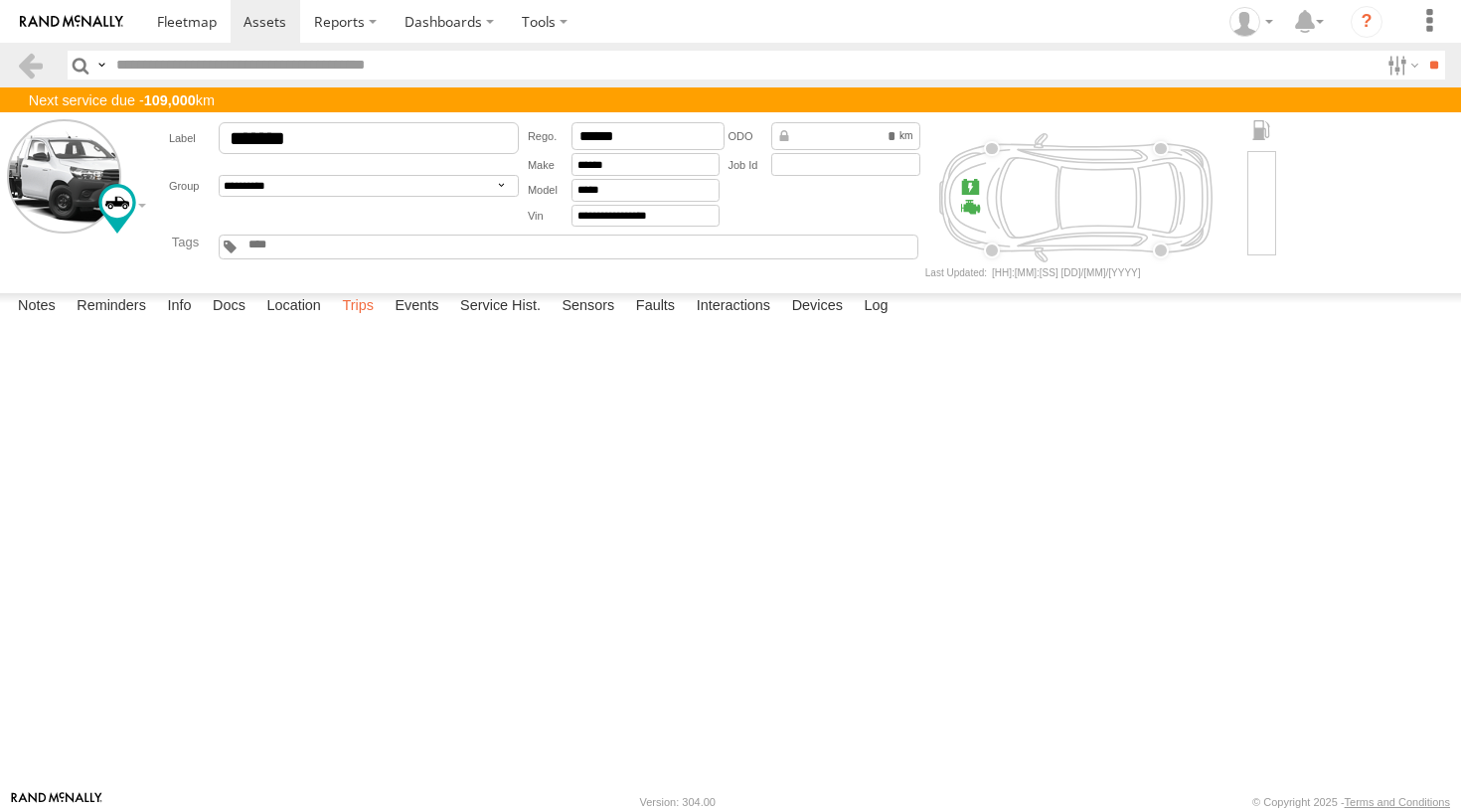 click on "Trips" at bounding box center (358, 307) 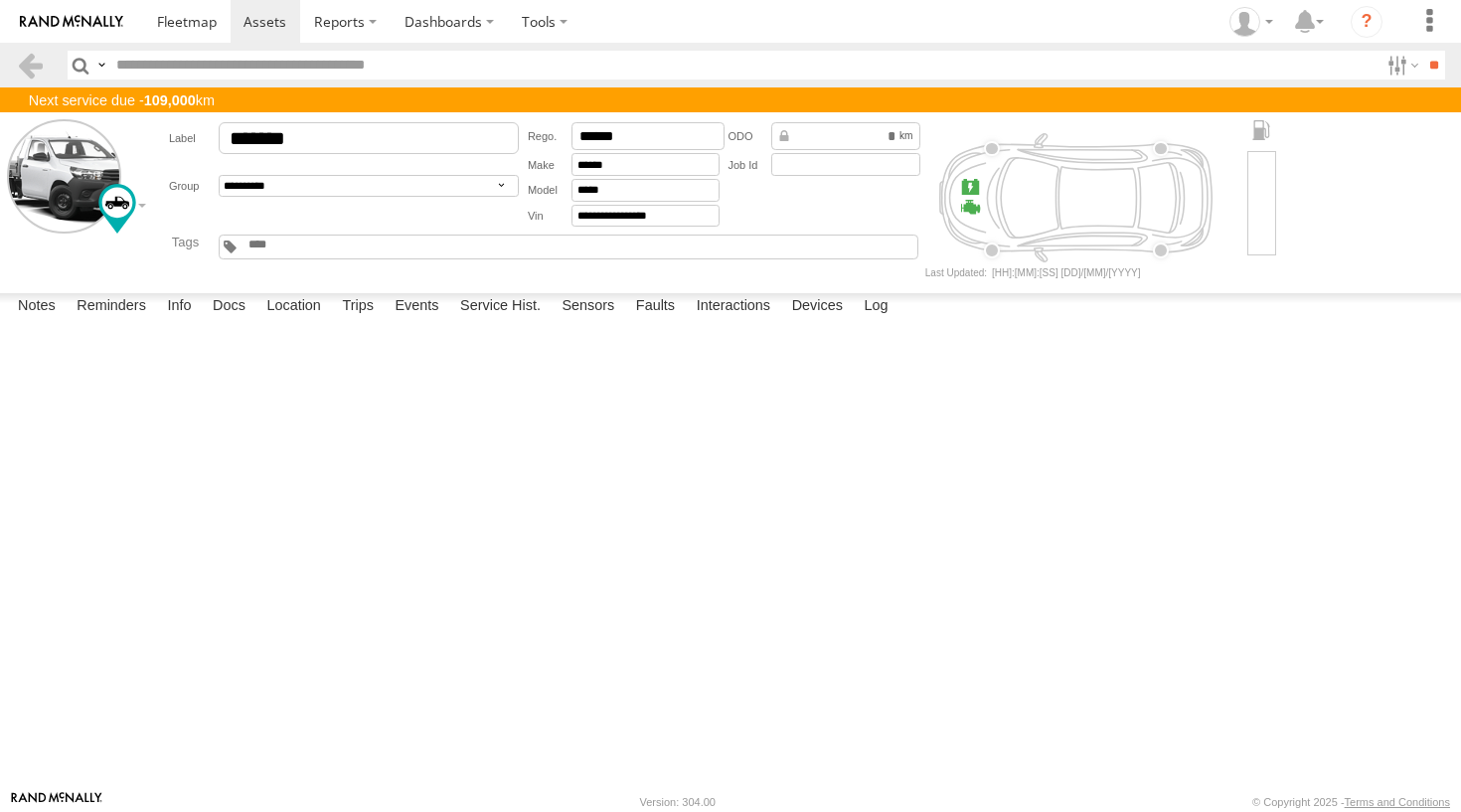 scroll, scrollTop: 1097, scrollLeft: 0, axis: vertical 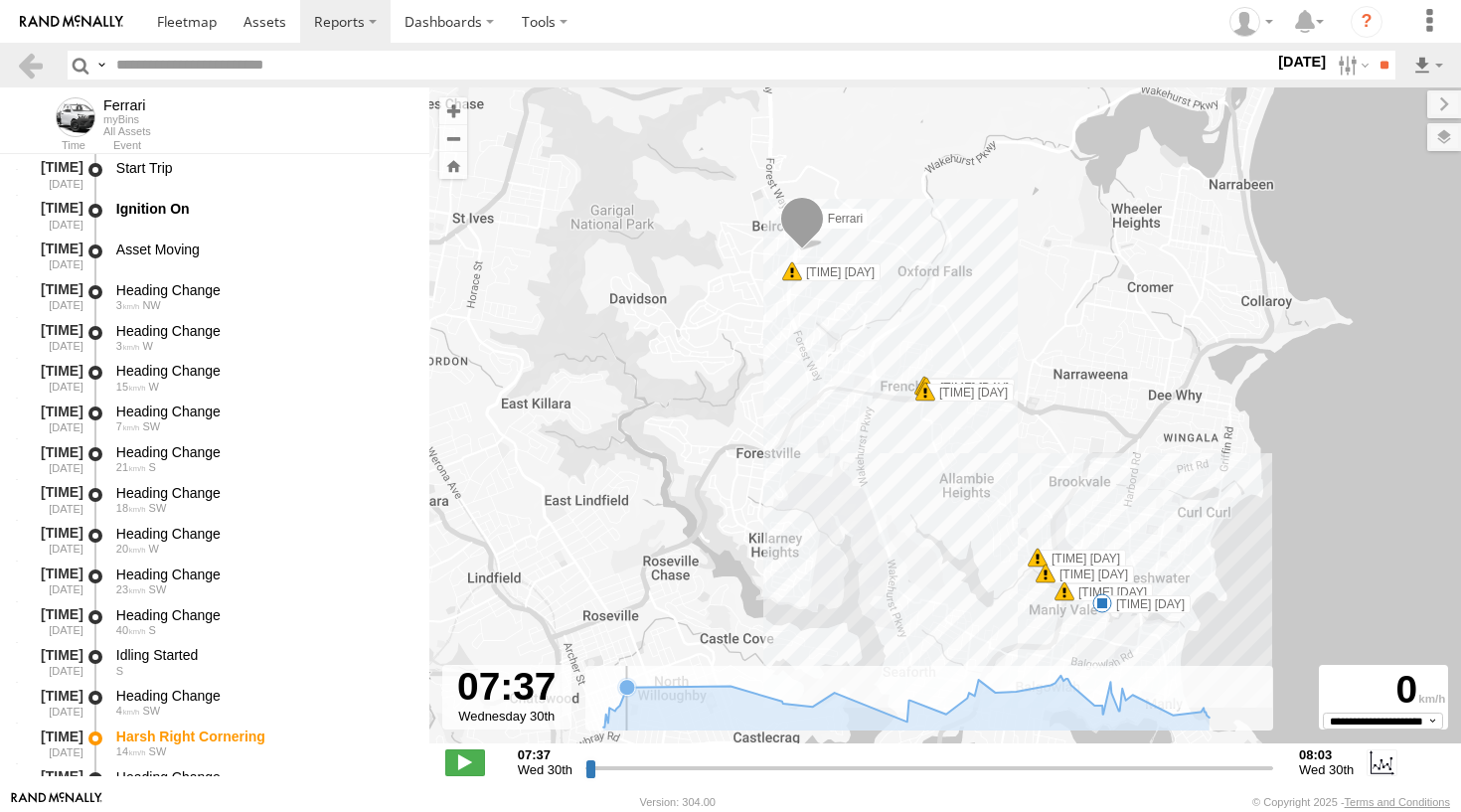 click 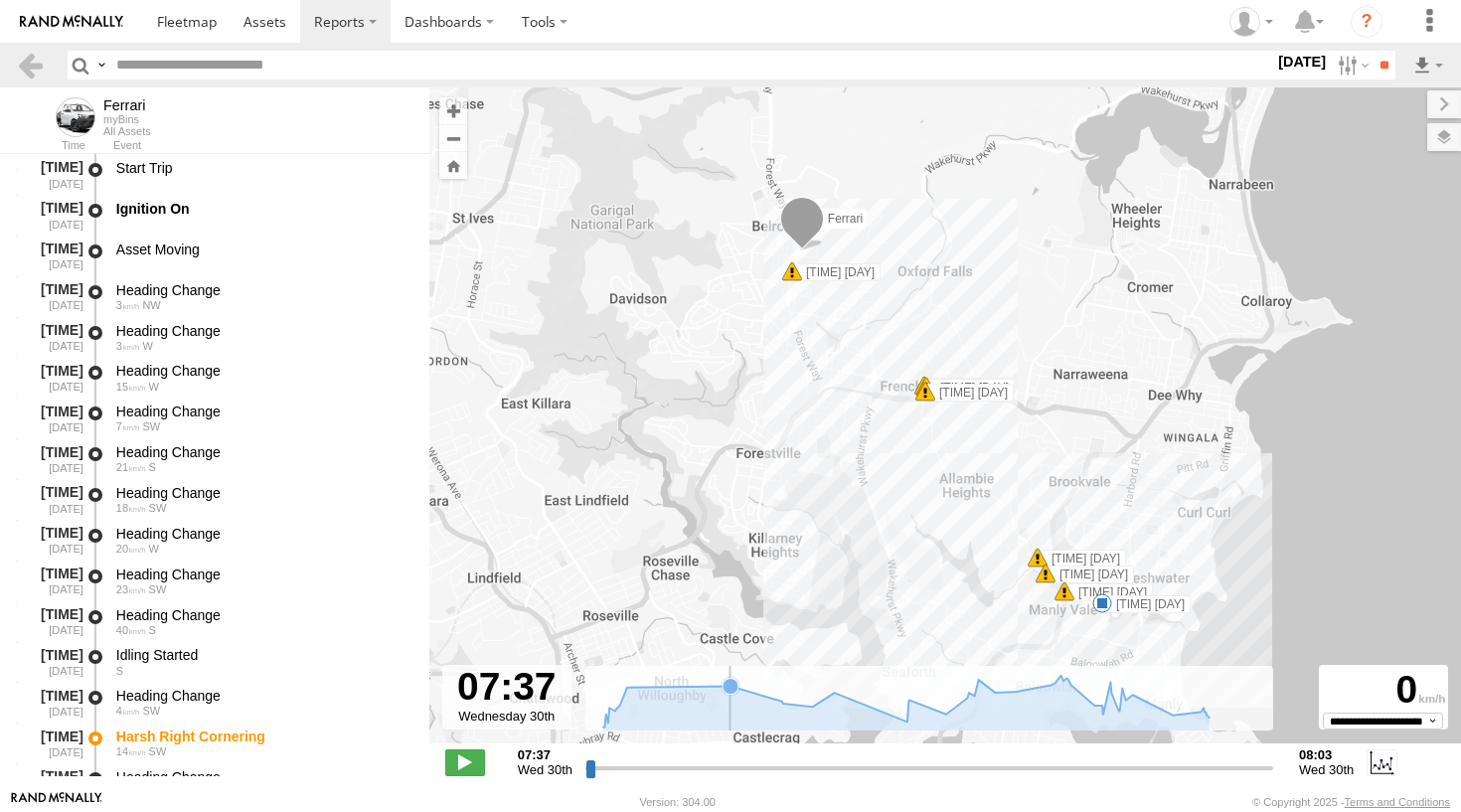 click 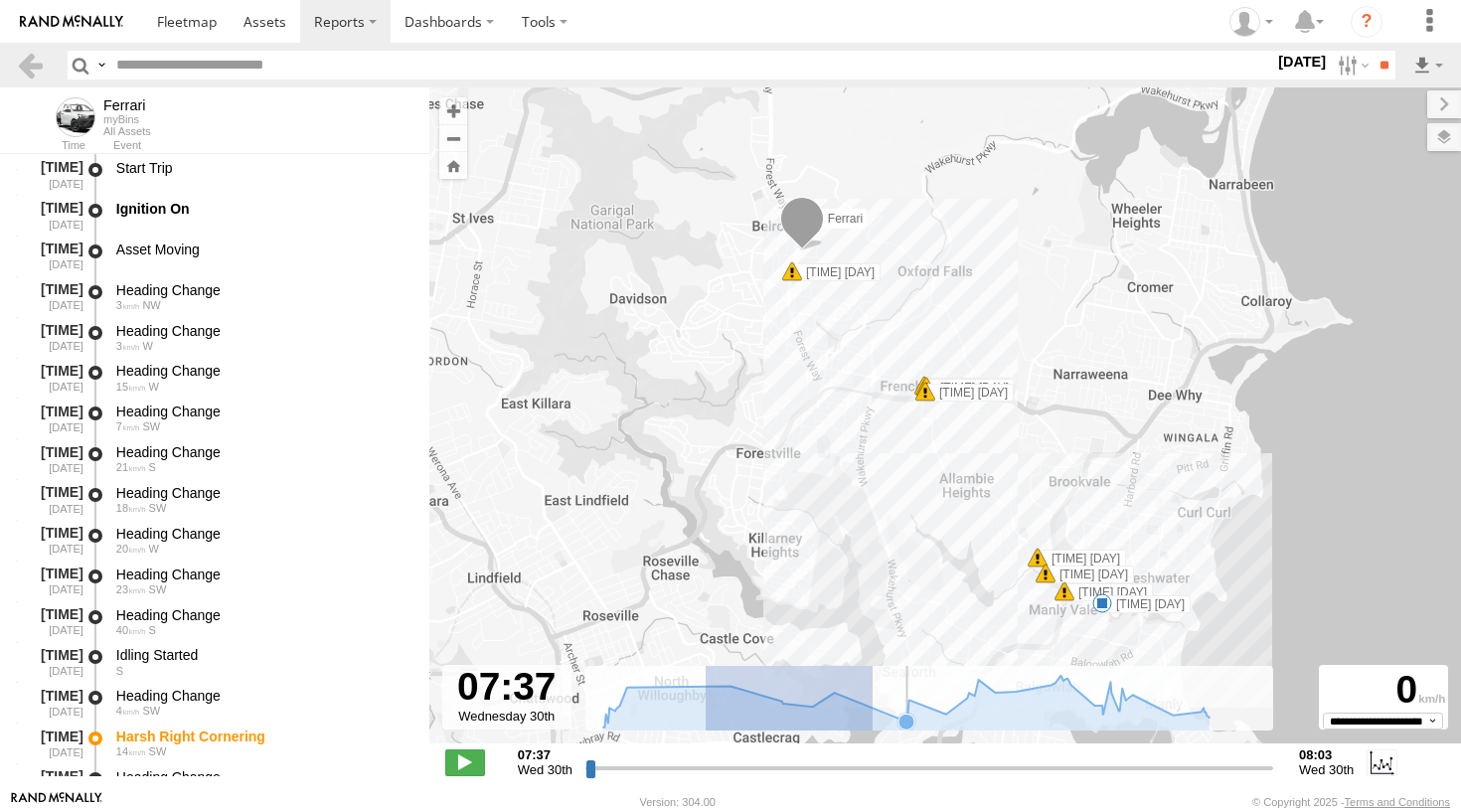 drag, startPoint x: 706, startPoint y: 718, endPoint x: 879, endPoint y: 702, distance: 173.73831 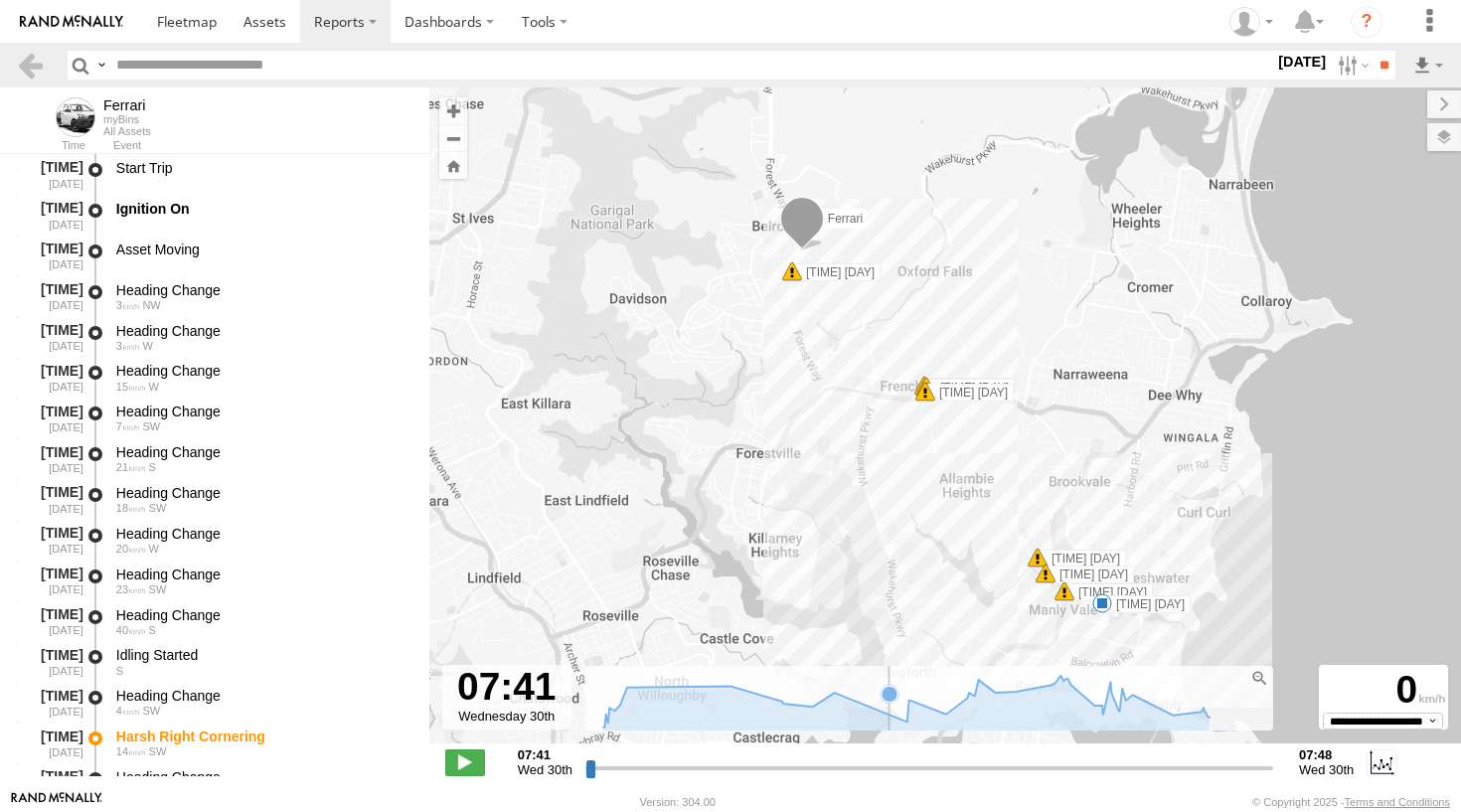 click 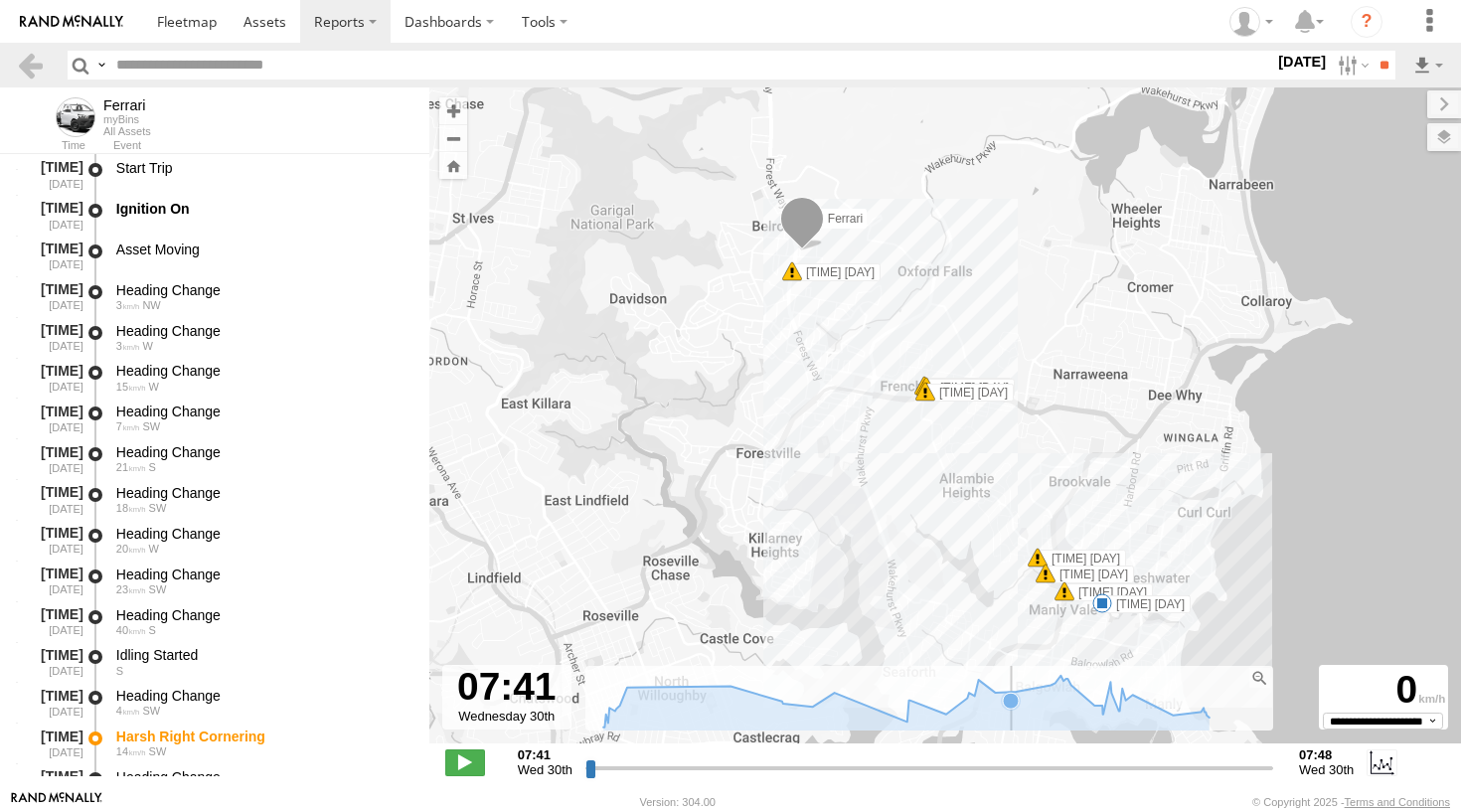 click 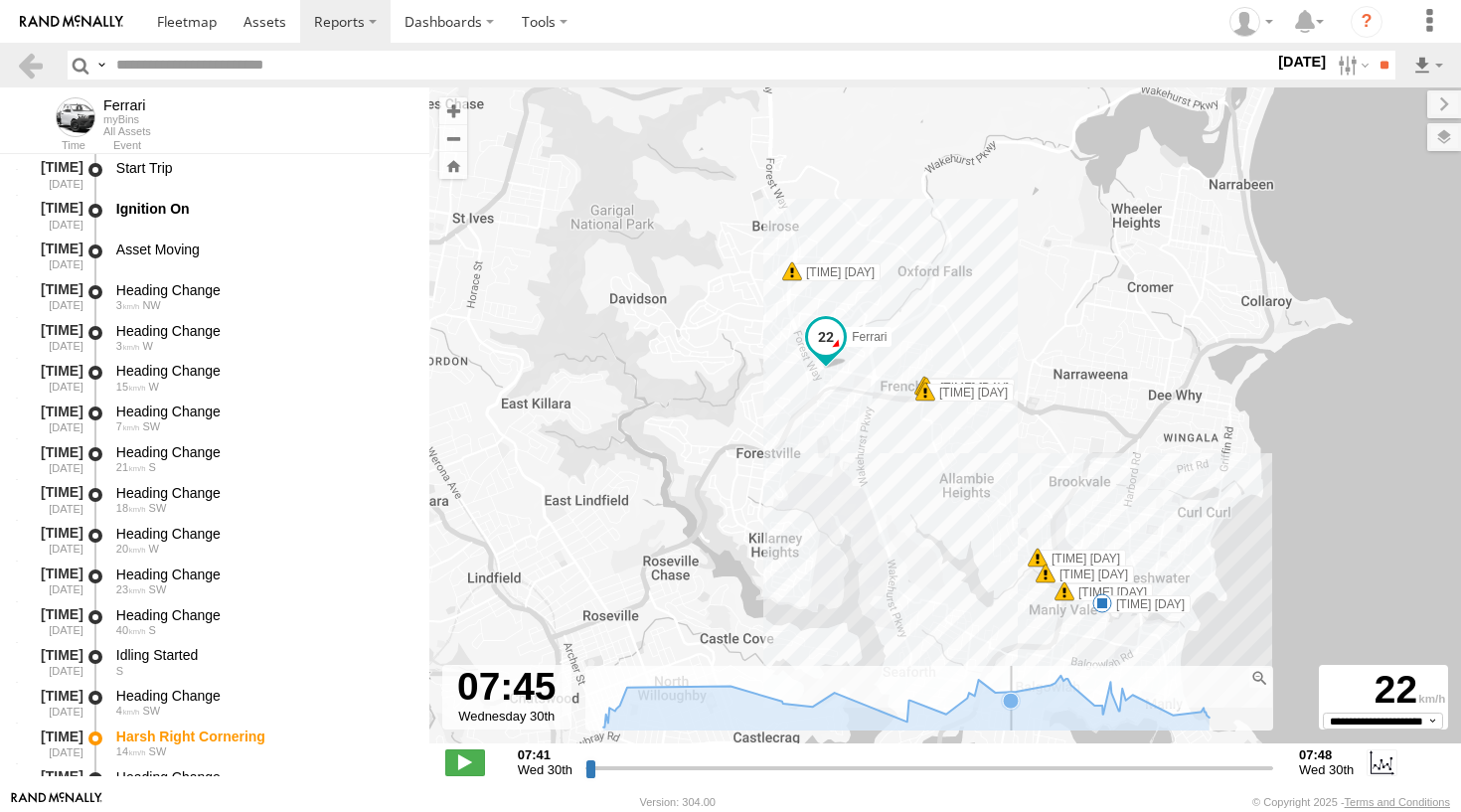 scroll, scrollTop: 843, scrollLeft: 0, axis: vertical 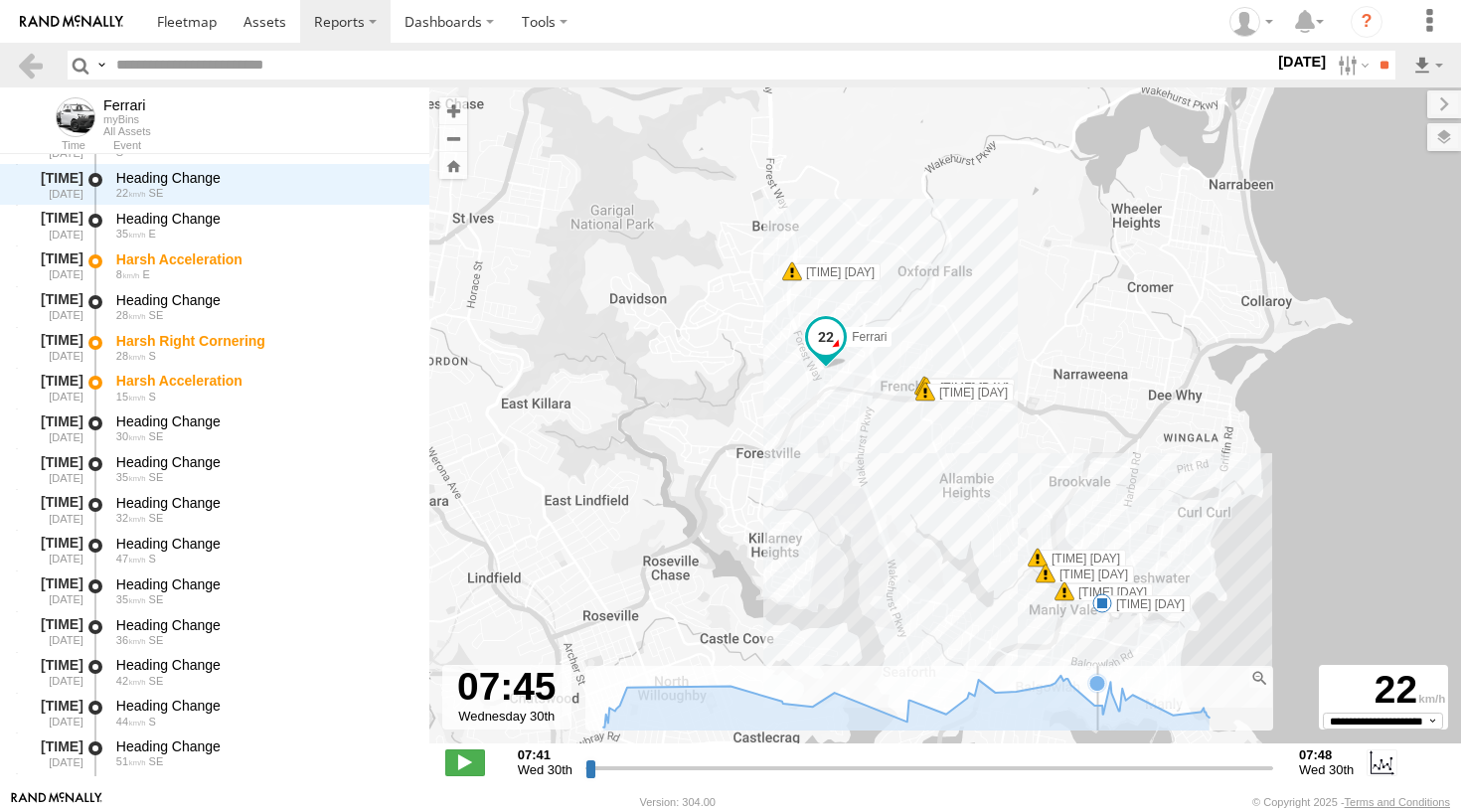 click 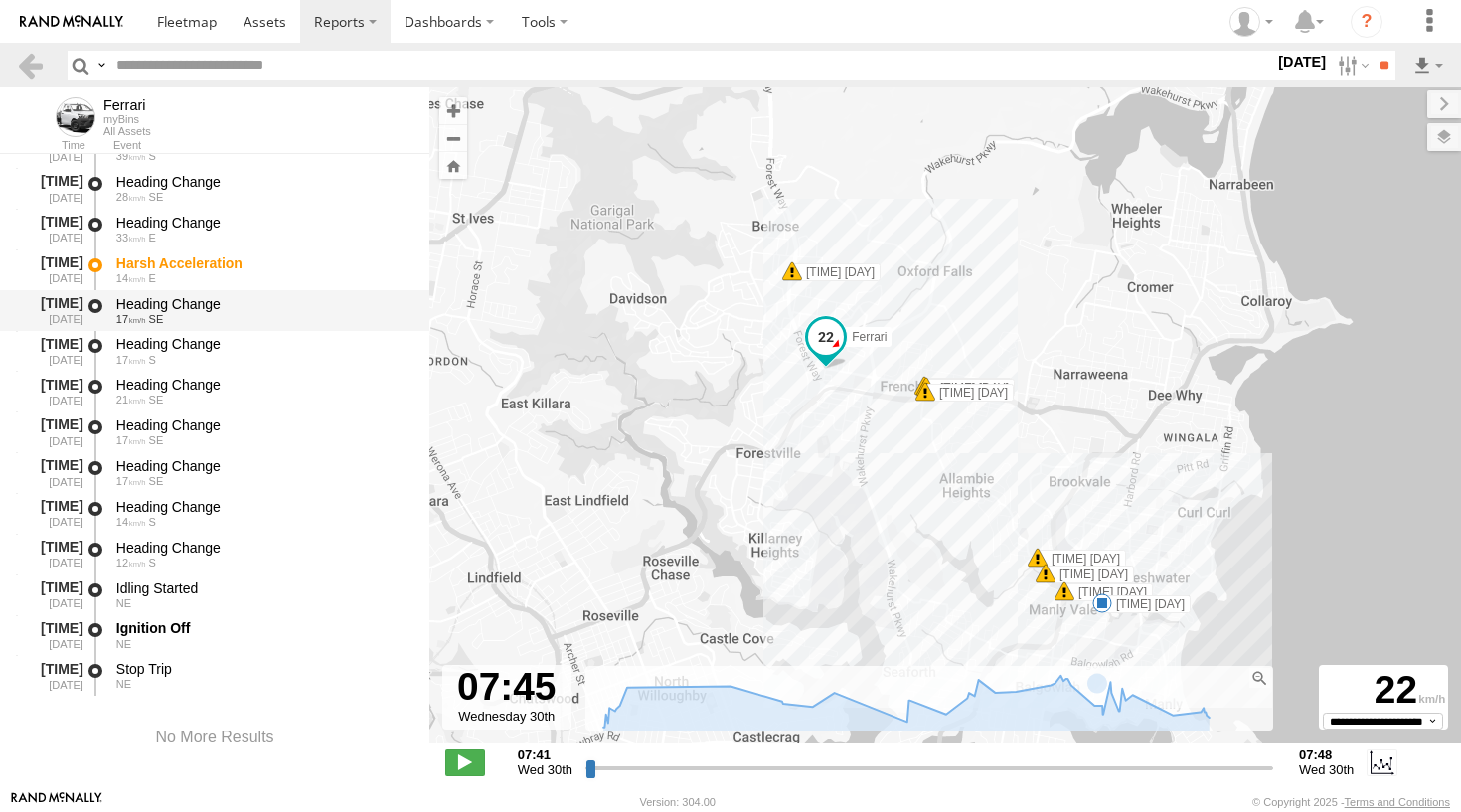 scroll, scrollTop: 2052, scrollLeft: 0, axis: vertical 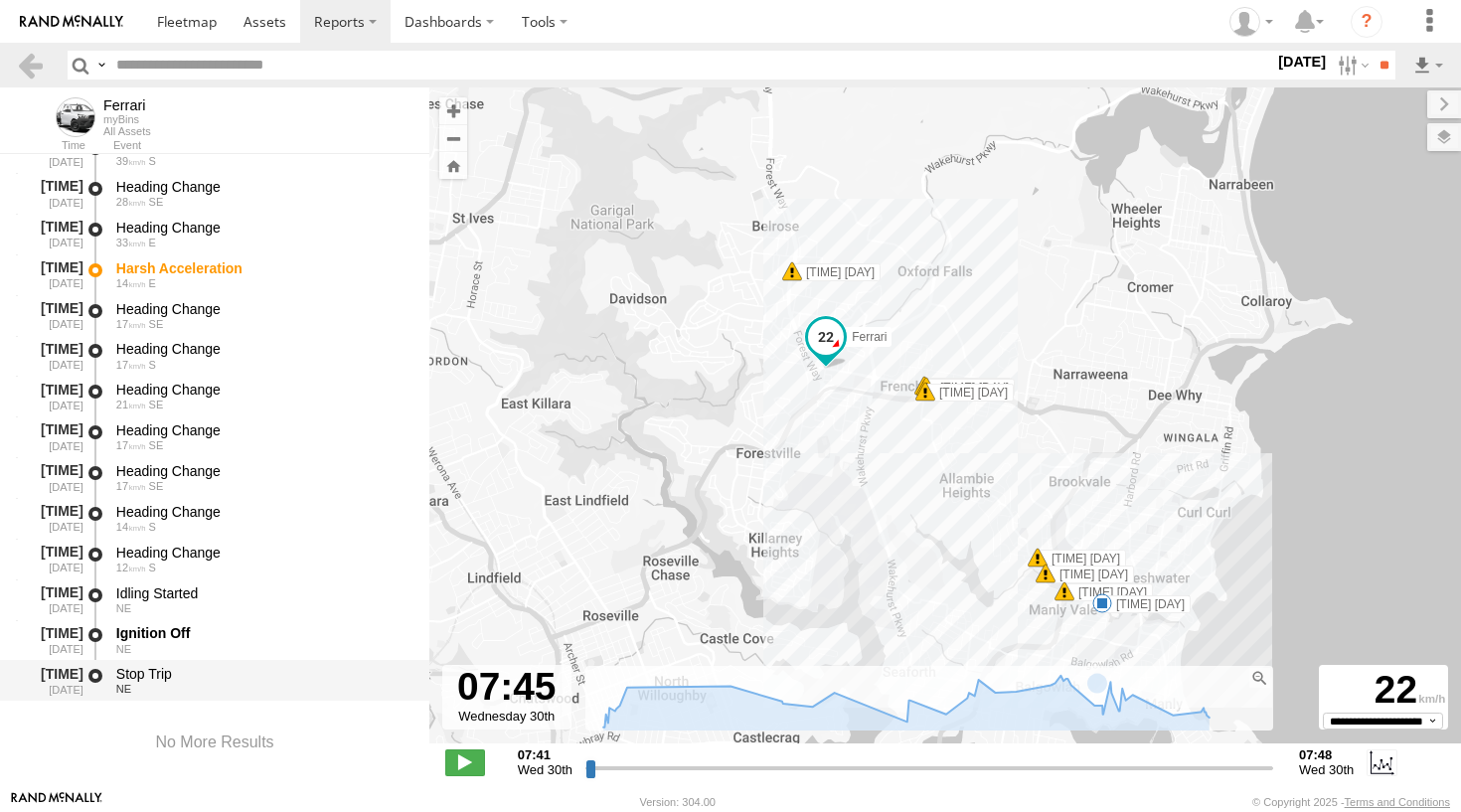 click on "Stop Trip
NE" at bounding box center [263, 680] 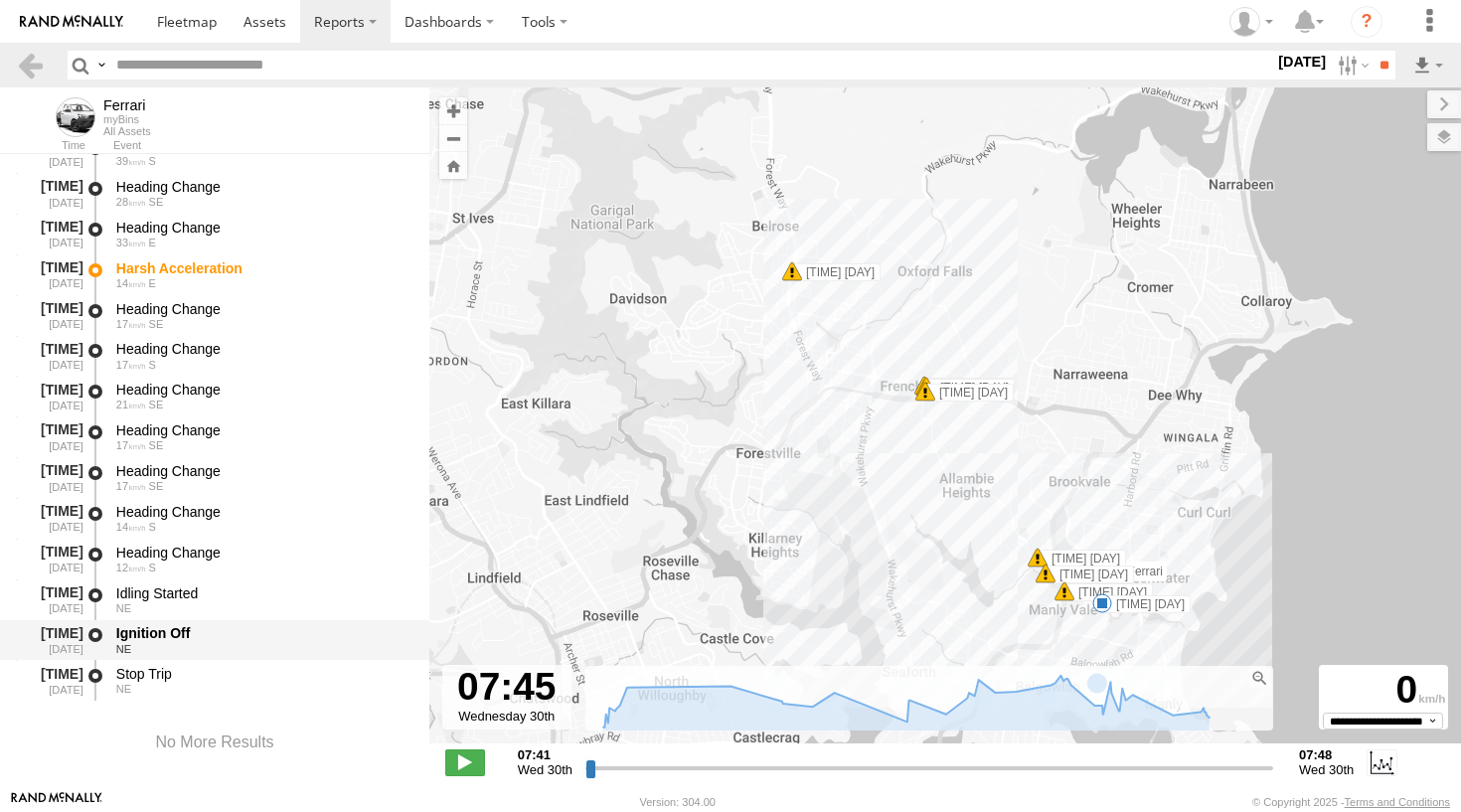 click on "Ignition Off" at bounding box center (263, 633) 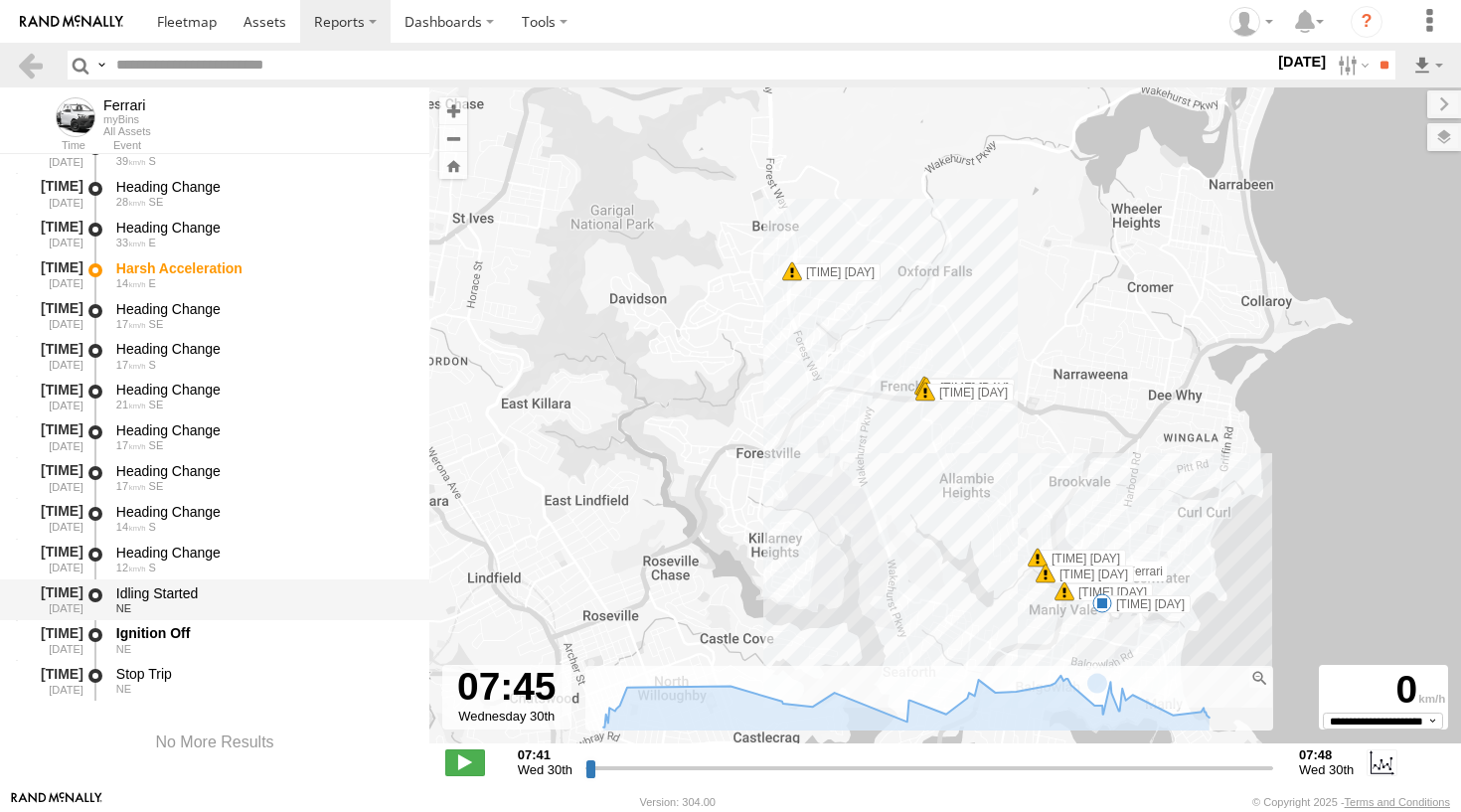 click on "Idling Started" at bounding box center [263, 593] 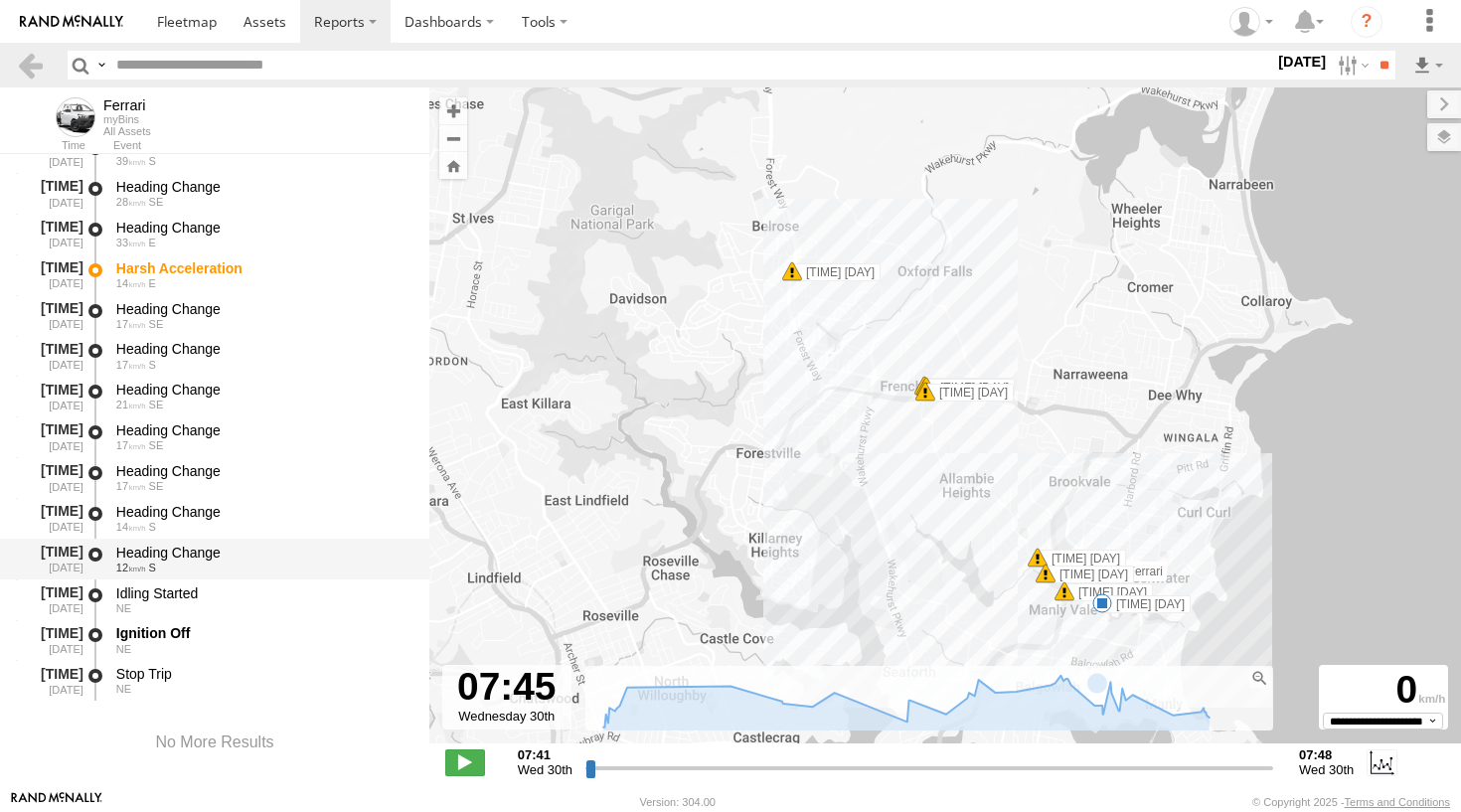 click on "Heading Change" at bounding box center [263, 553] 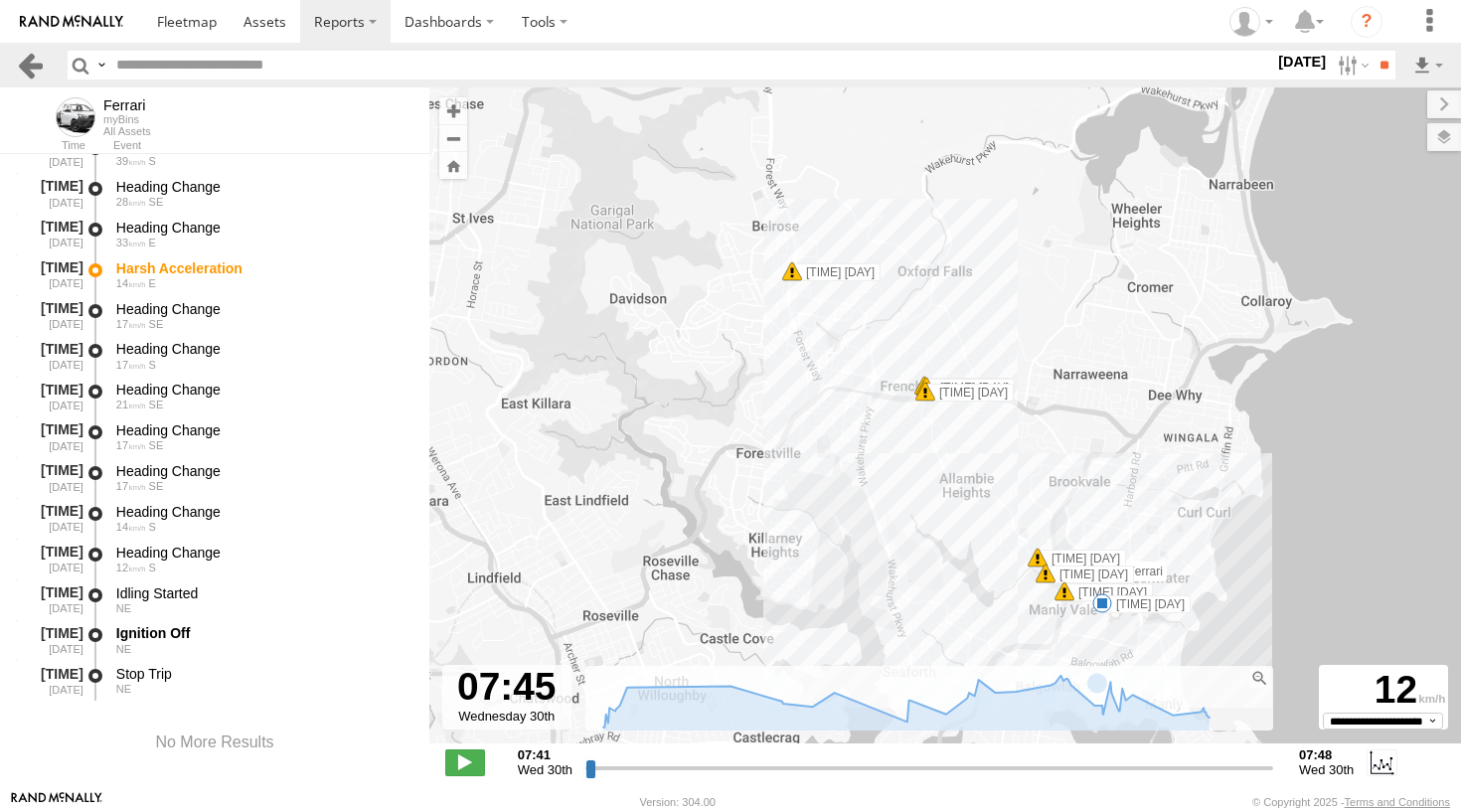 click at bounding box center (30, 65) 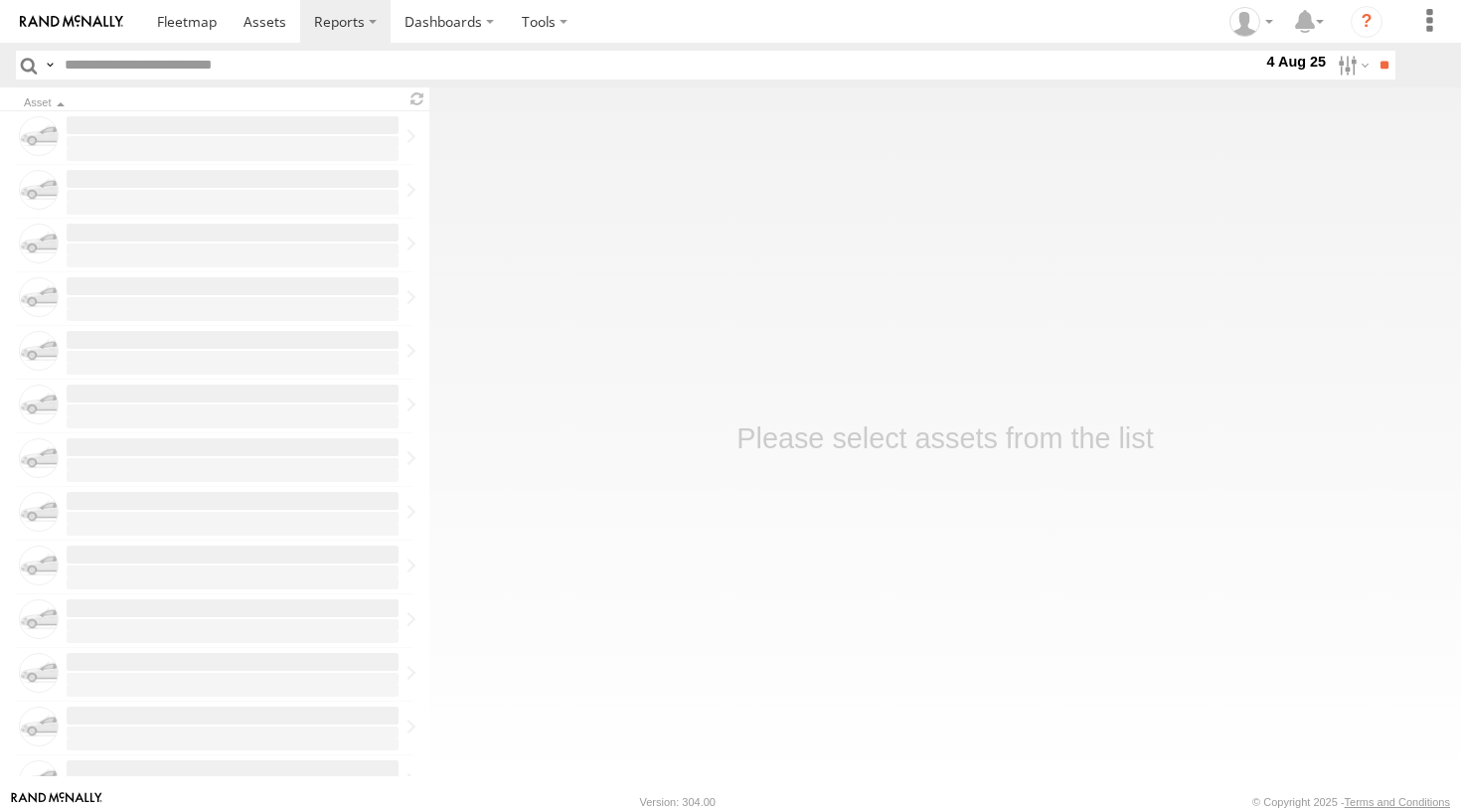scroll, scrollTop: 0, scrollLeft: 0, axis: both 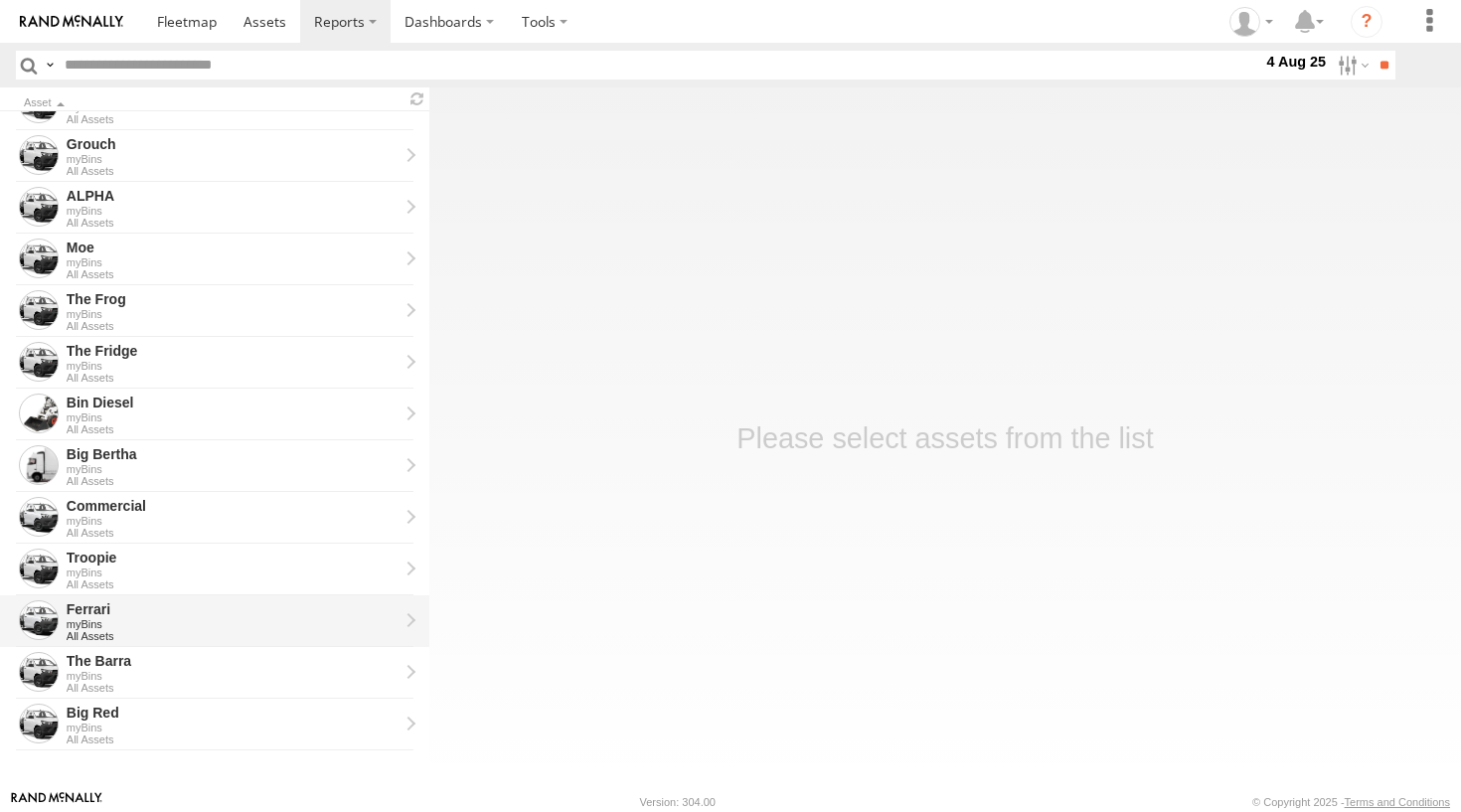 click on "Ferrari" at bounding box center [233, 609] 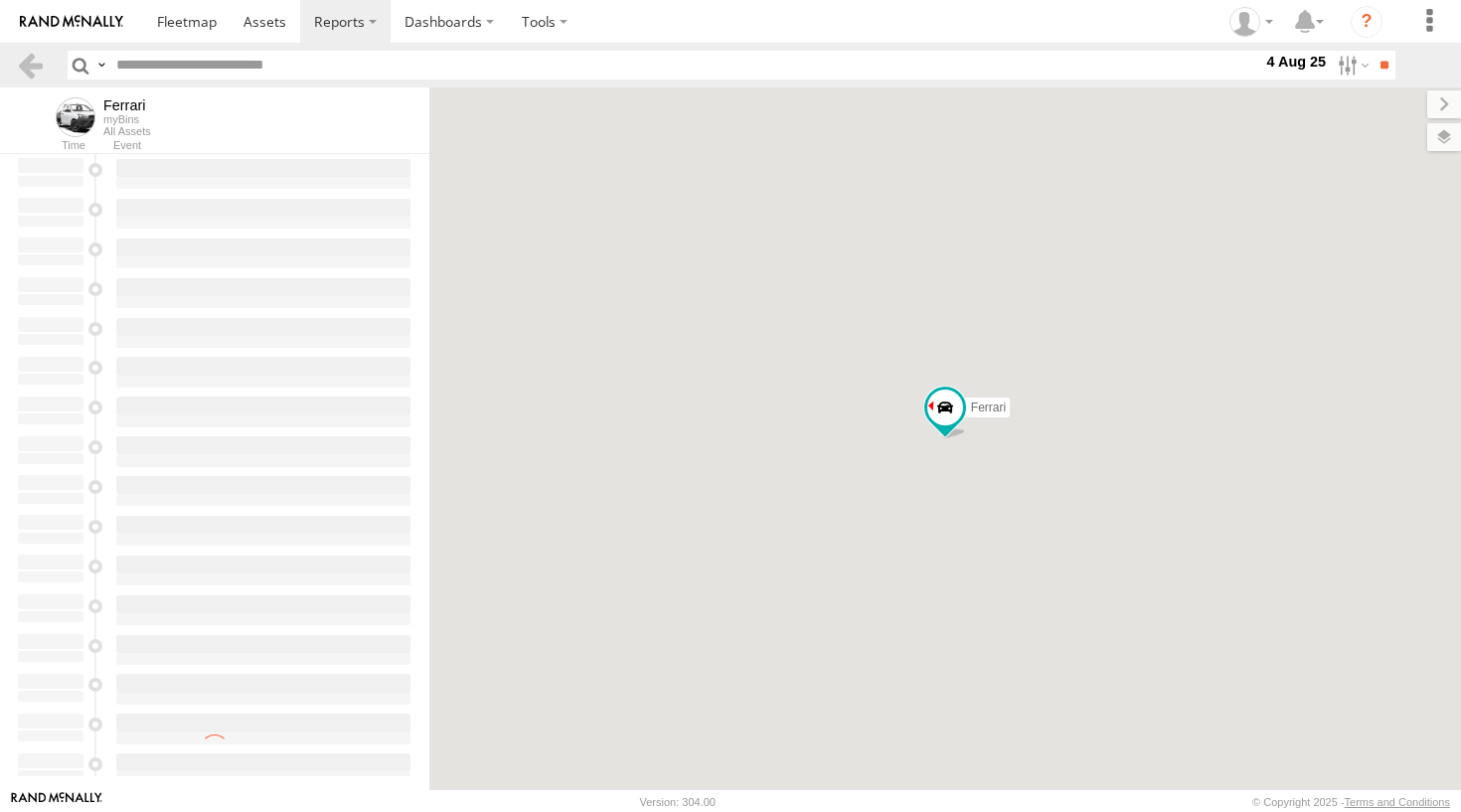 scroll, scrollTop: 0, scrollLeft: 0, axis: both 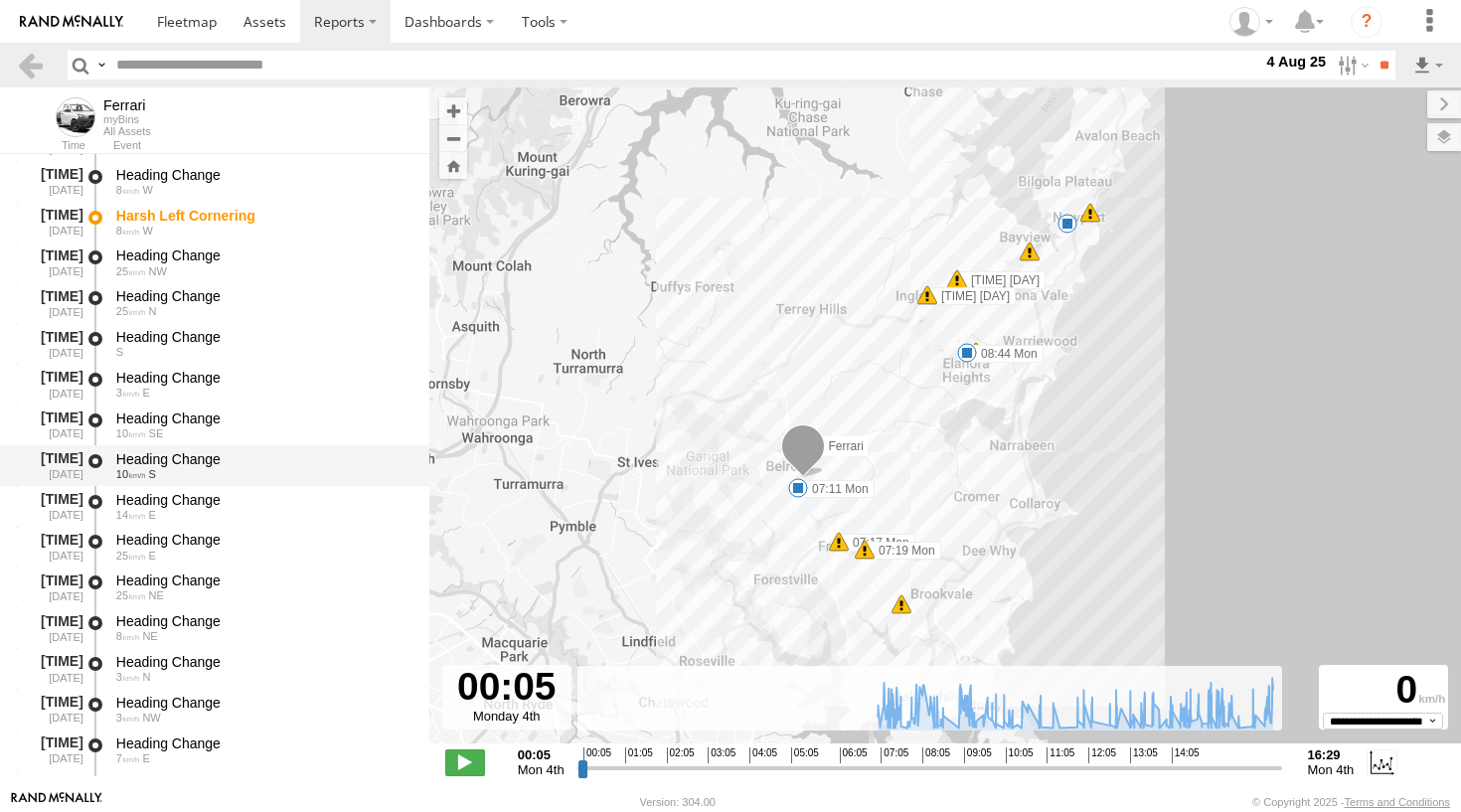 click on "Heading Change" at bounding box center [263, 459] 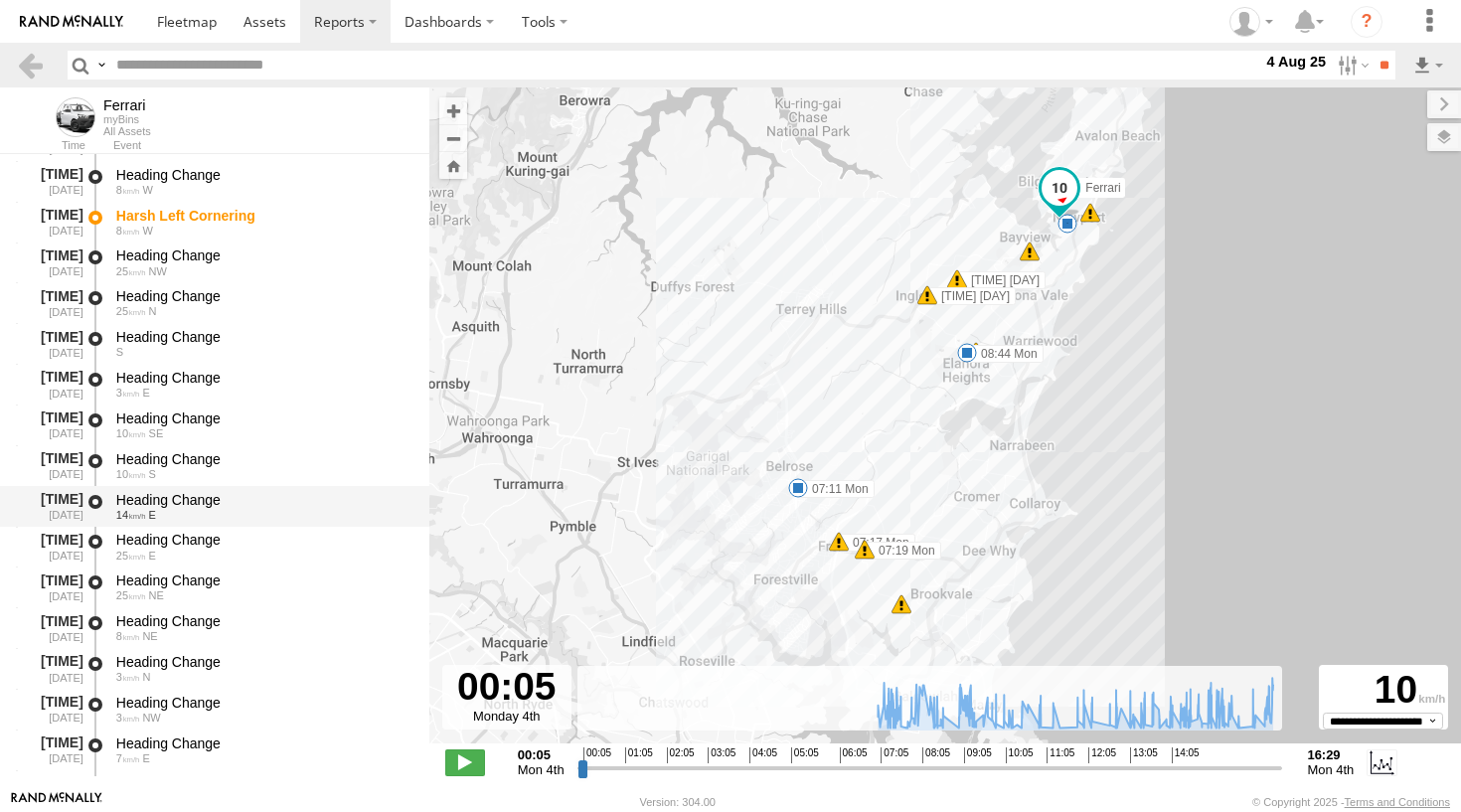click on "14
E" at bounding box center (263, 515) 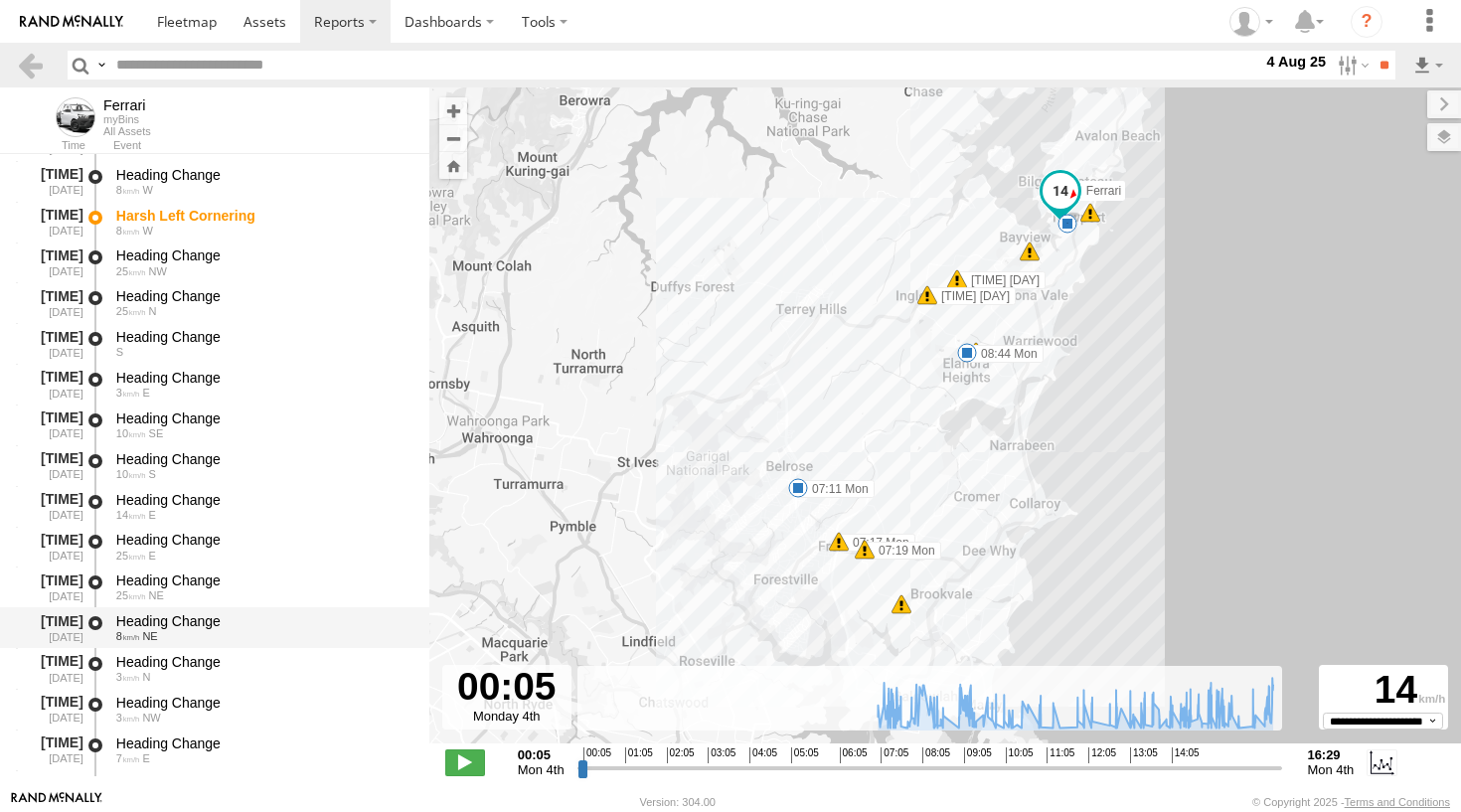 click on "[TIME] [DATE]
Heading Change
8
SW" at bounding box center (215, 627) 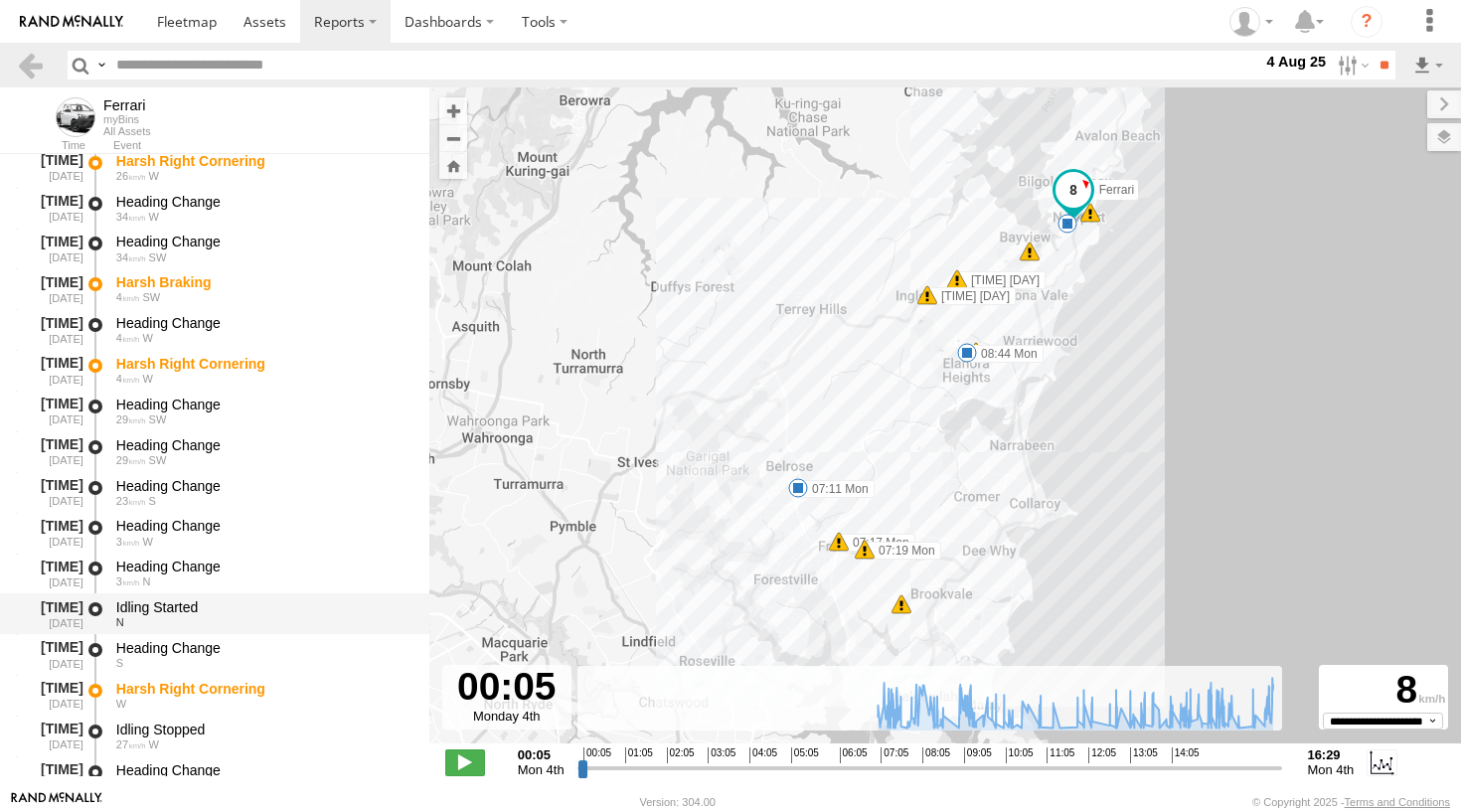 scroll, scrollTop: 19346, scrollLeft: 0, axis: vertical 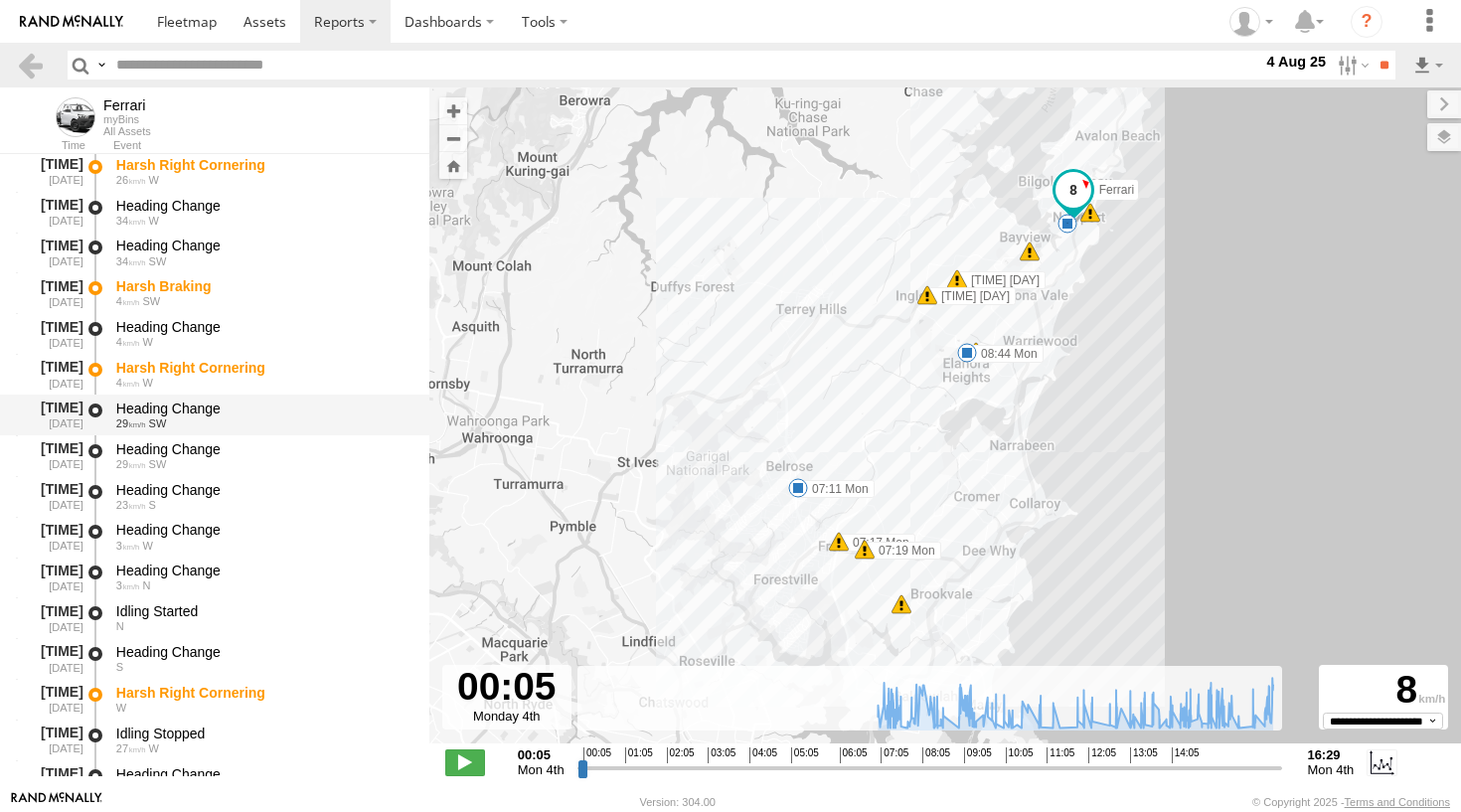 click on "Heading Change
29
SW" at bounding box center (263, 414) 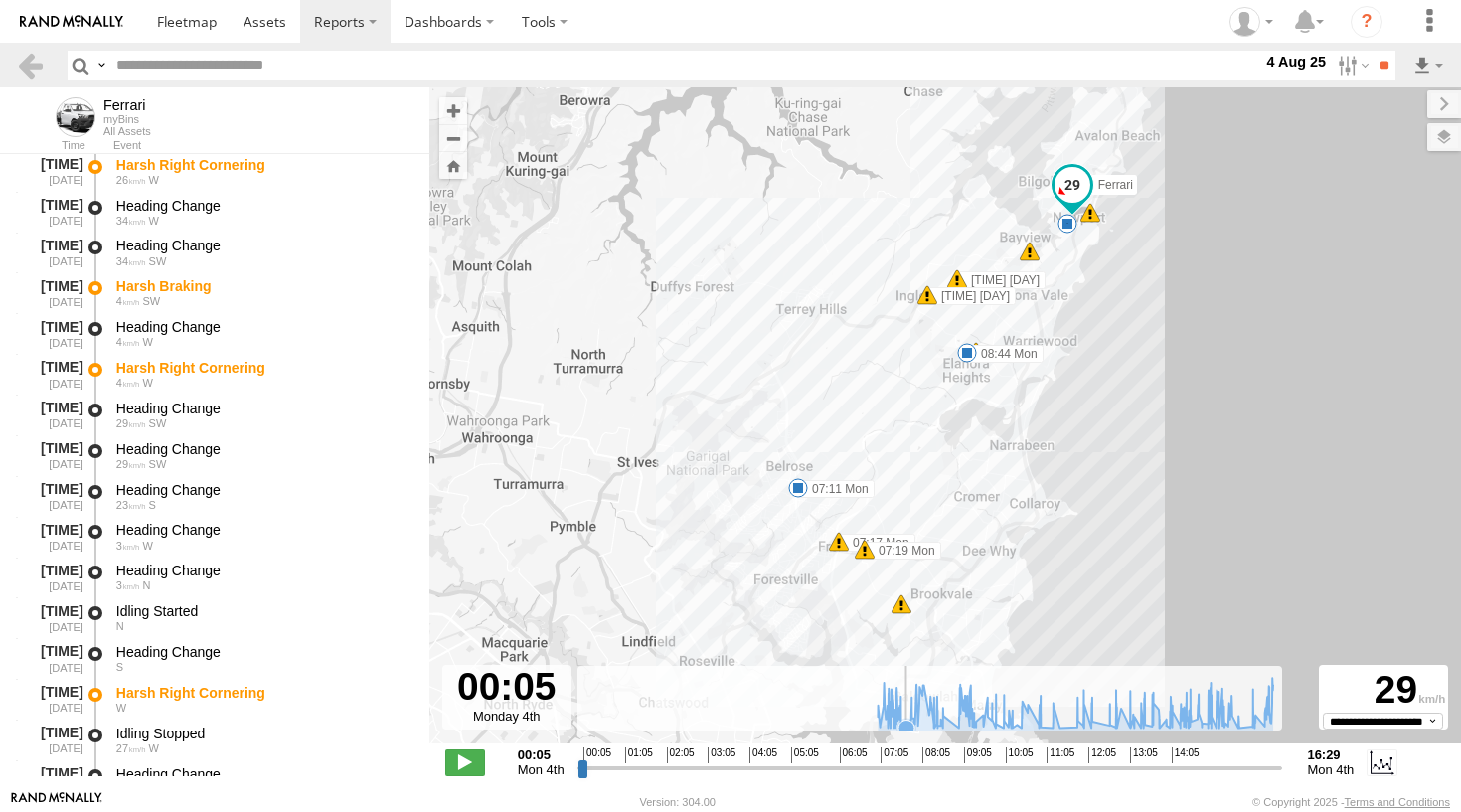 click 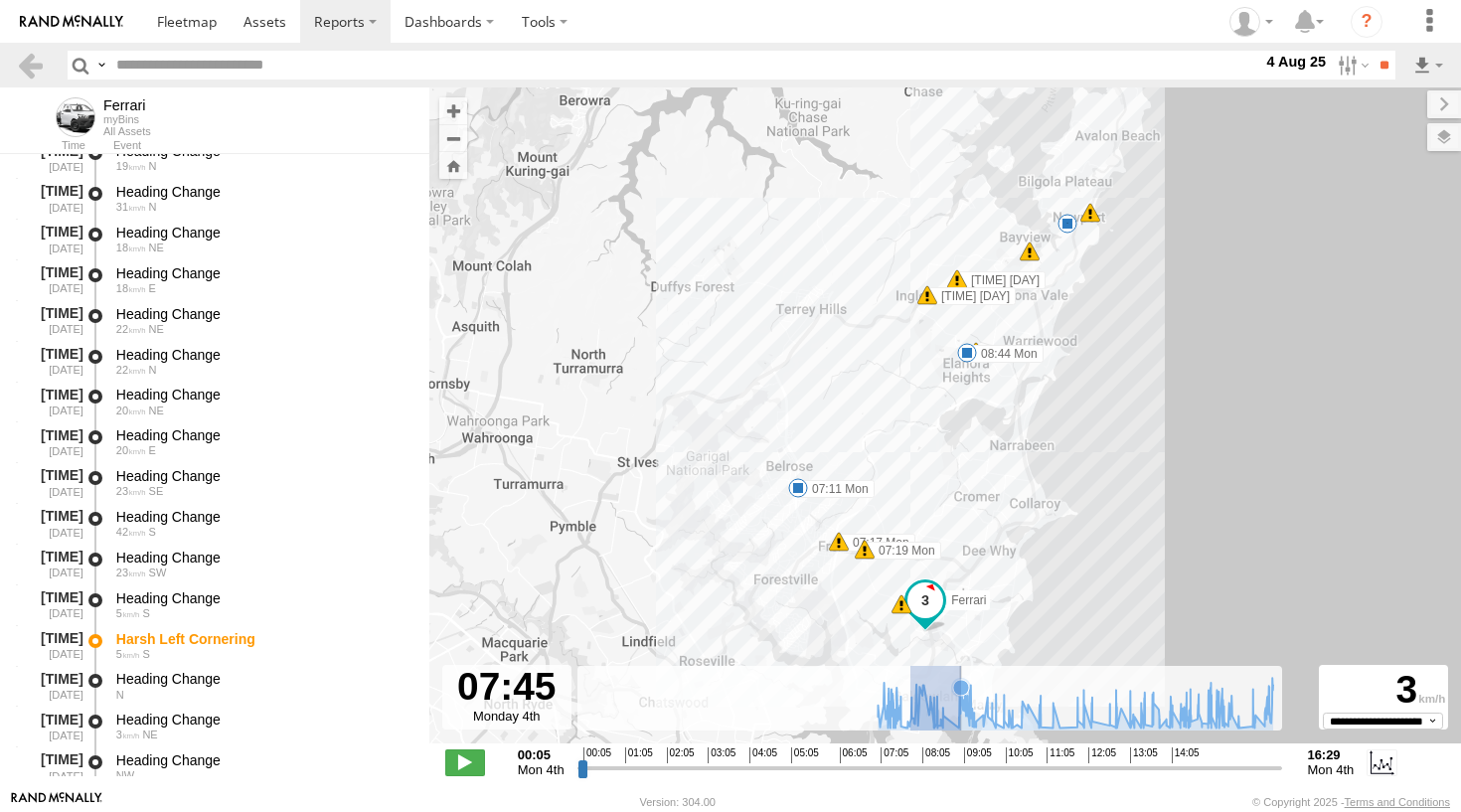 drag, startPoint x: 911, startPoint y: 711, endPoint x: 981, endPoint y: 706, distance: 70.178344 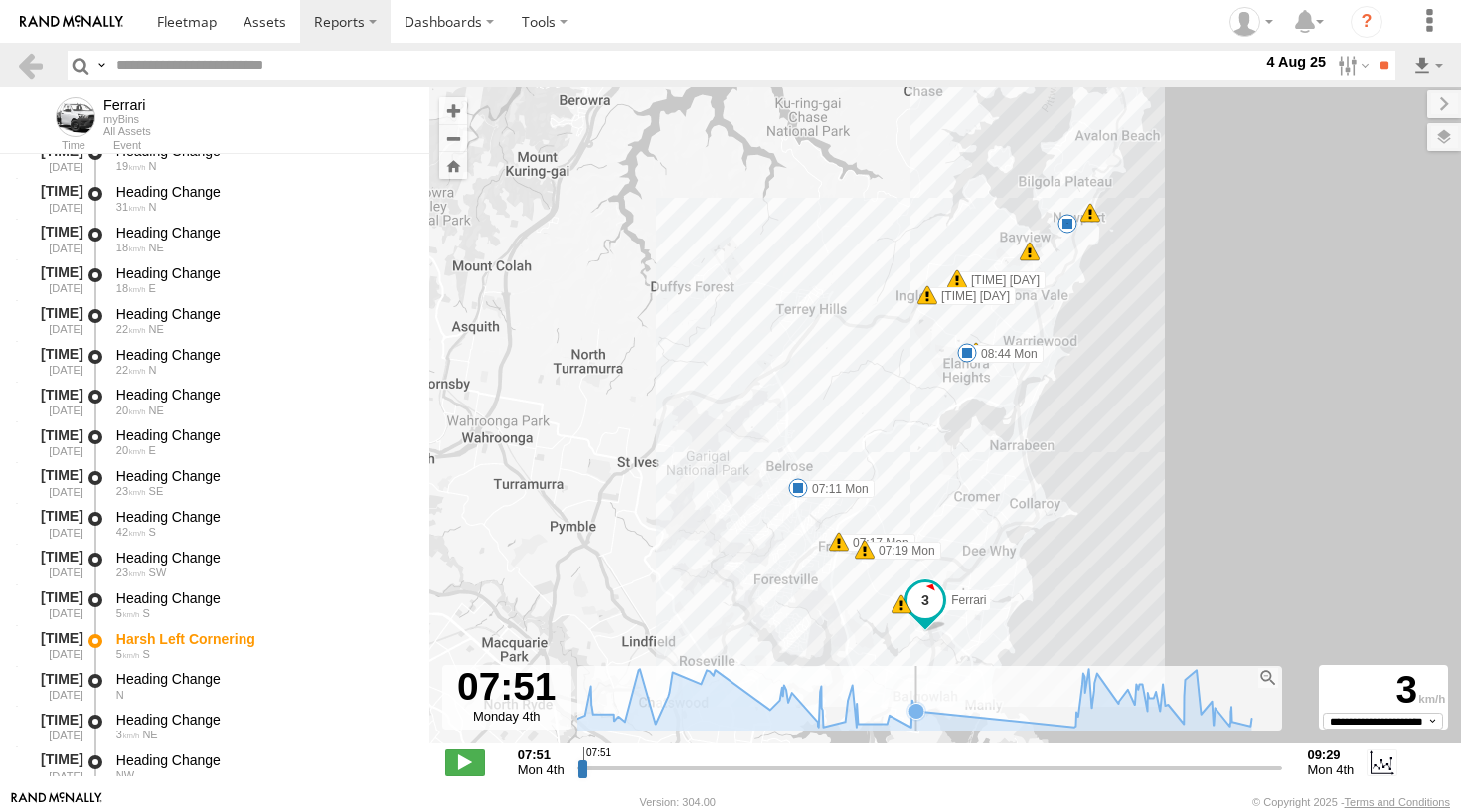 click 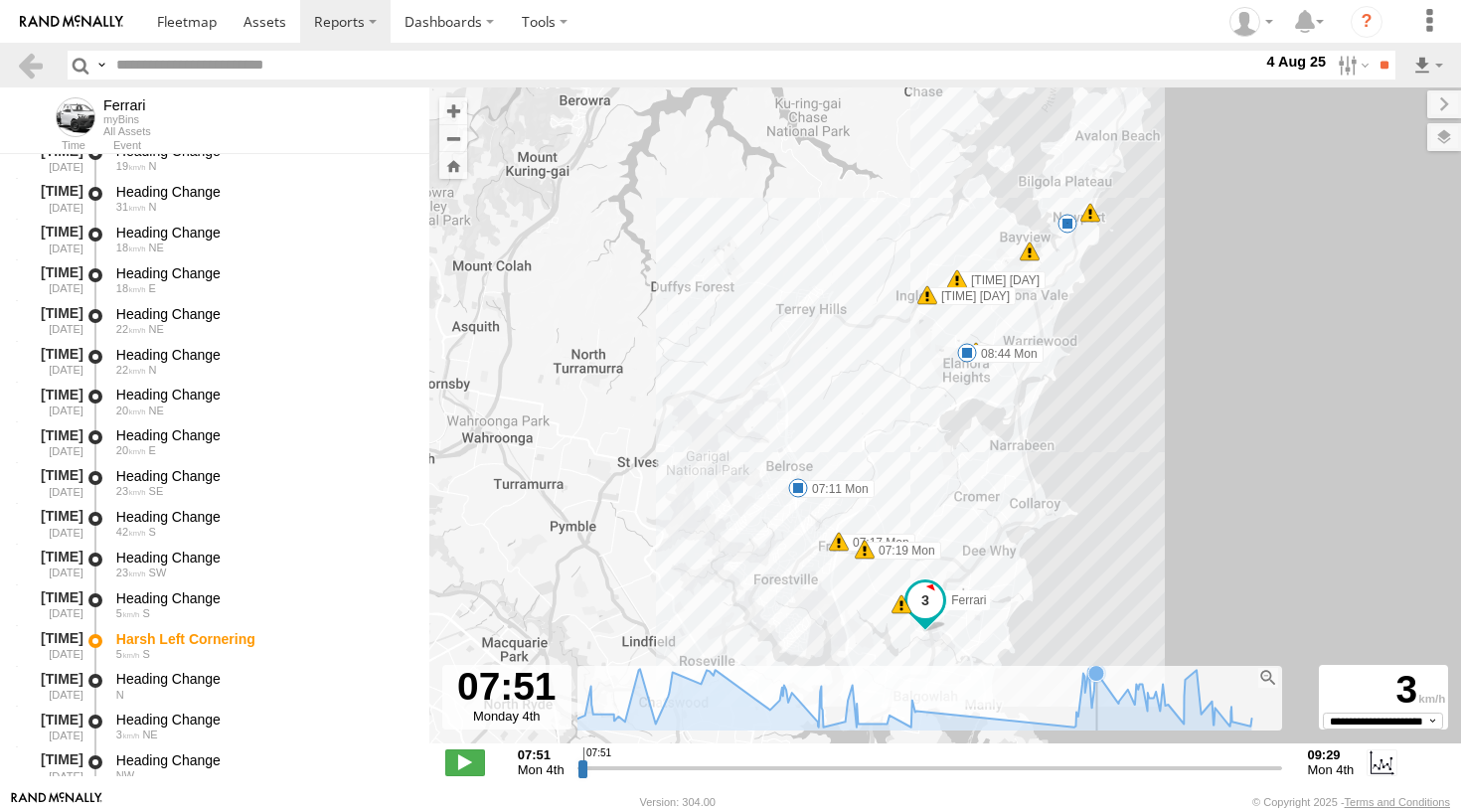 click 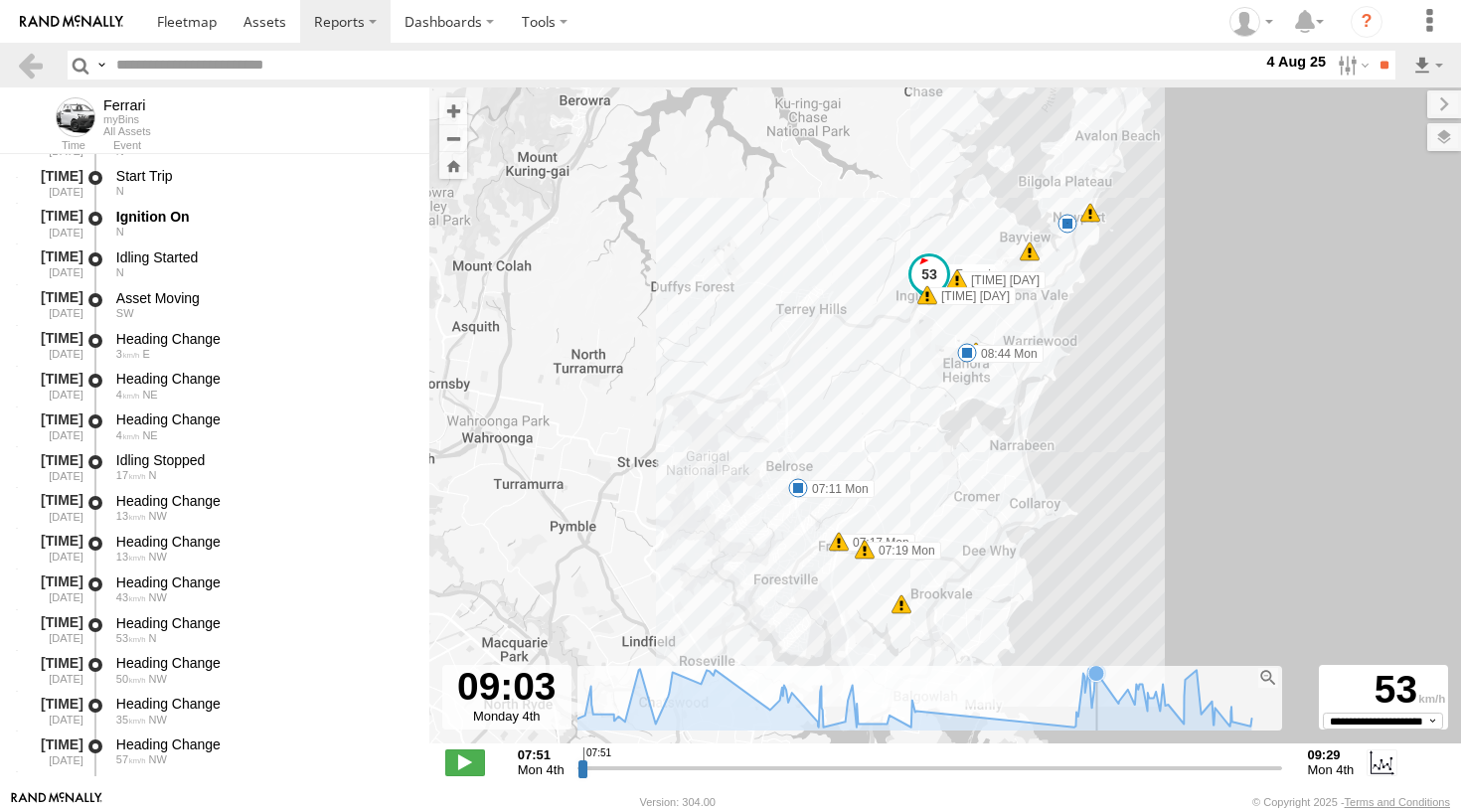 click 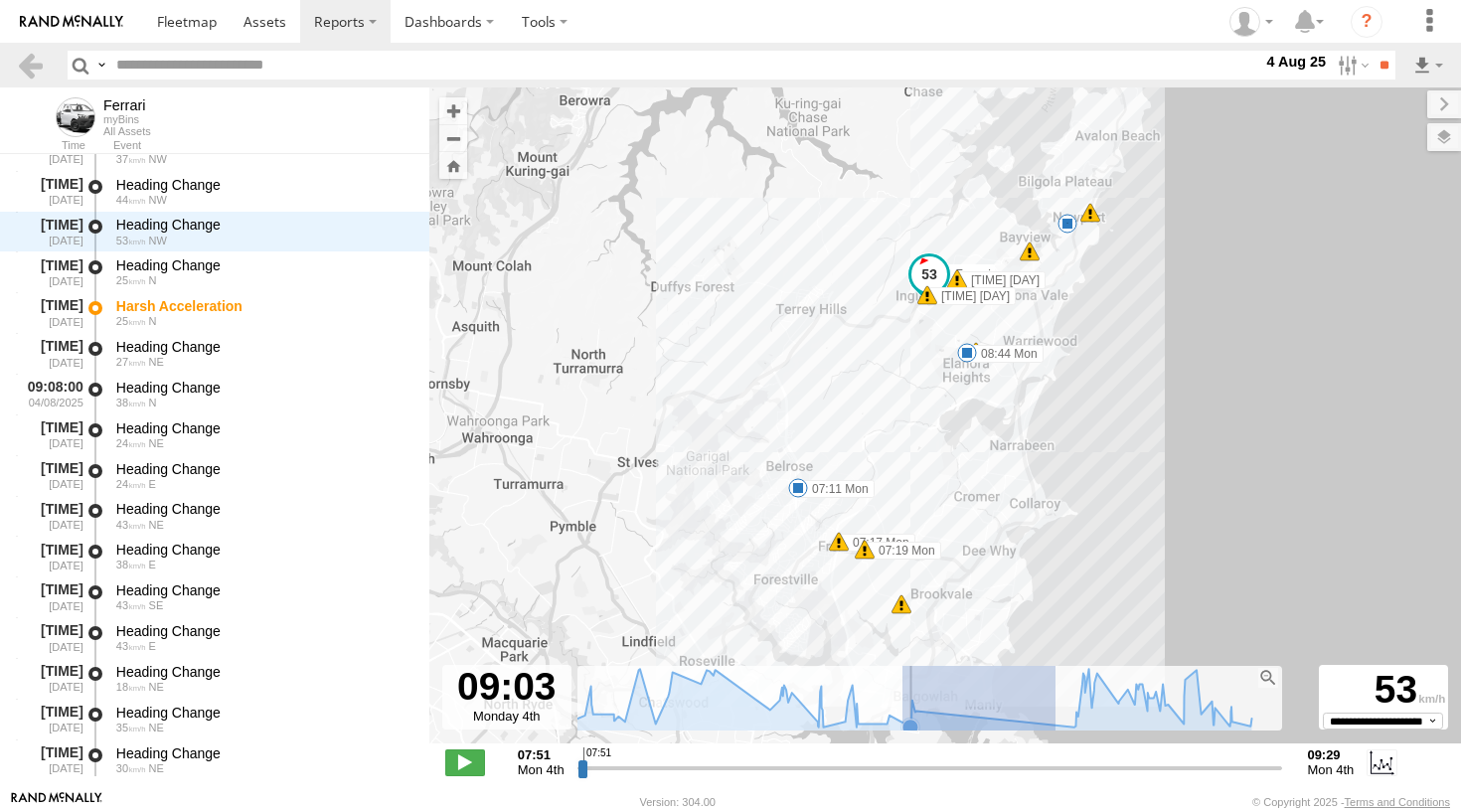 drag, startPoint x: 1056, startPoint y: 700, endPoint x: 877, endPoint y: 697, distance: 179.02514 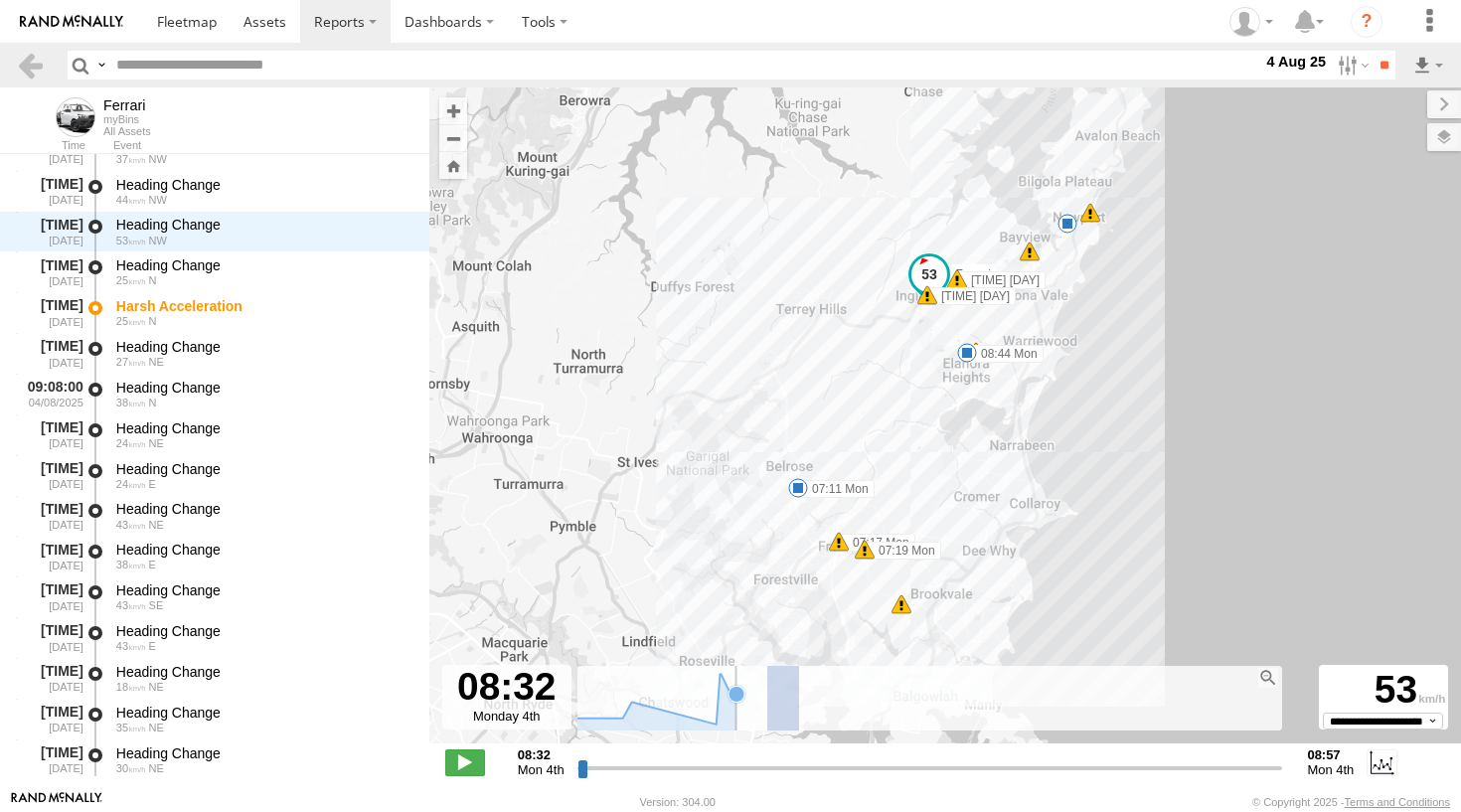 drag, startPoint x: 800, startPoint y: 705, endPoint x: 683, endPoint y: 705, distance: 117 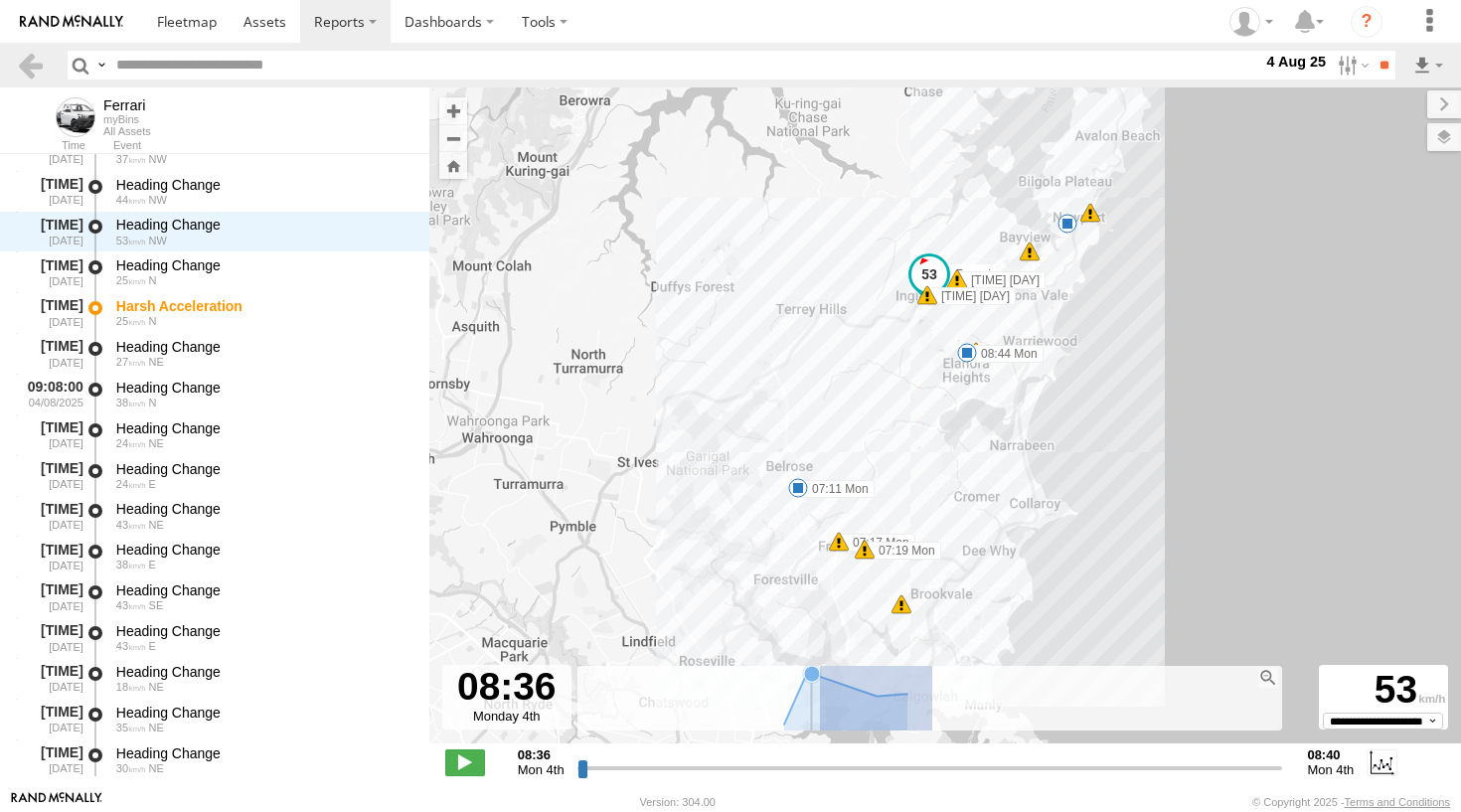 drag, startPoint x: 933, startPoint y: 691, endPoint x: 805, endPoint y: 698, distance: 128.19126 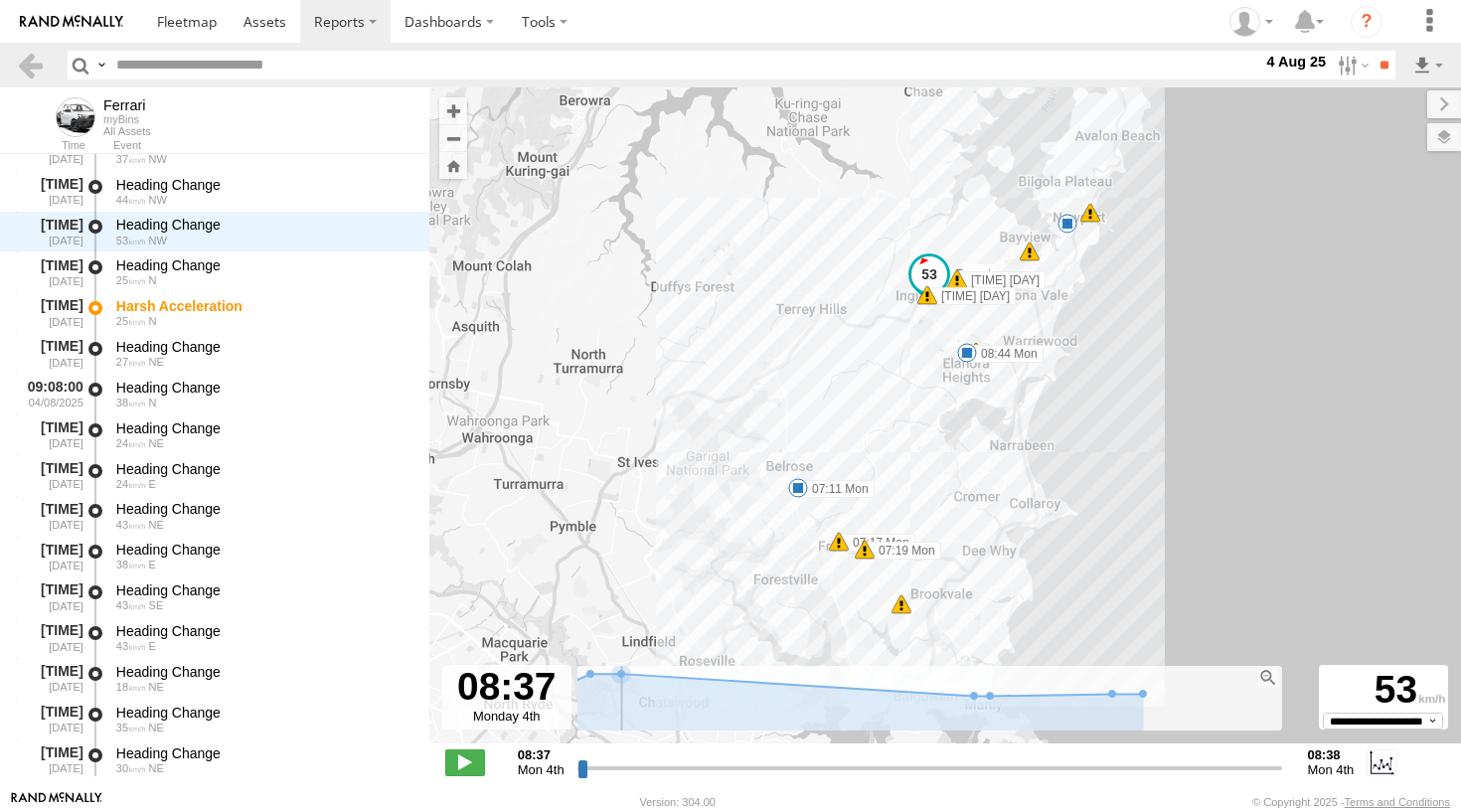 click 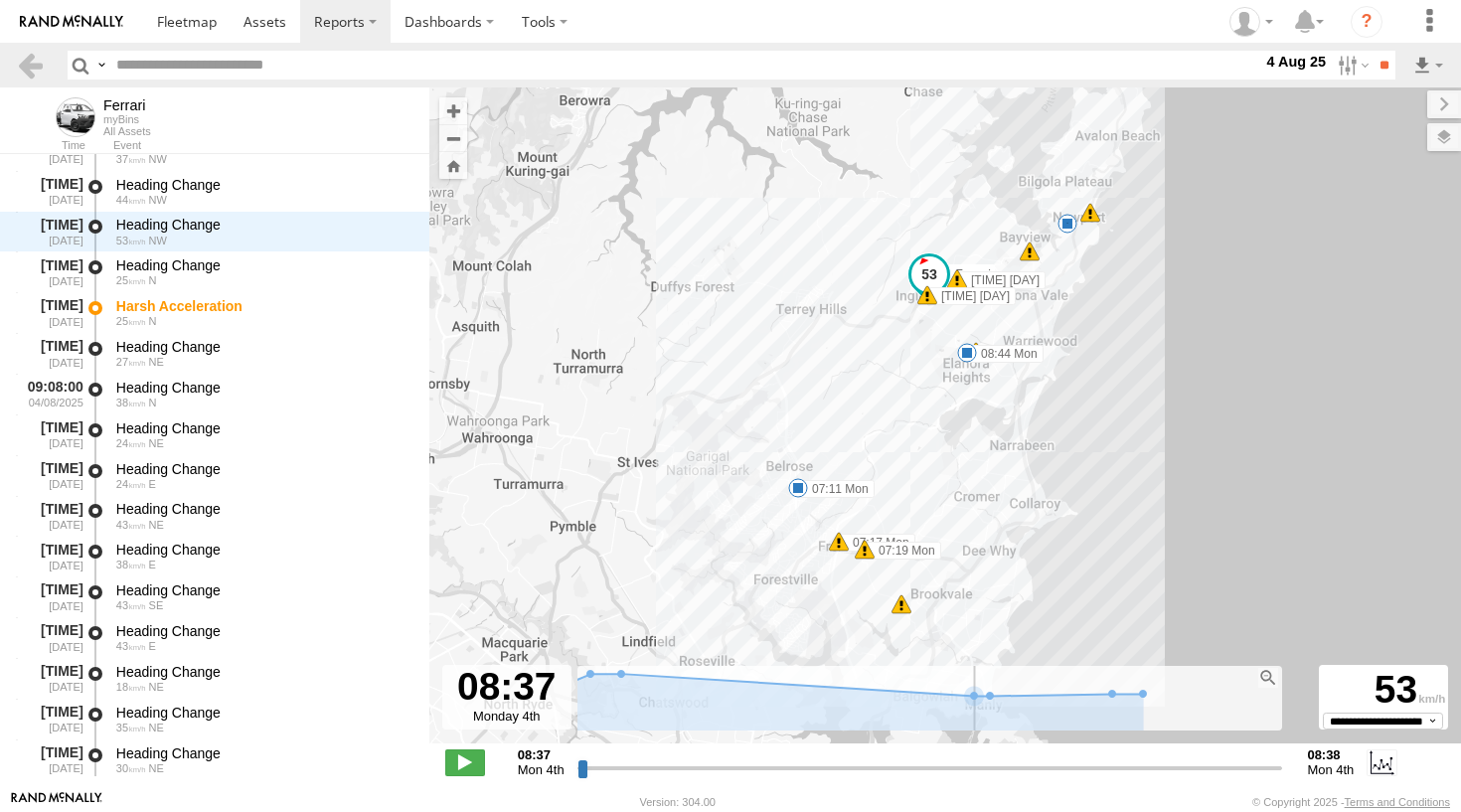 click 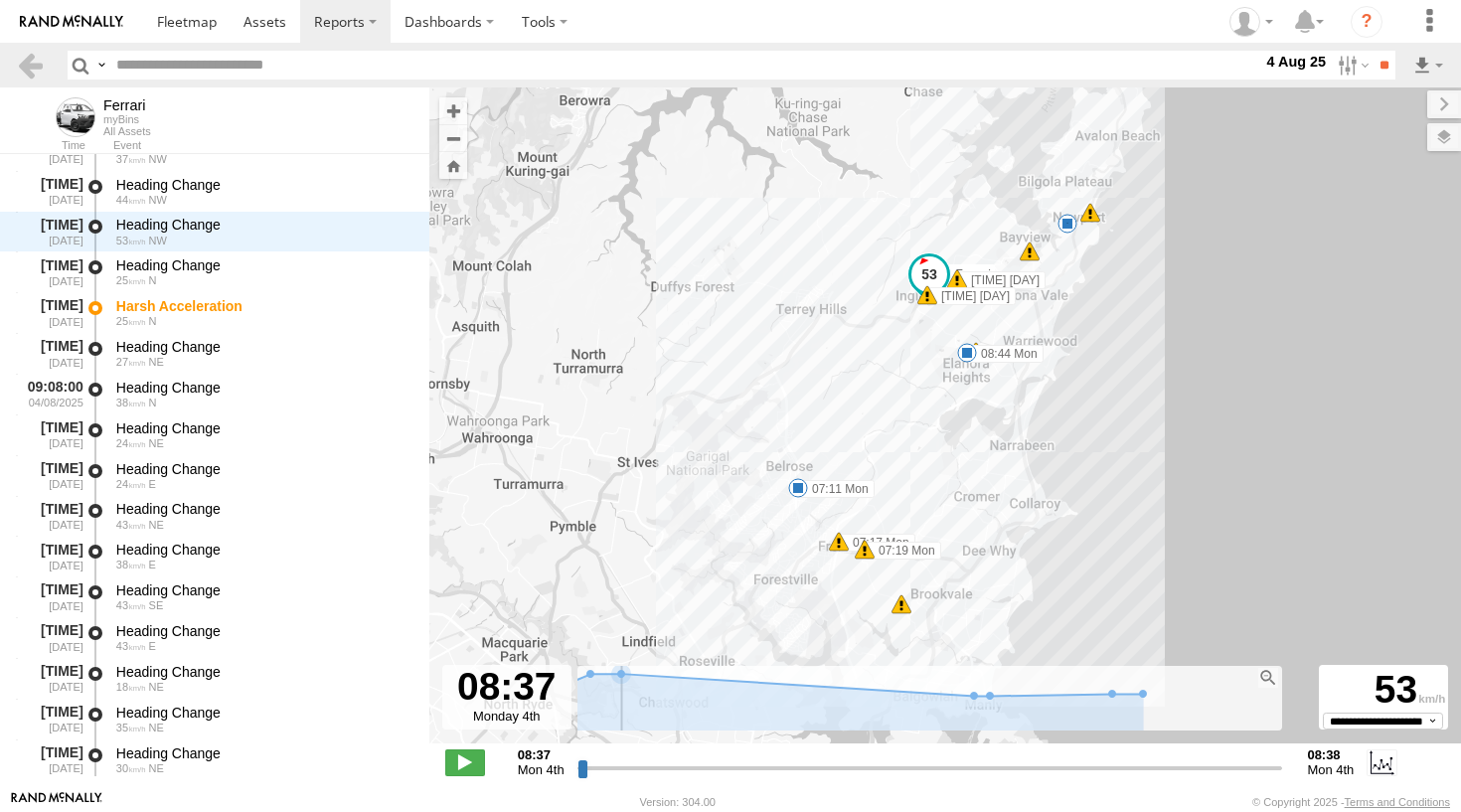 click 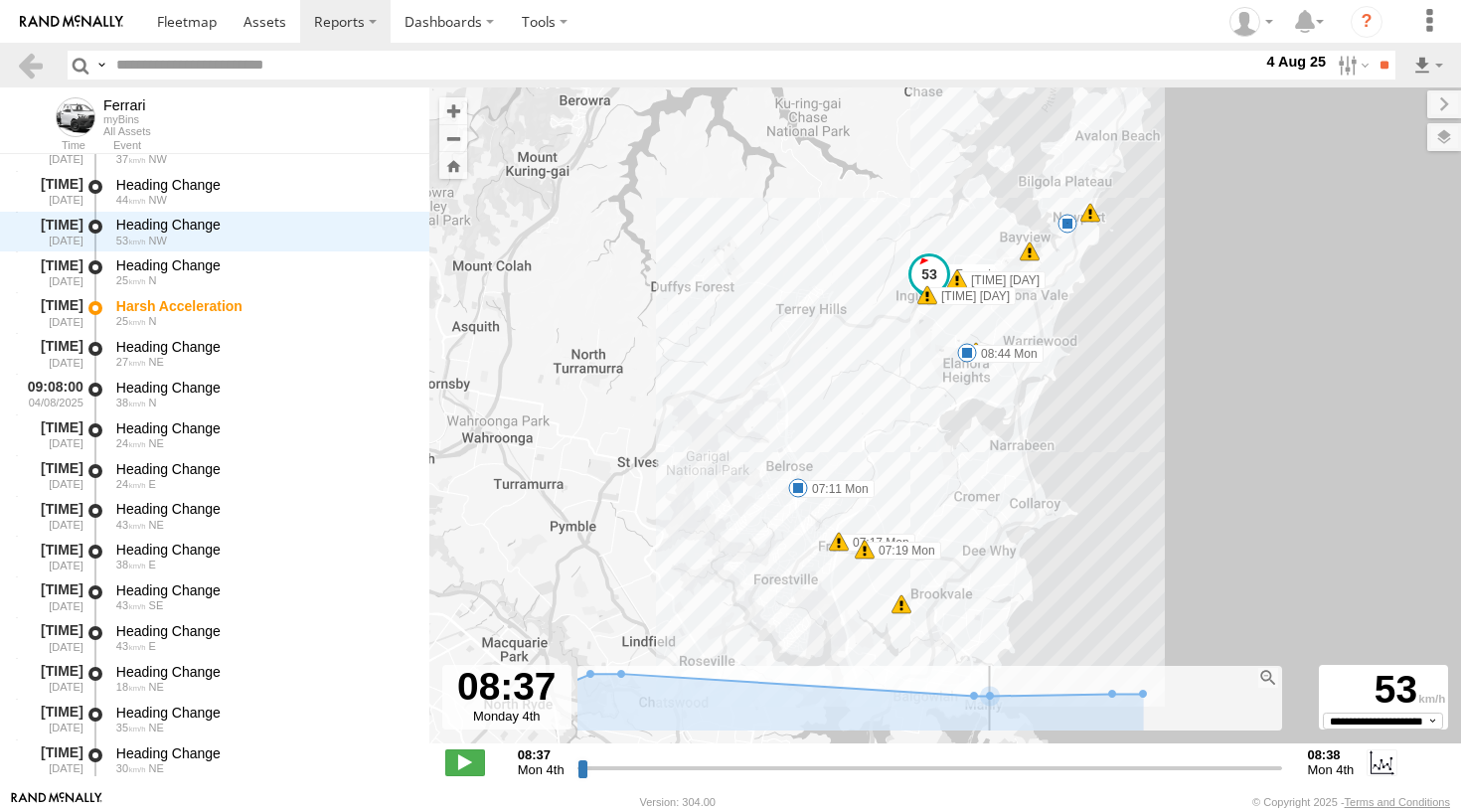 click 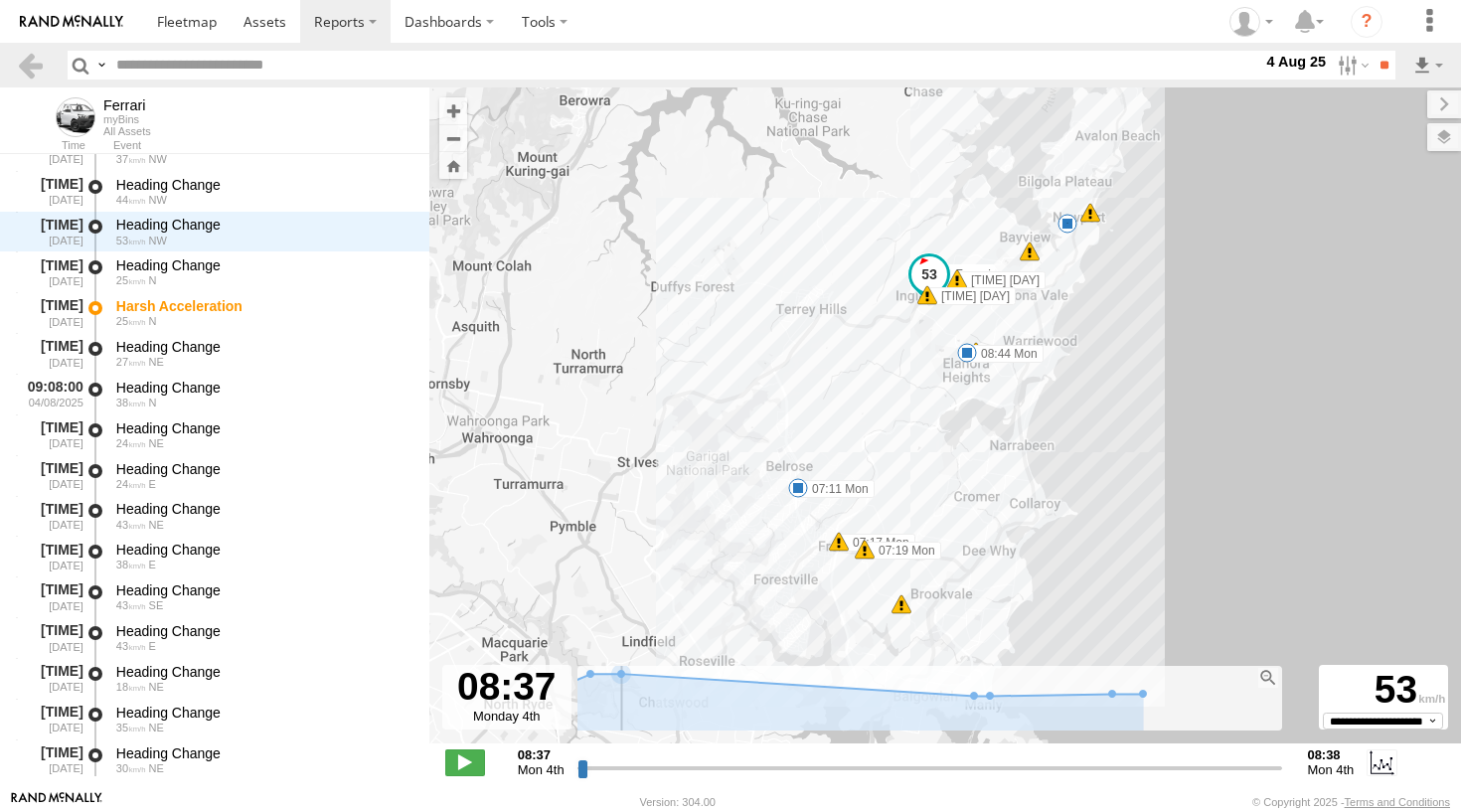 click 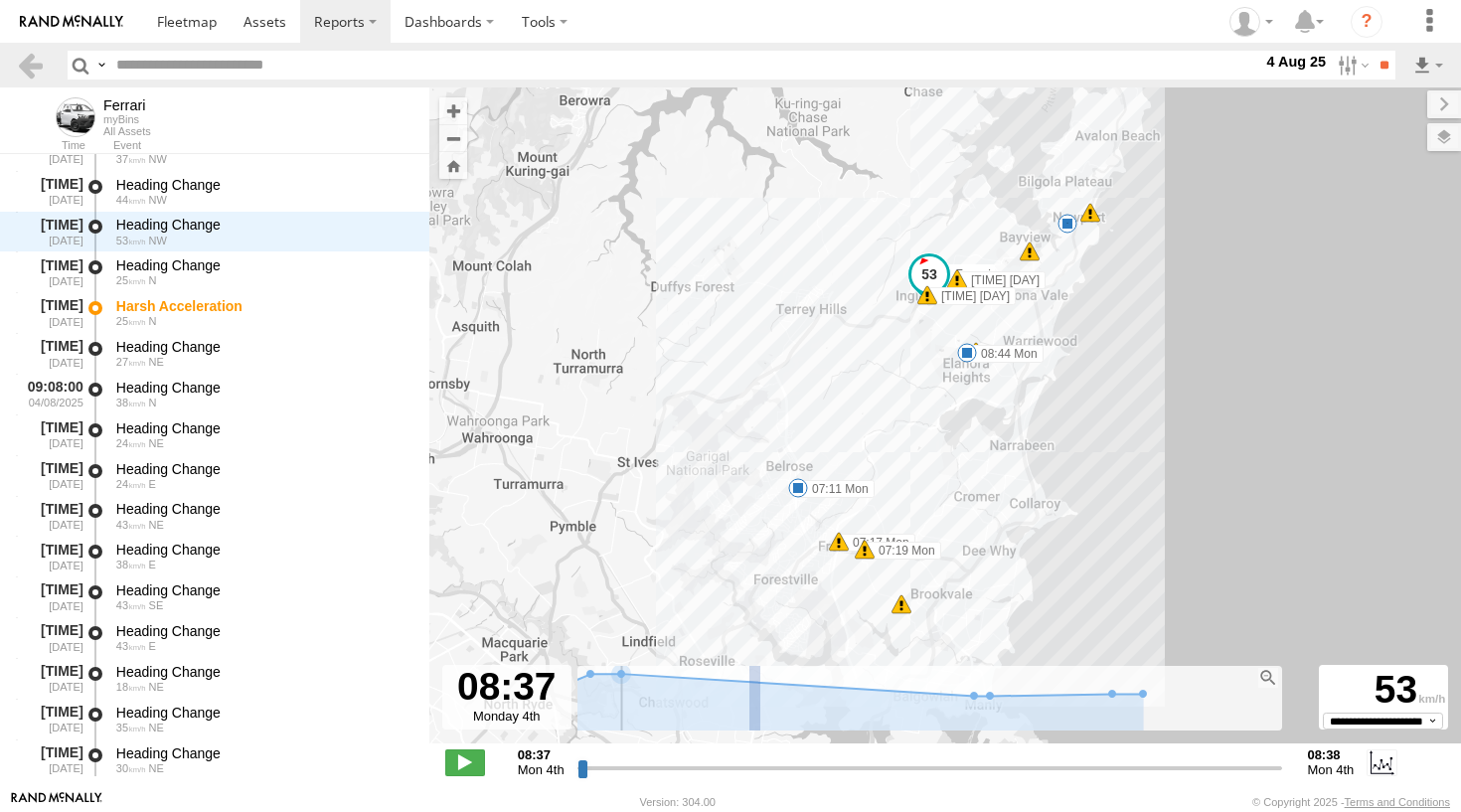 drag, startPoint x: 761, startPoint y: 703, endPoint x: 654, endPoint y: 679, distance: 109.65856 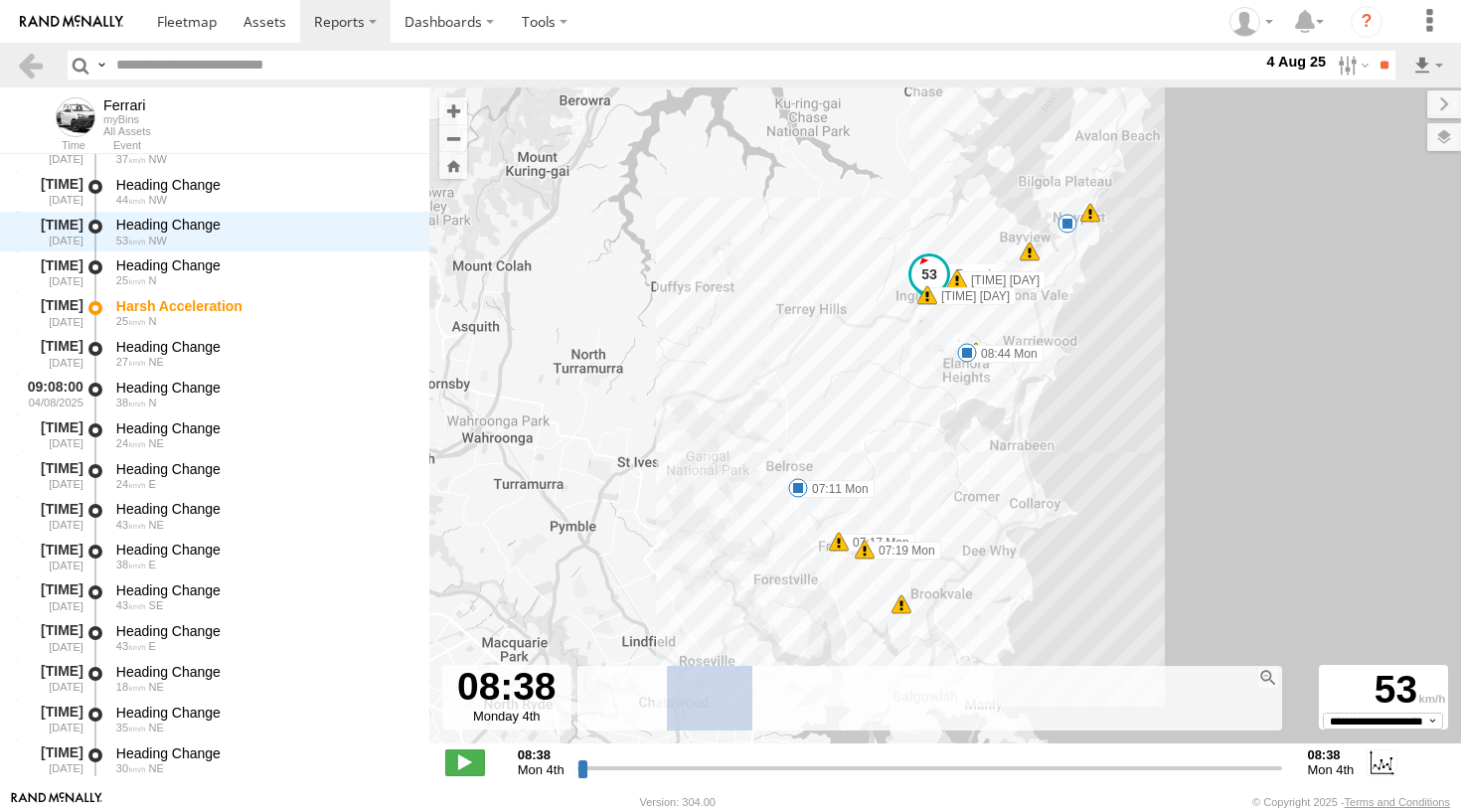 drag, startPoint x: 753, startPoint y: 689, endPoint x: 650, endPoint y: 695, distance: 103.174609 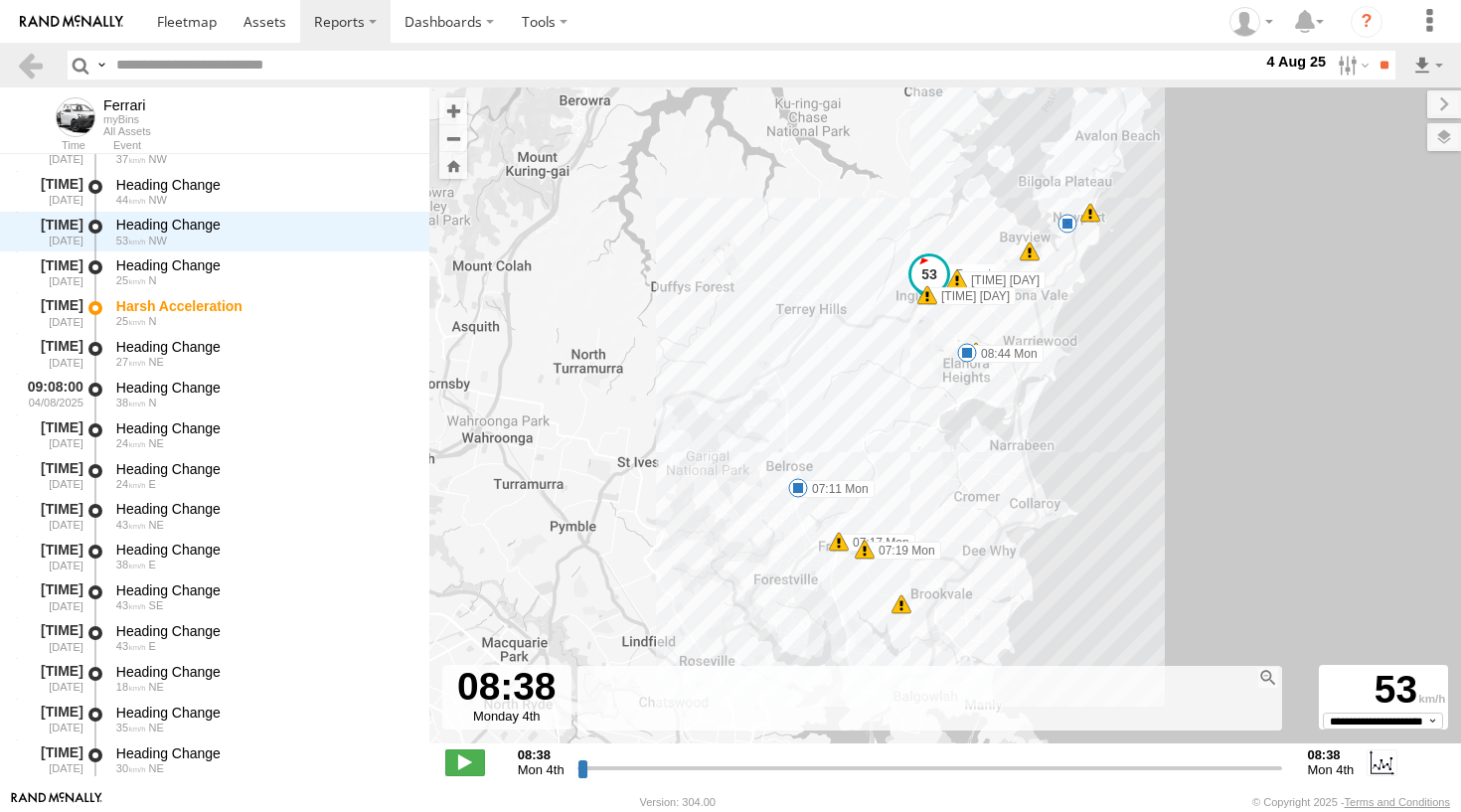 drag, startPoint x: 650, startPoint y: 695, endPoint x: 859, endPoint y: 693, distance: 209.00957 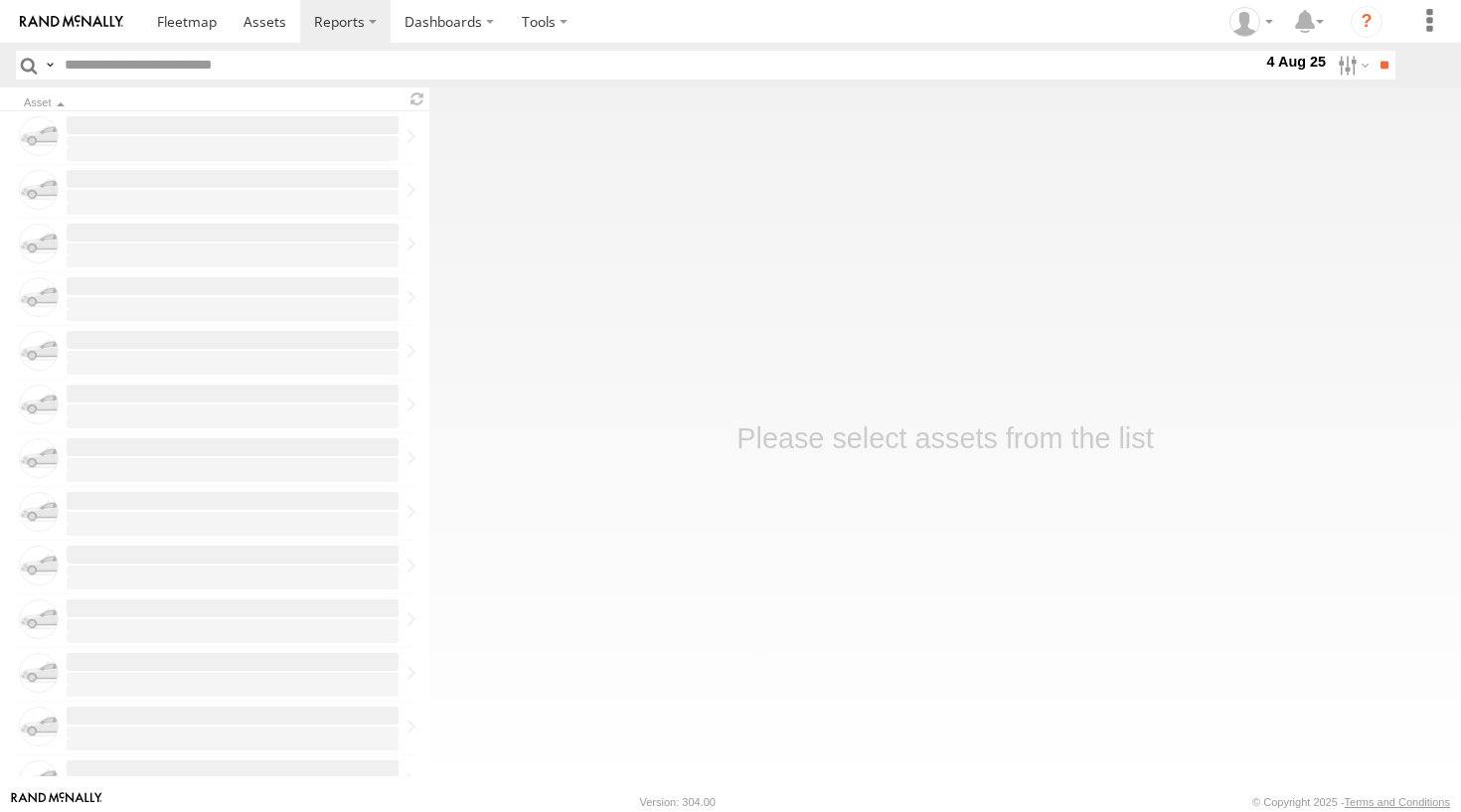scroll, scrollTop: 0, scrollLeft: 0, axis: both 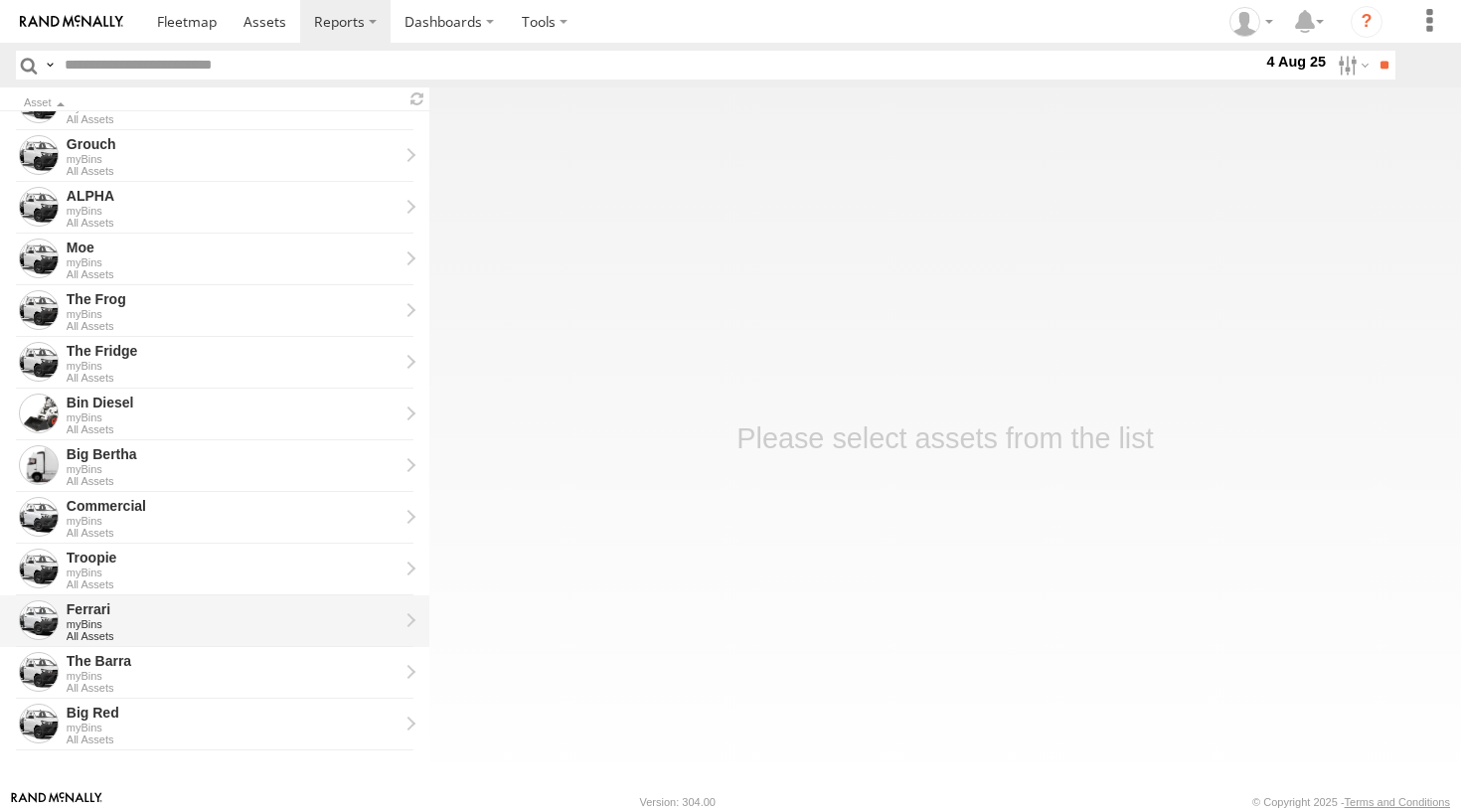 click on "All Assets" at bounding box center (233, 636) 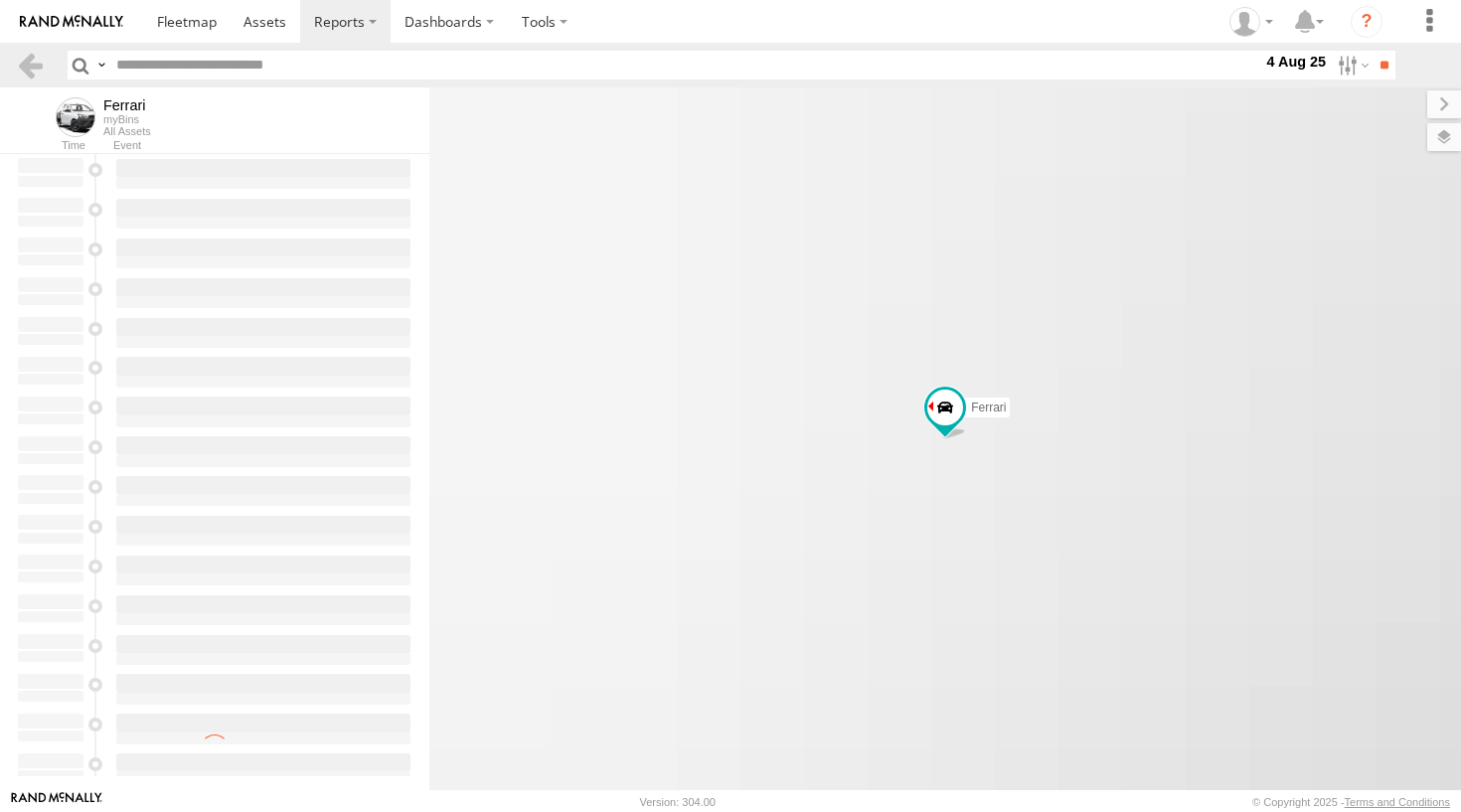 scroll, scrollTop: 0, scrollLeft: 0, axis: both 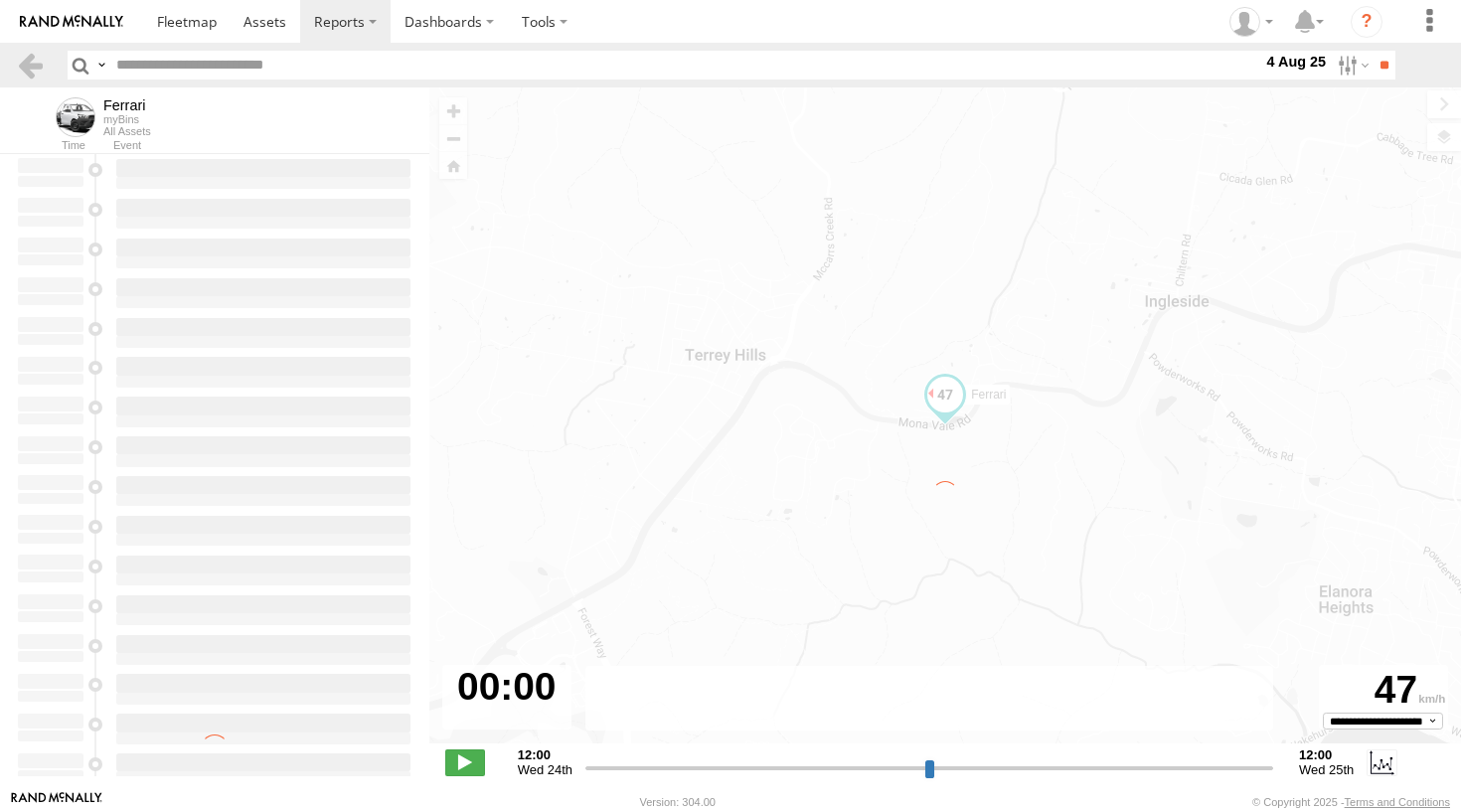 type on "**********" 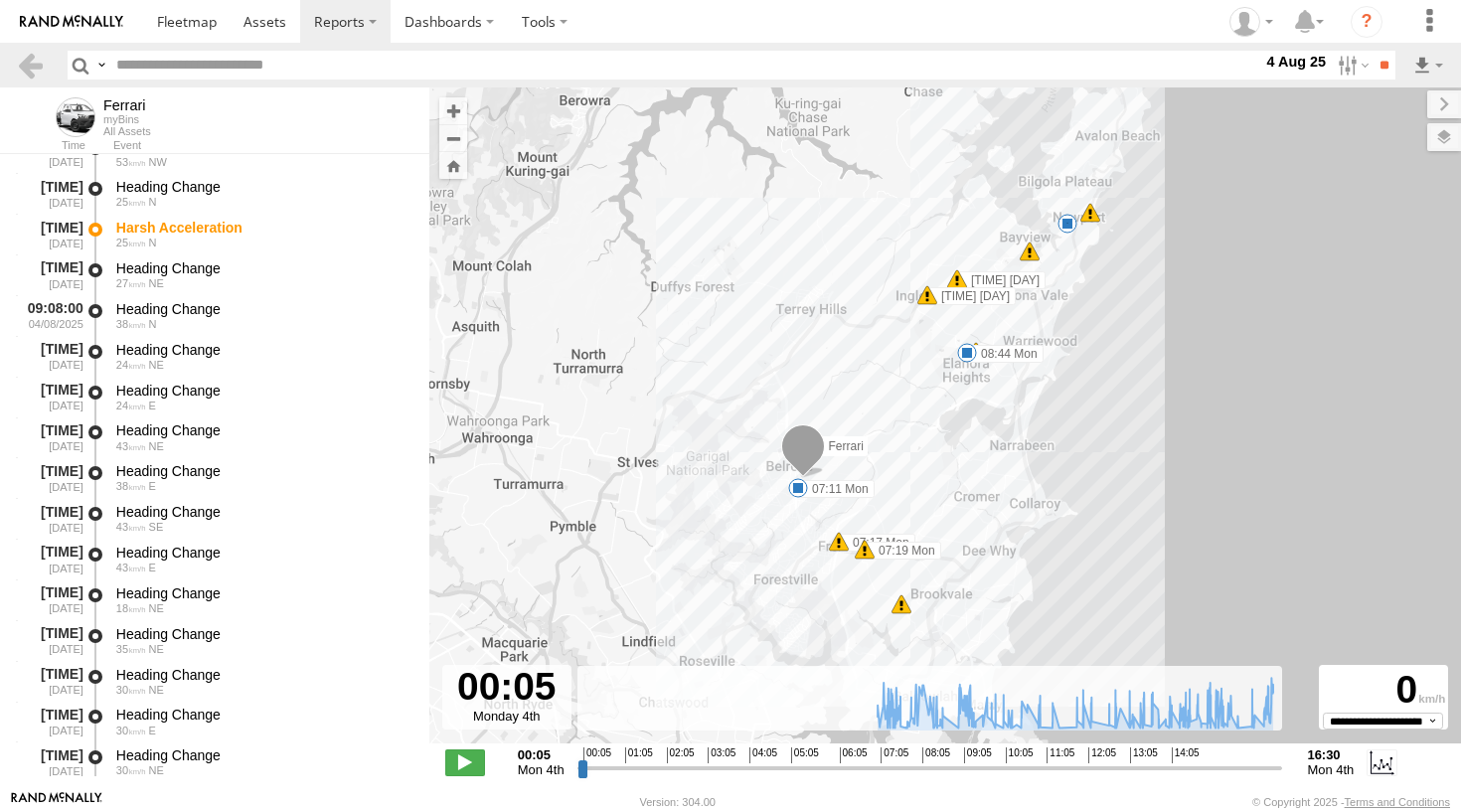 scroll, scrollTop: 6744, scrollLeft: 0, axis: vertical 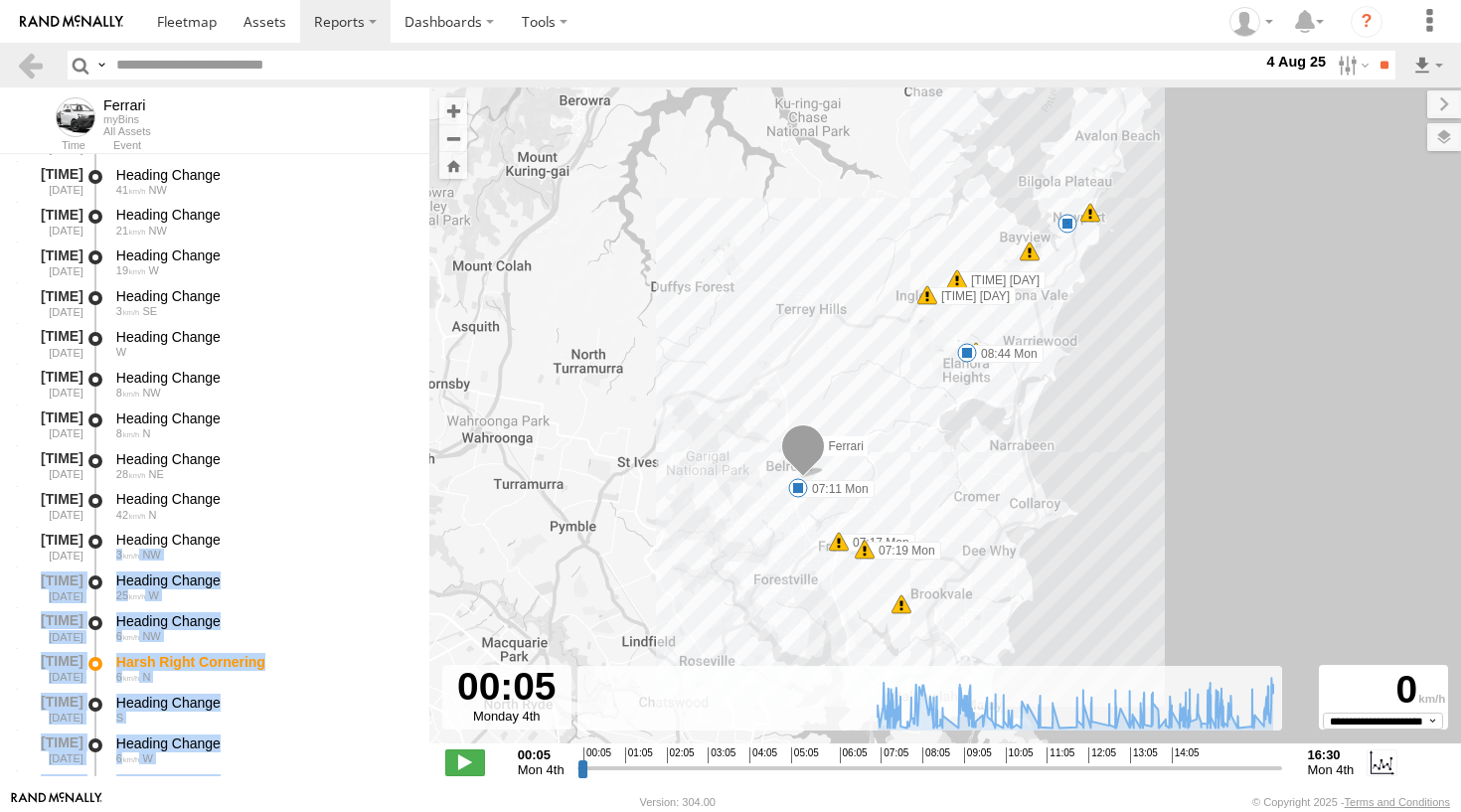 drag, startPoint x: 113, startPoint y: 541, endPoint x: 113, endPoint y: 811, distance: 270 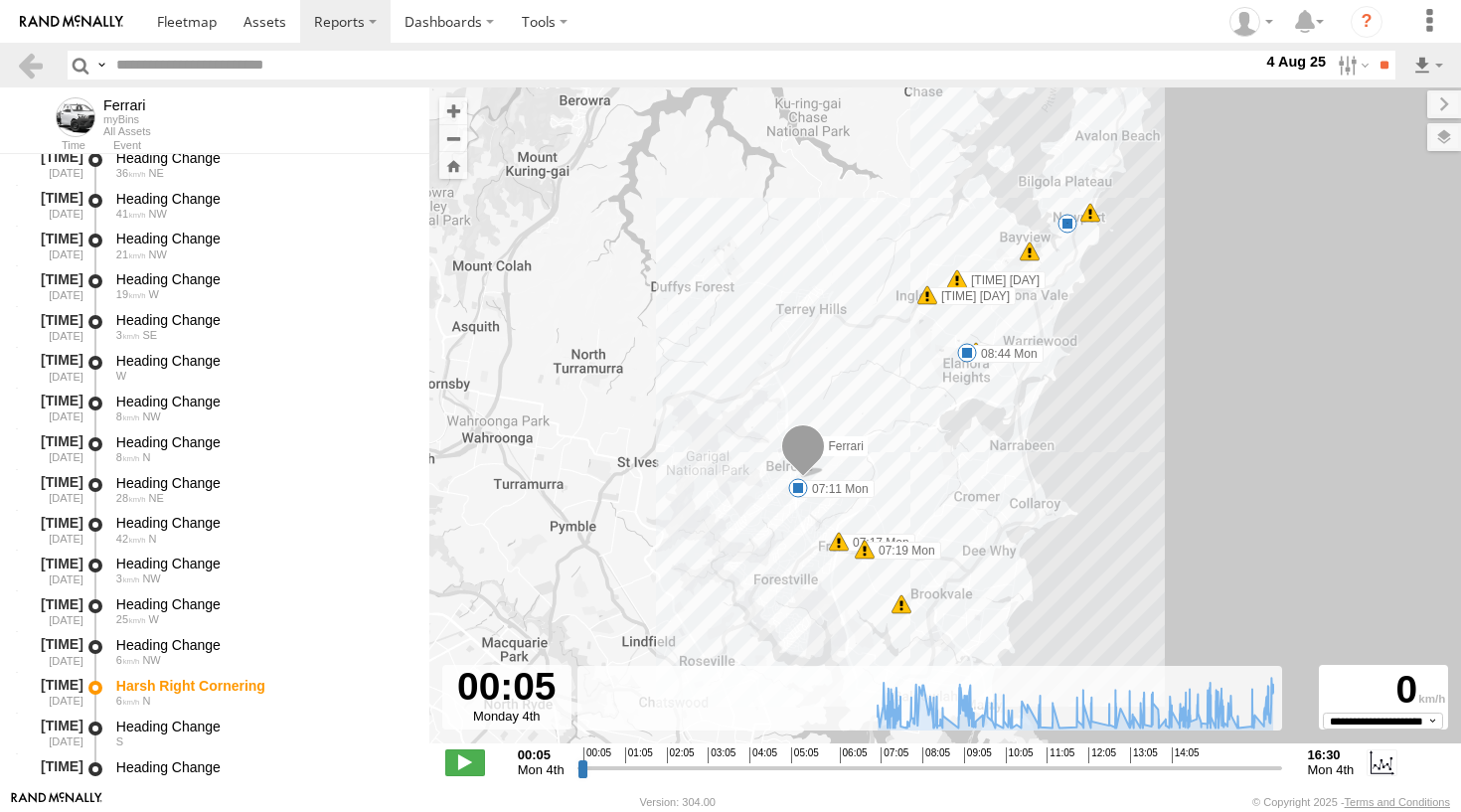 click on "[BRAND]
Version: [VERSION]
© Copyright [YEAR] -  Terms and Conditions" at bounding box center (730, 801) 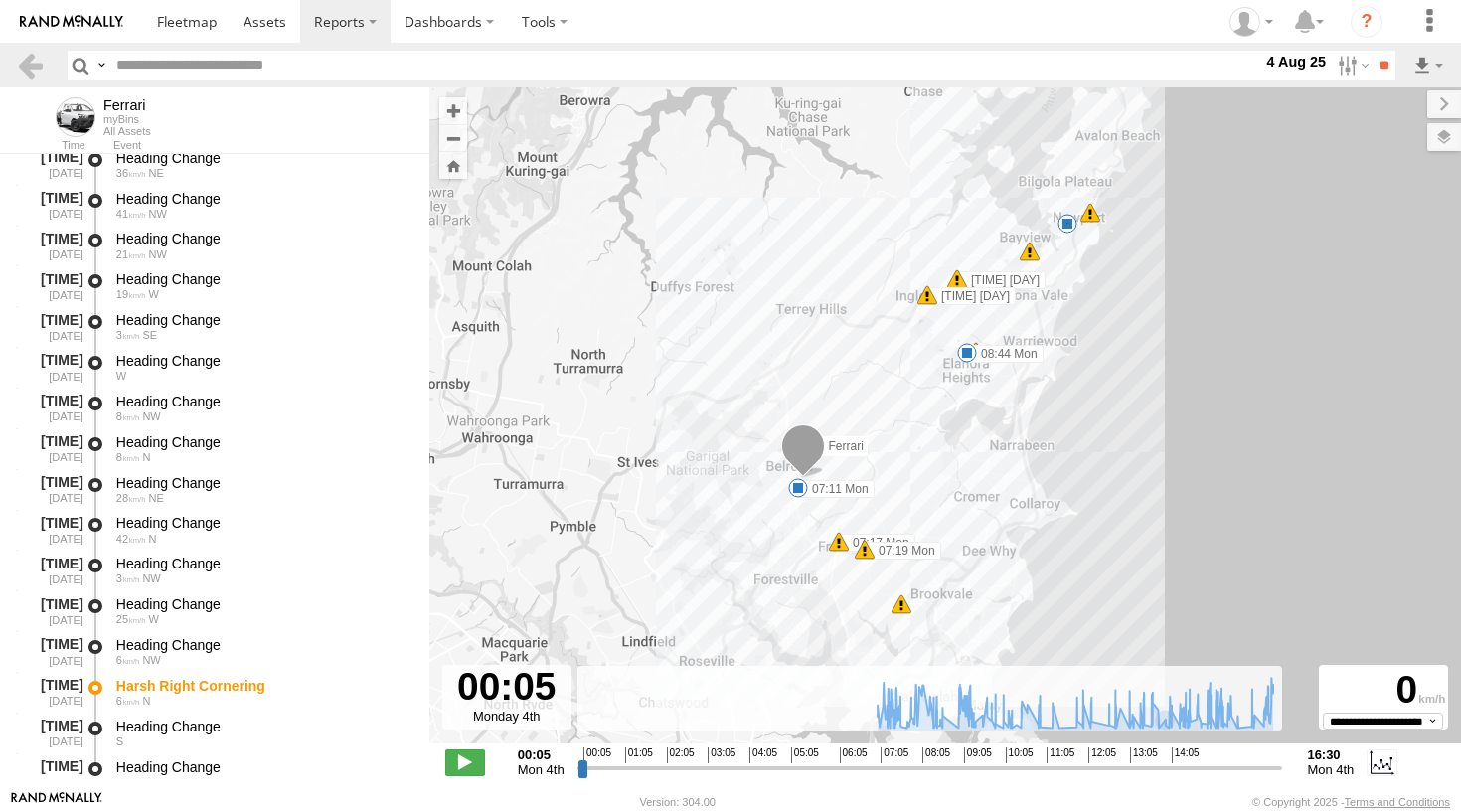 click on "Mon 4th" at bounding box center [541, 769] 